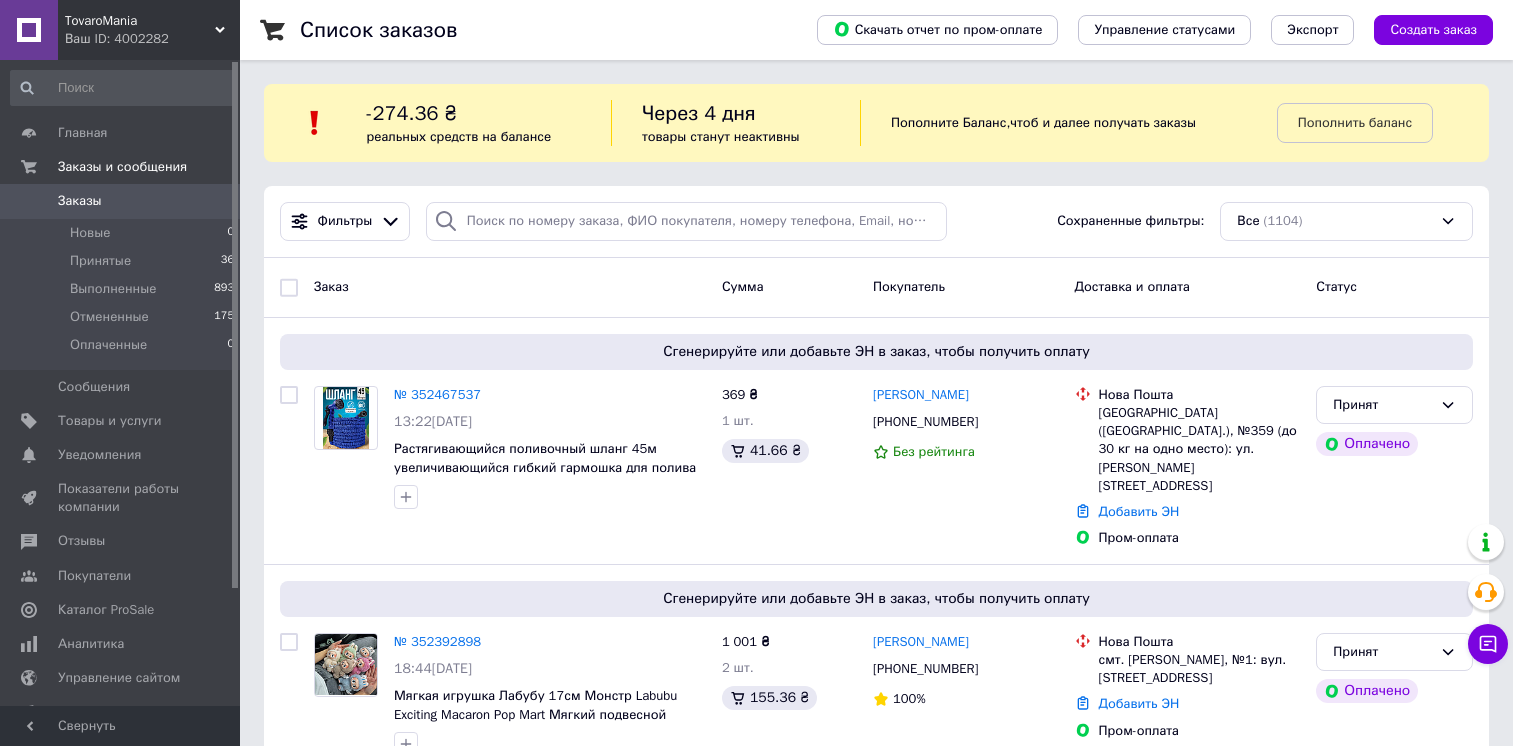 scroll, scrollTop: 0, scrollLeft: 0, axis: both 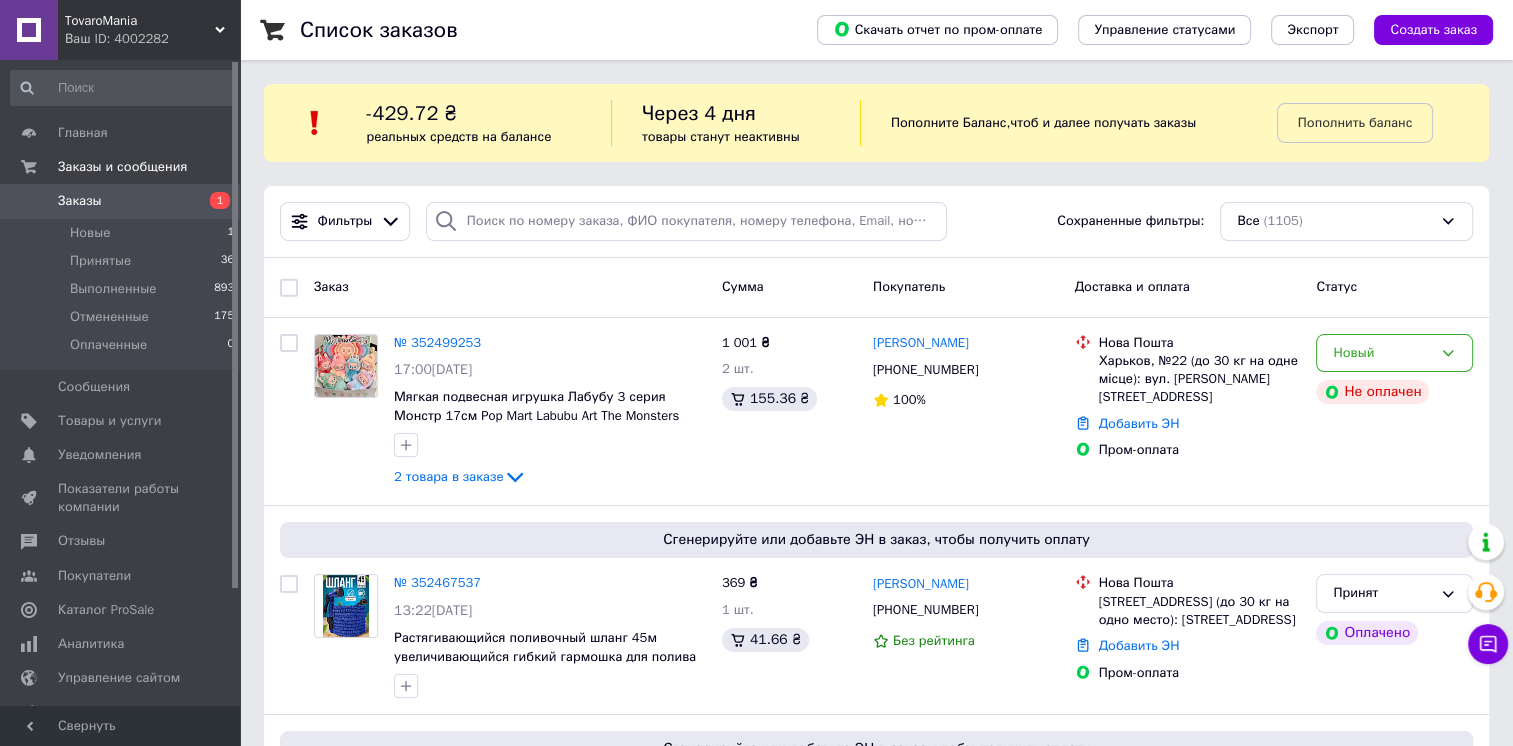 drag, startPoint x: 0, startPoint y: 0, endPoint x: 765, endPoint y: 101, distance: 771.6385 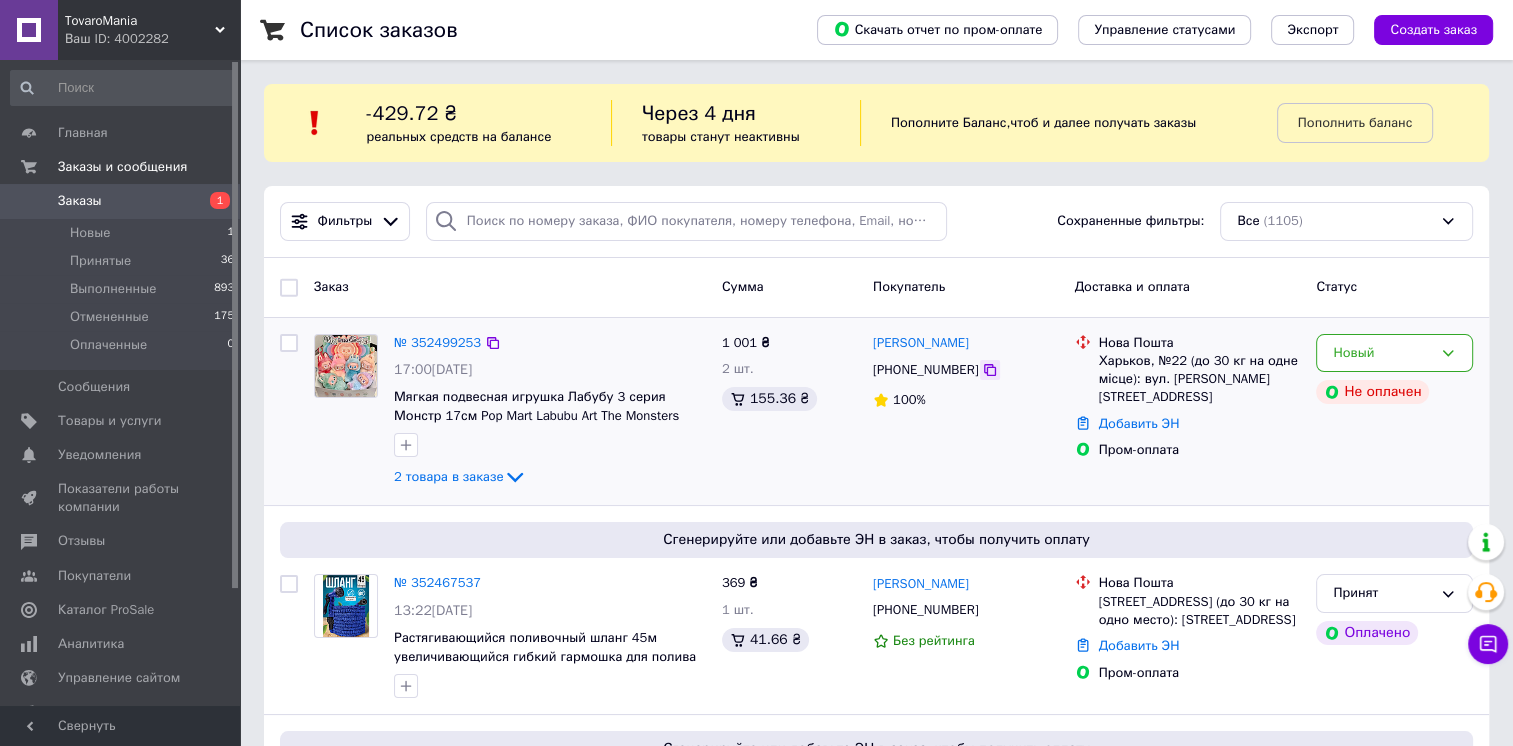 click 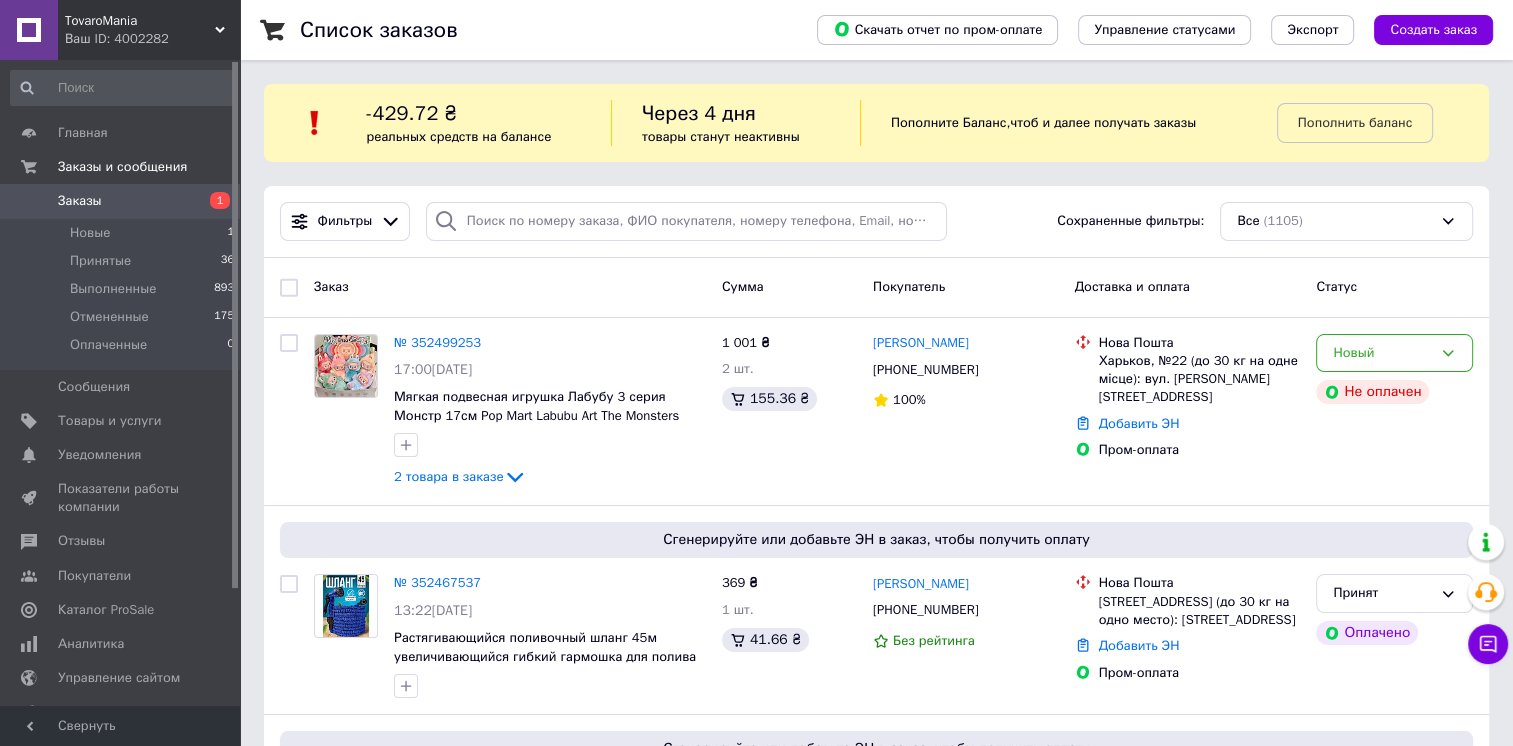 click on "Список заказов   Скачать отчет по пром-оплате Управление статусами Экспорт Создать заказ -429.72 ₴ реальных средств на балансе Через 4 дня товары станут неактивны Пополните Баланс ,  чтоб и далее получать заказы Пополнить баланс Фильтры Сохраненные фильтры: Все (1105) Заказ Сумма Покупатель Доставка и оплата Статус № 352499253 17:00[DATE] Мягкая подвесная игрушка Лабубу 3 серия Монстр 17см Pop Mart Labubu  Art The Monsters плюшевый брелок-сюрприз 2 товара в заказе 1 001 ₴ 2 шт. 155.36 ₴ [PERSON_NAME] [PHONE_NUMBER] 100% [GEOGRAPHIC_DATA], №22 (до 30 кг на одне місце): вул. [PERSON_NAME][STREET_ADDRESS] Добавить ЭН" at bounding box center (876, 9533) 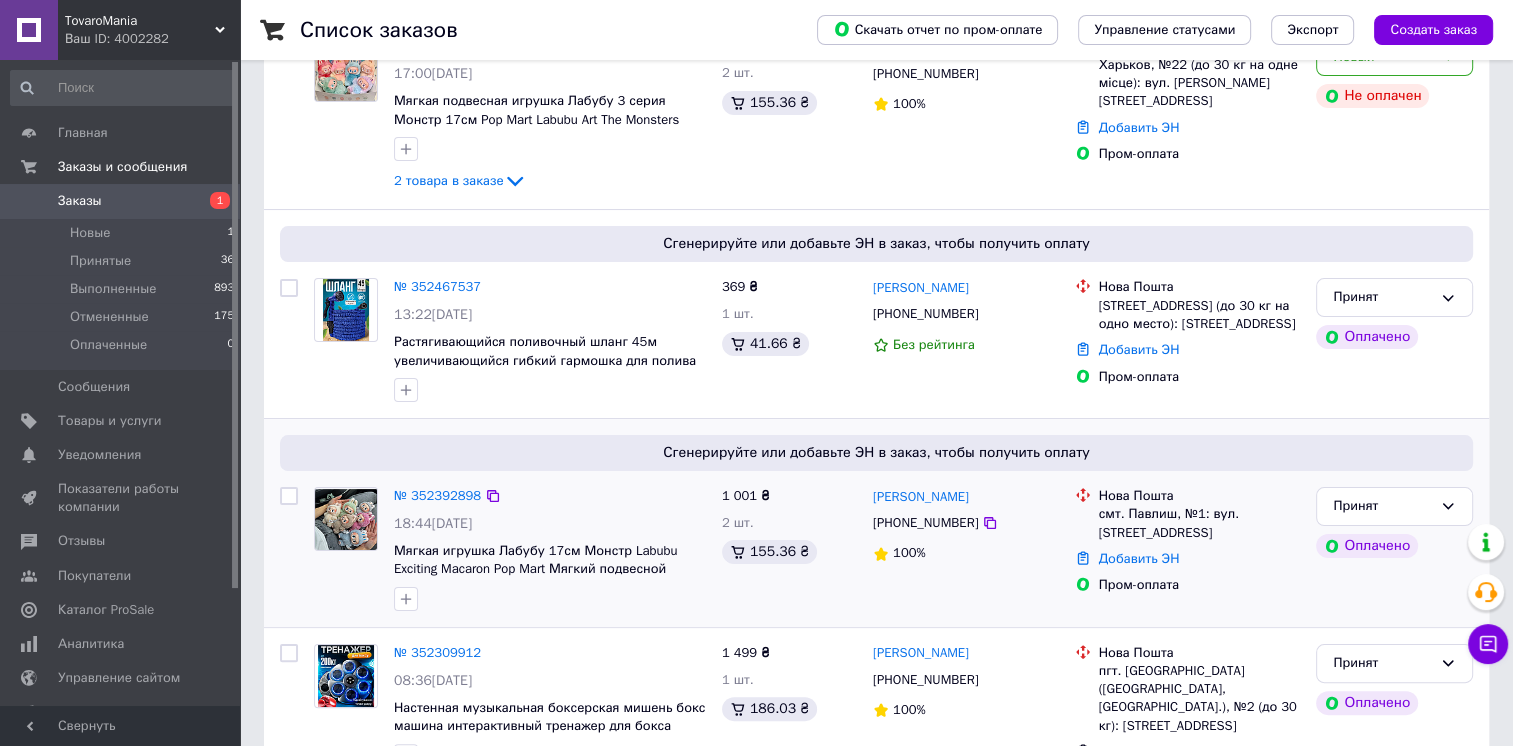 scroll, scrollTop: 300, scrollLeft: 0, axis: vertical 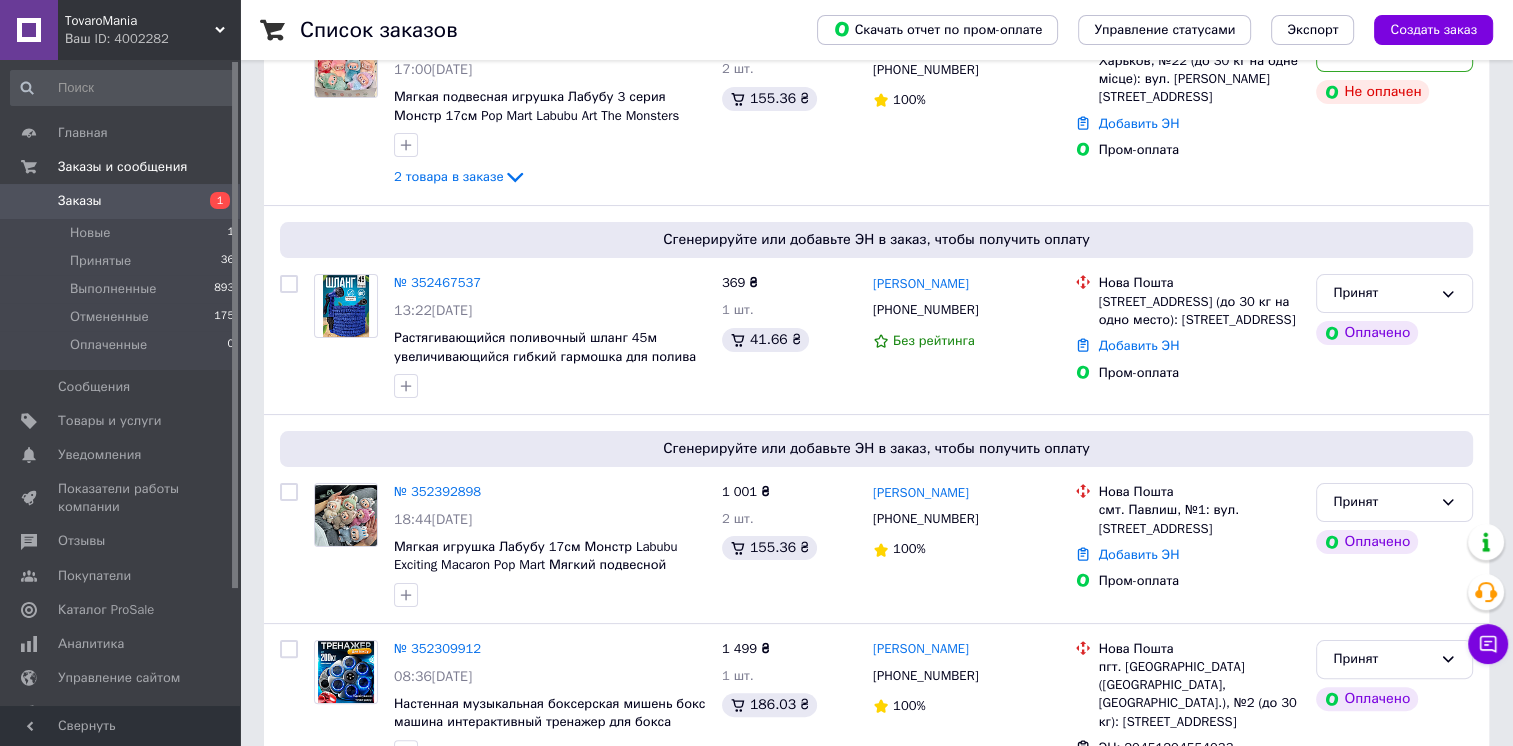 click on "№ 352467537" at bounding box center (437, 282) 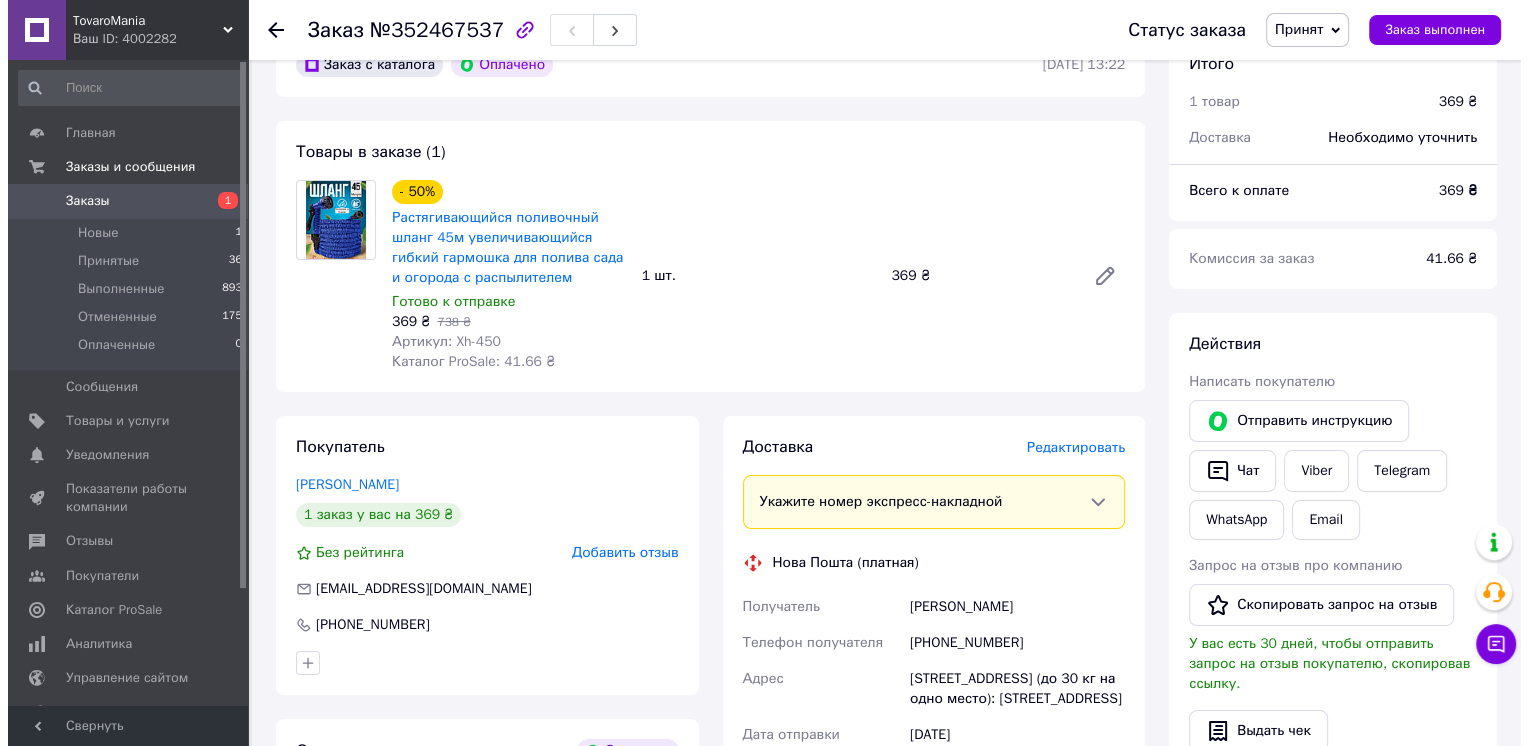 scroll, scrollTop: 200, scrollLeft: 0, axis: vertical 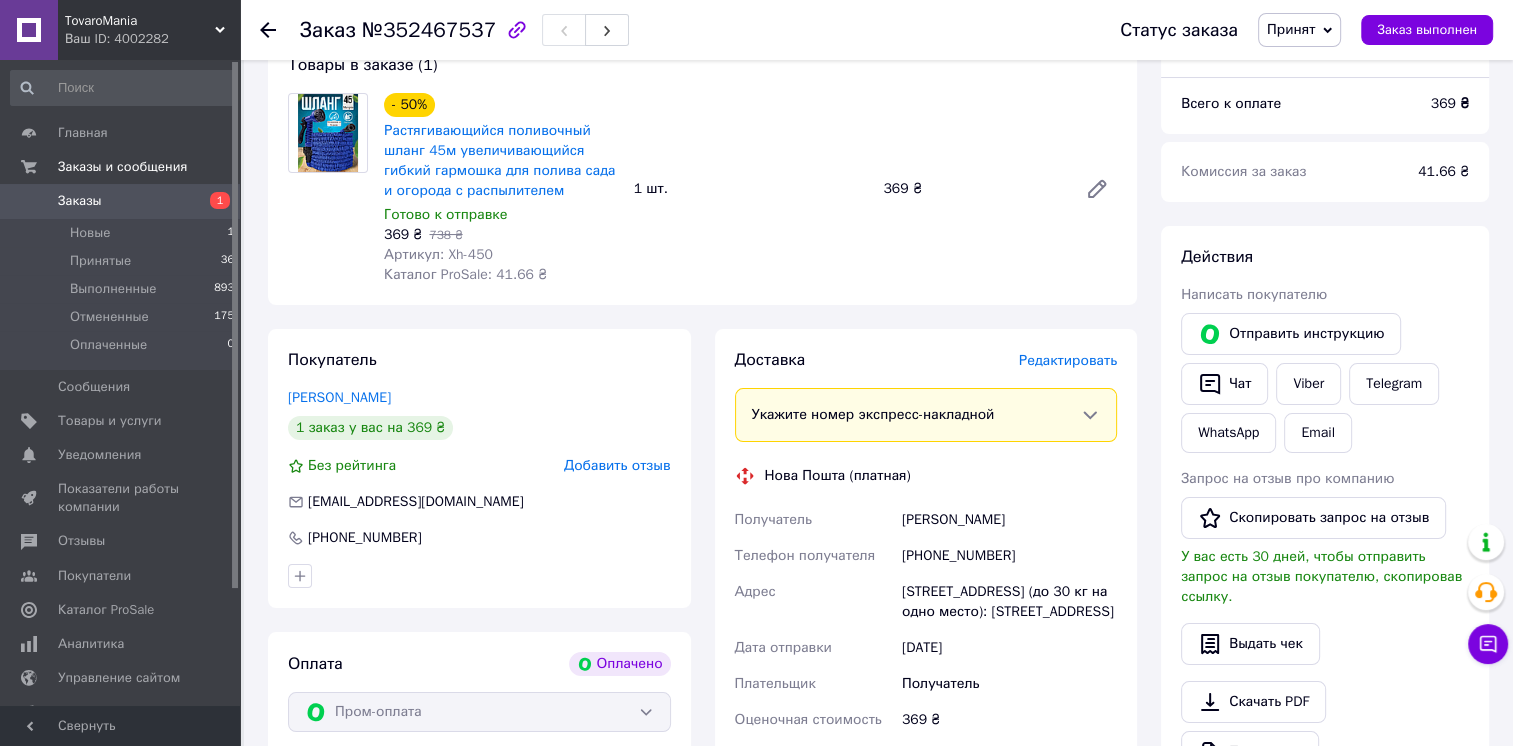 click on "Редактировать" at bounding box center [1068, 360] 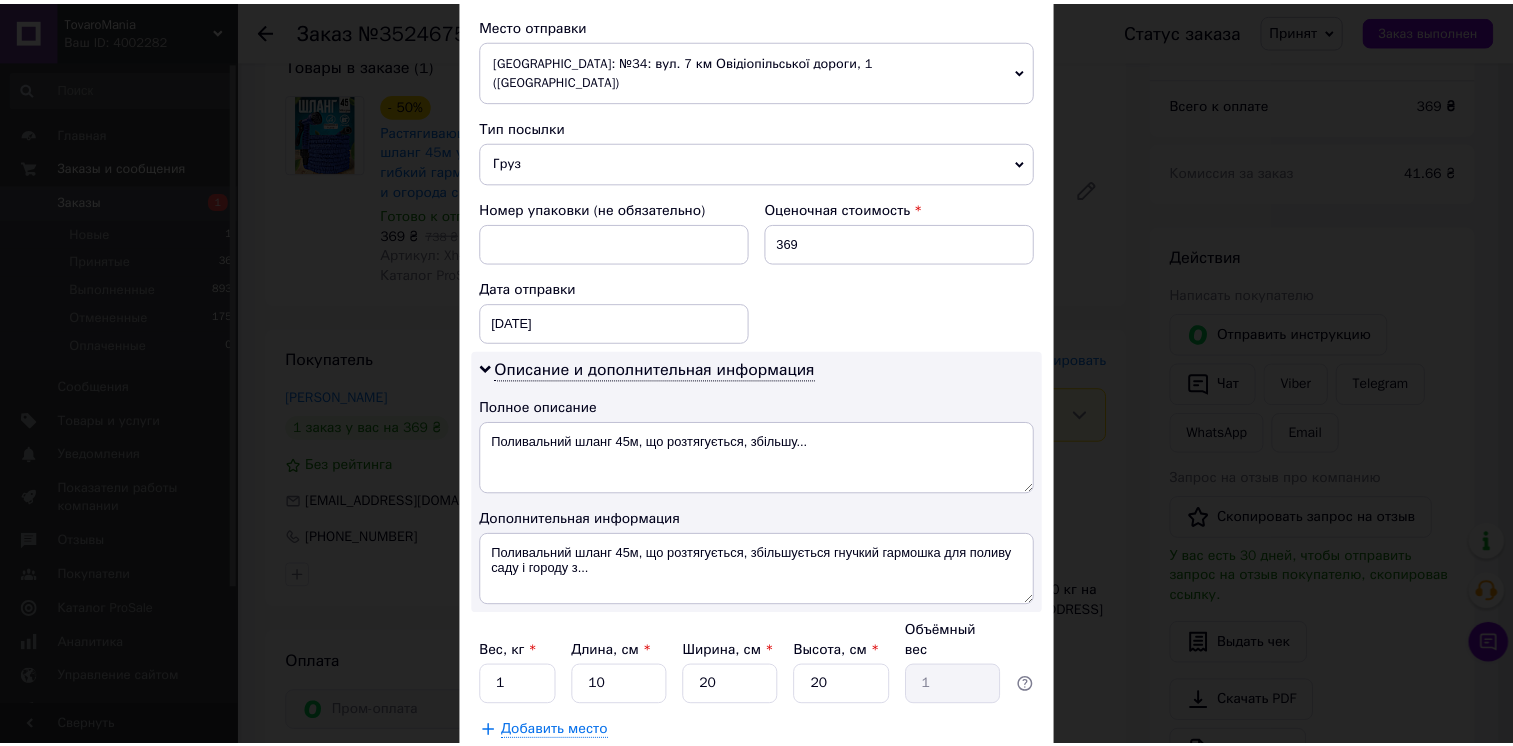 scroll, scrollTop: 799, scrollLeft: 0, axis: vertical 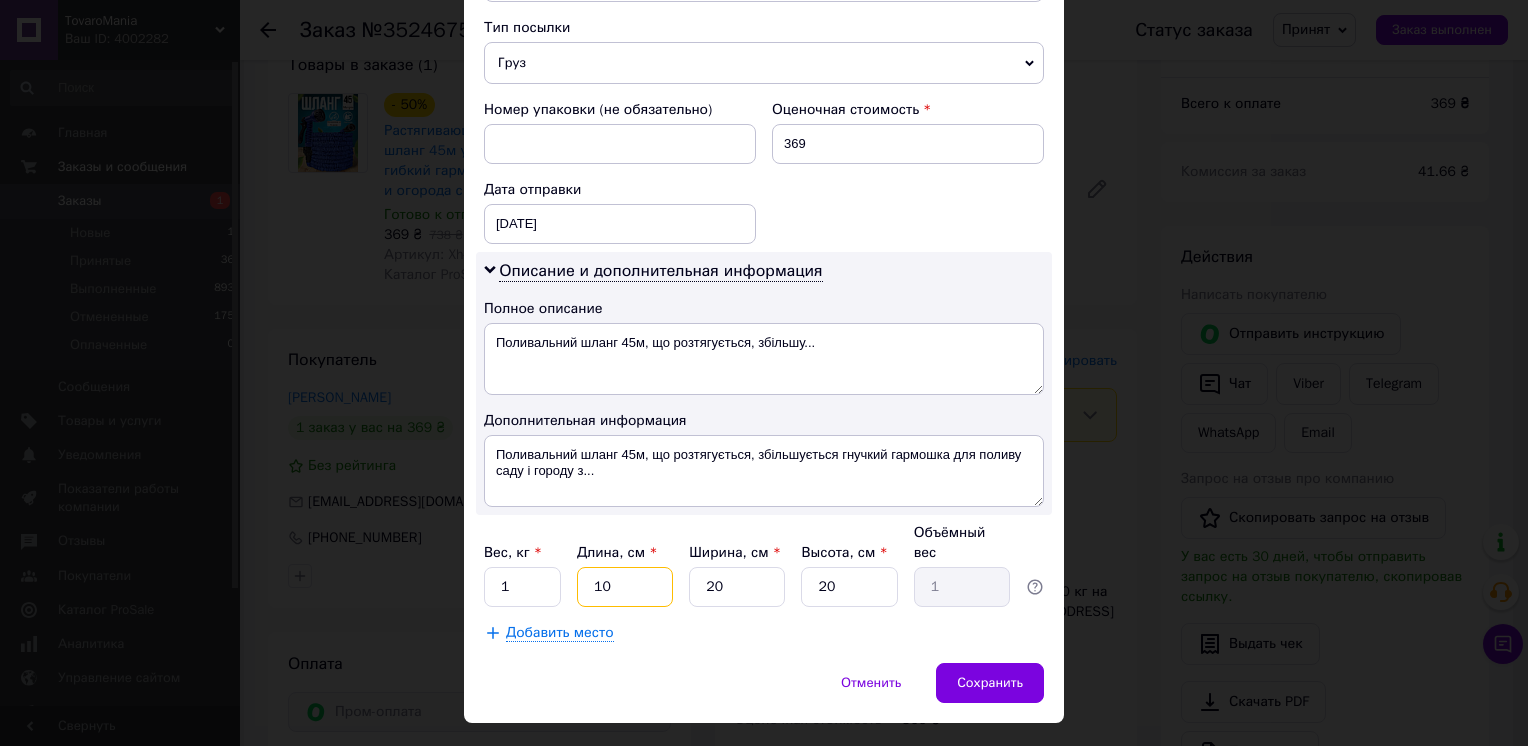 click on "10" at bounding box center [625, 587] 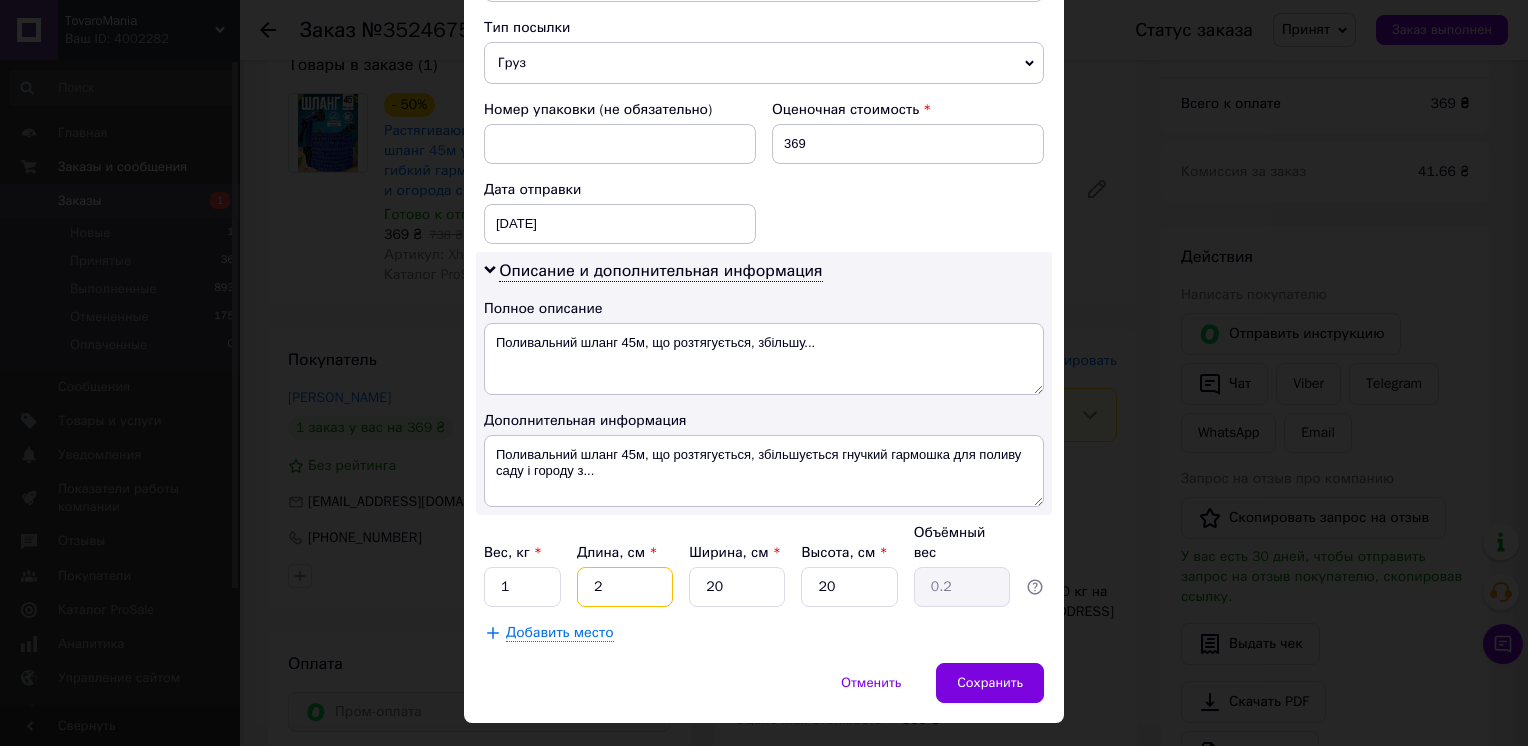 type on "29" 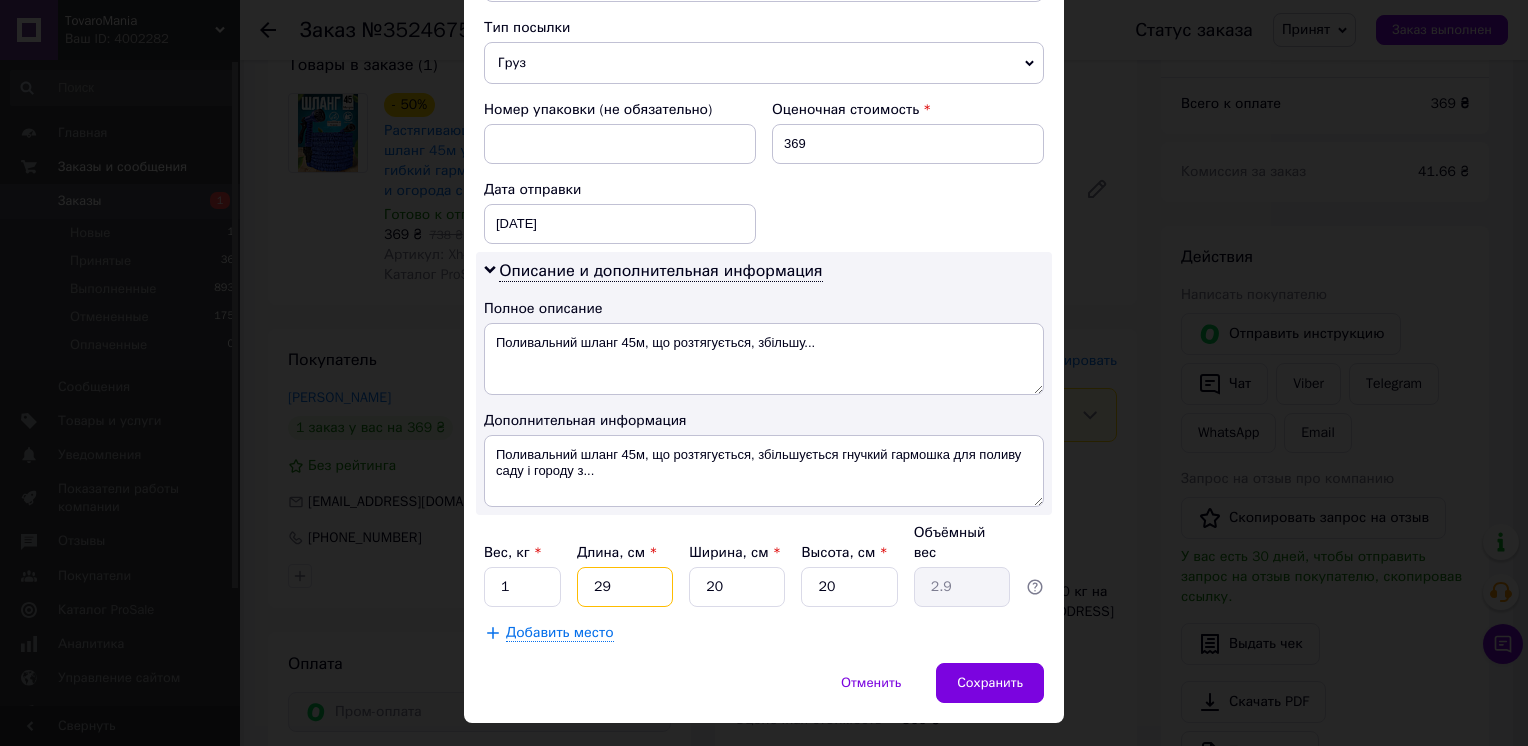 type on "29" 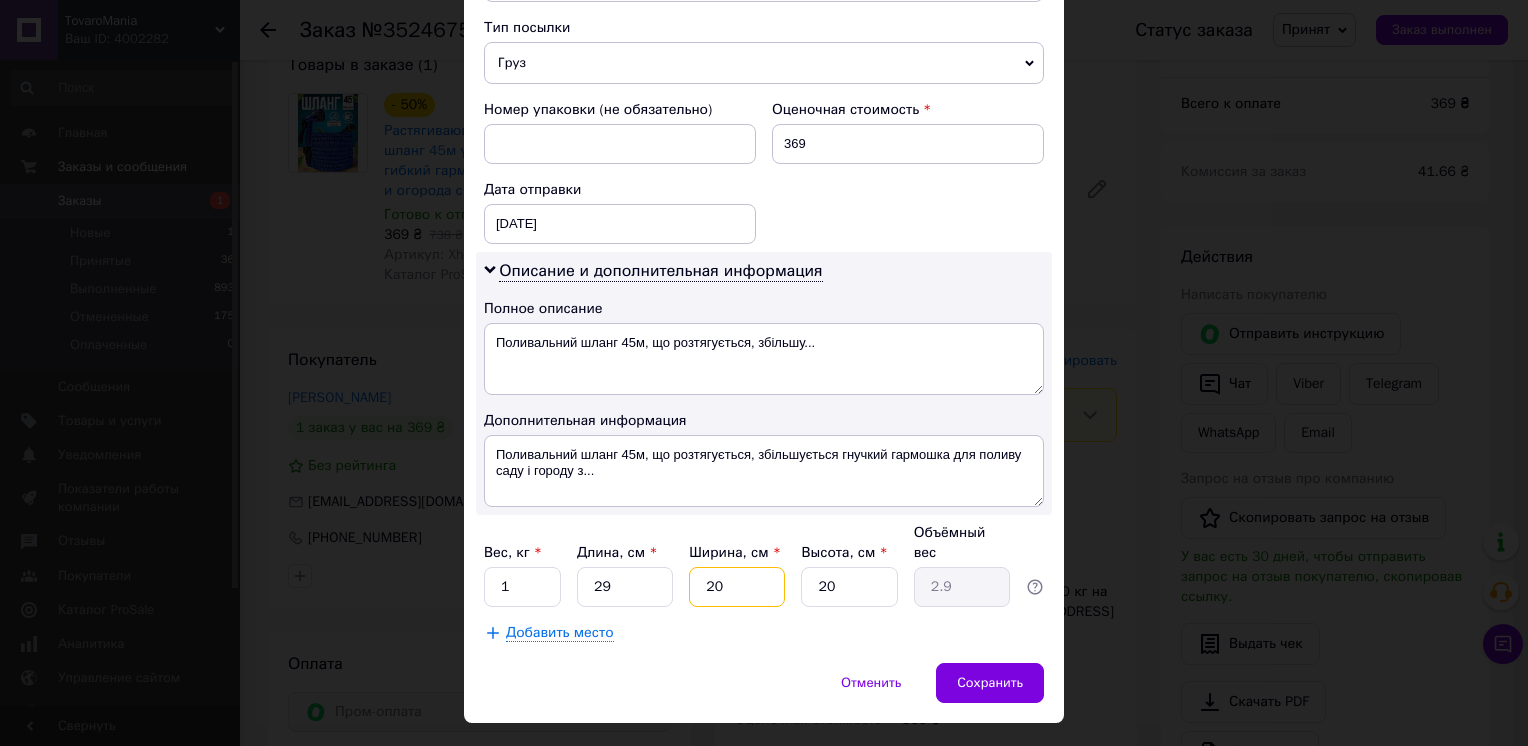 click on "20" at bounding box center [737, 587] 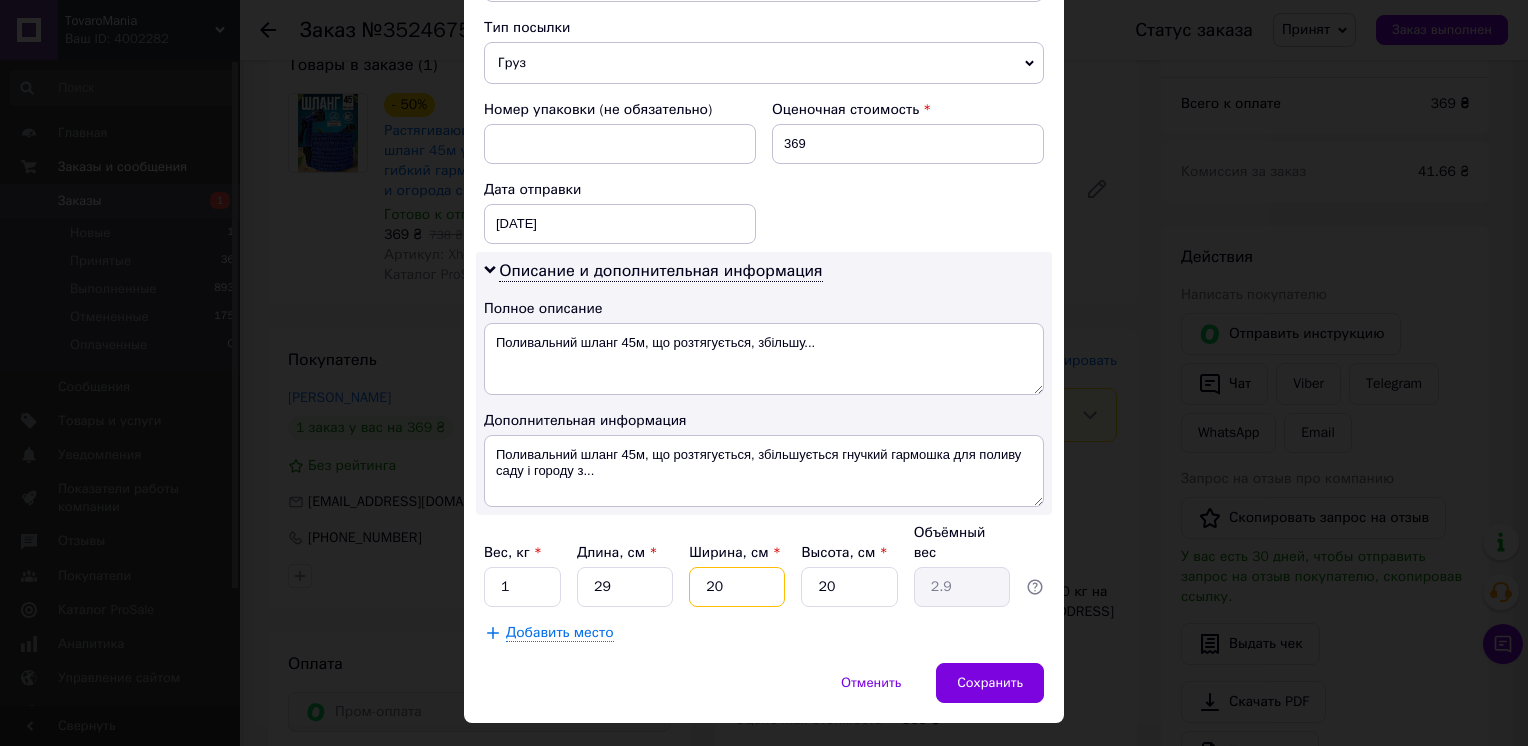 type on "2" 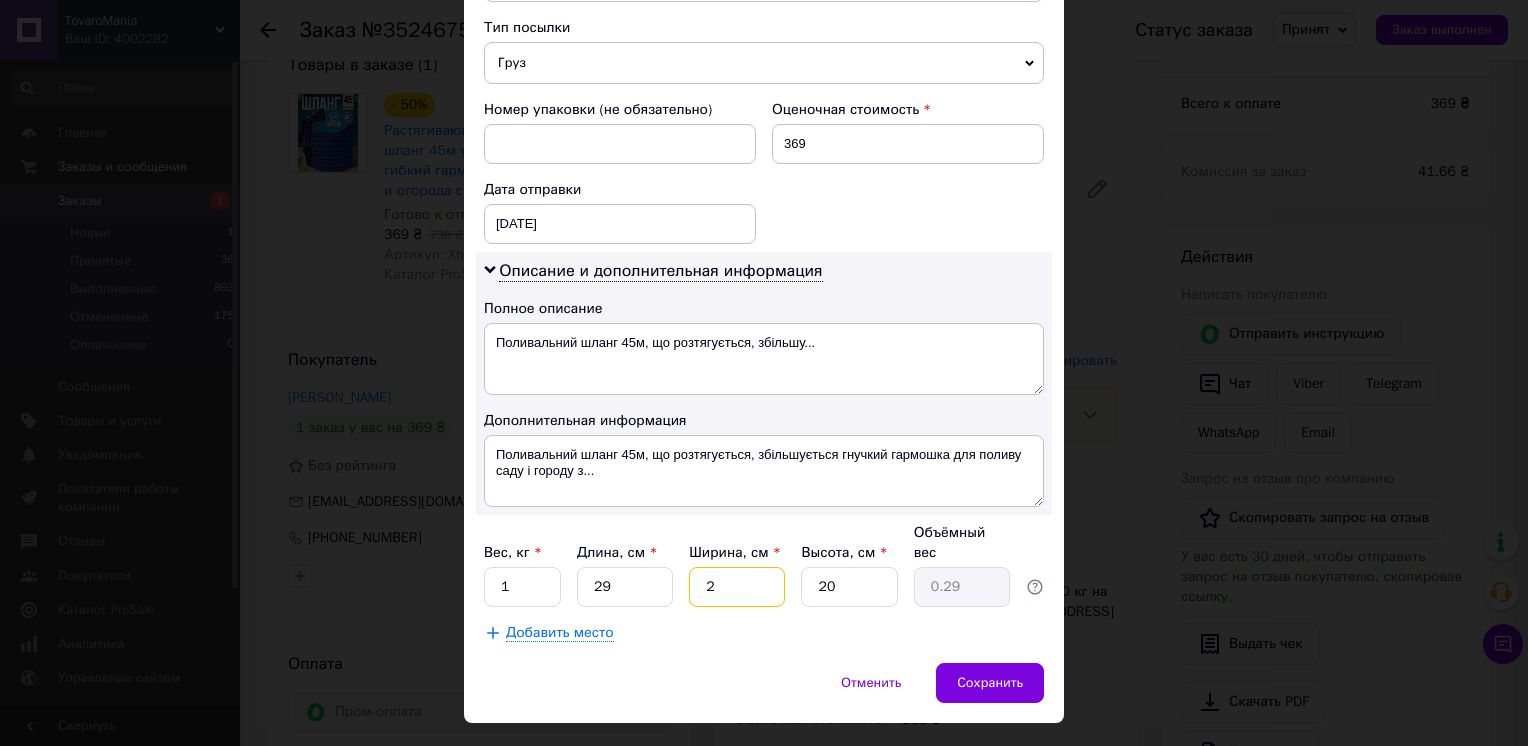type on "24" 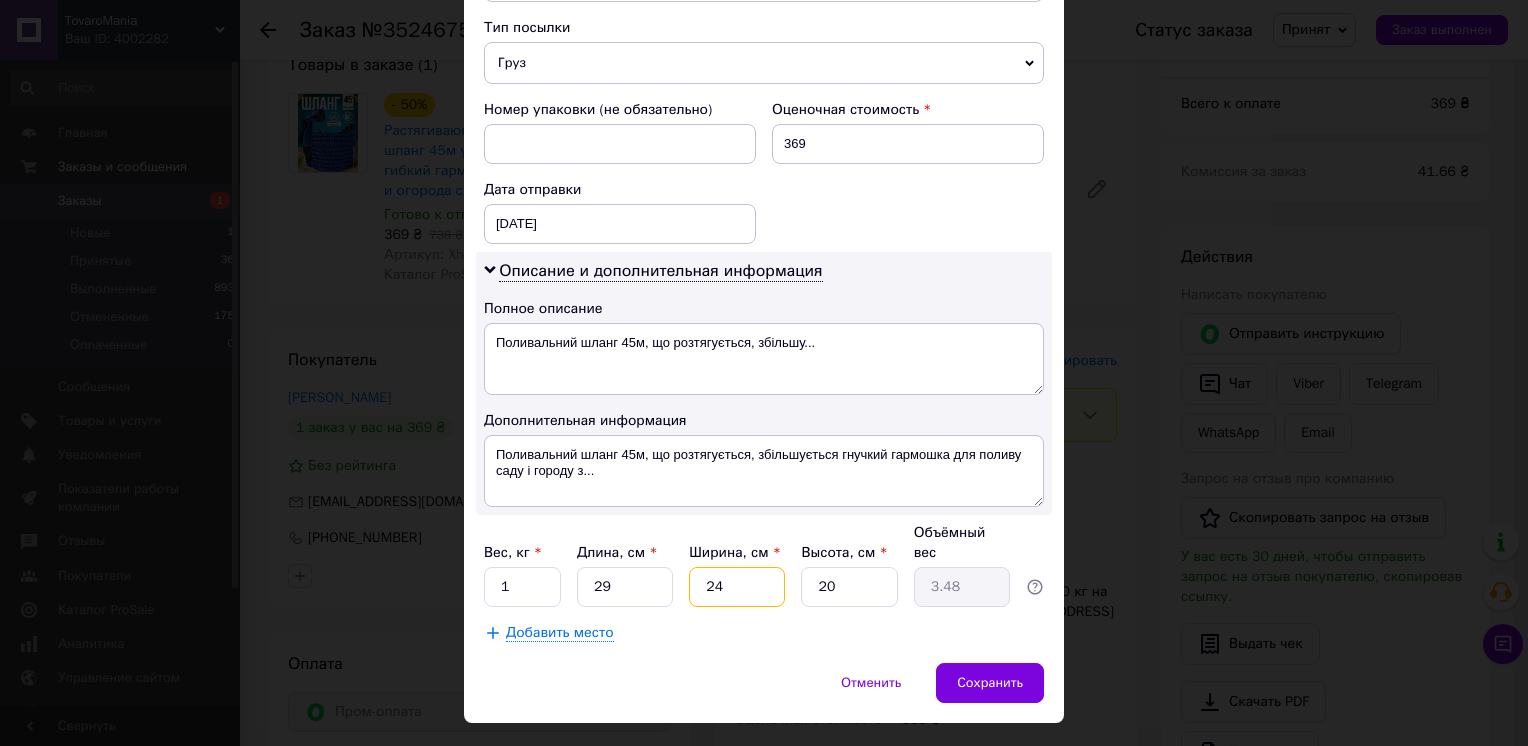type on "24" 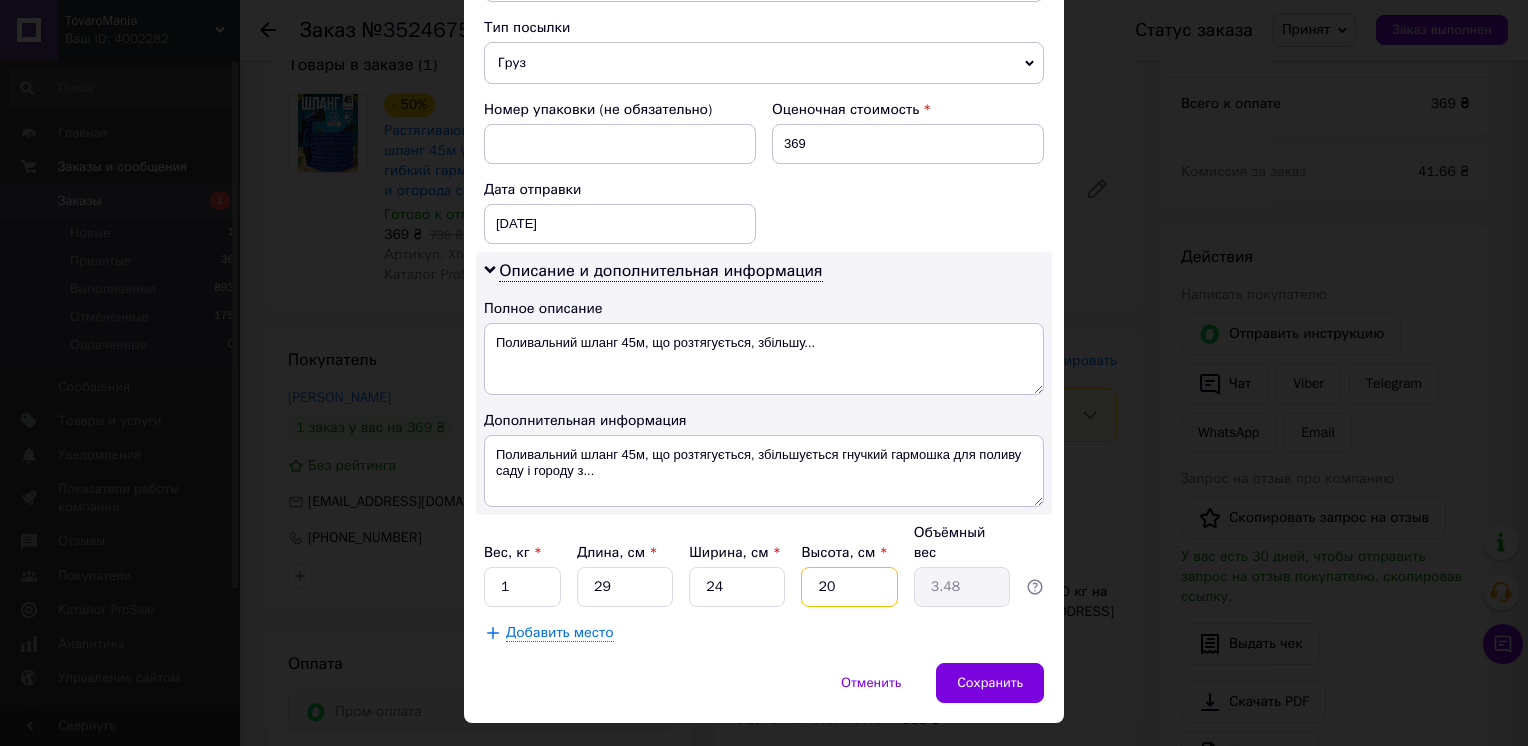 click on "20" at bounding box center [849, 587] 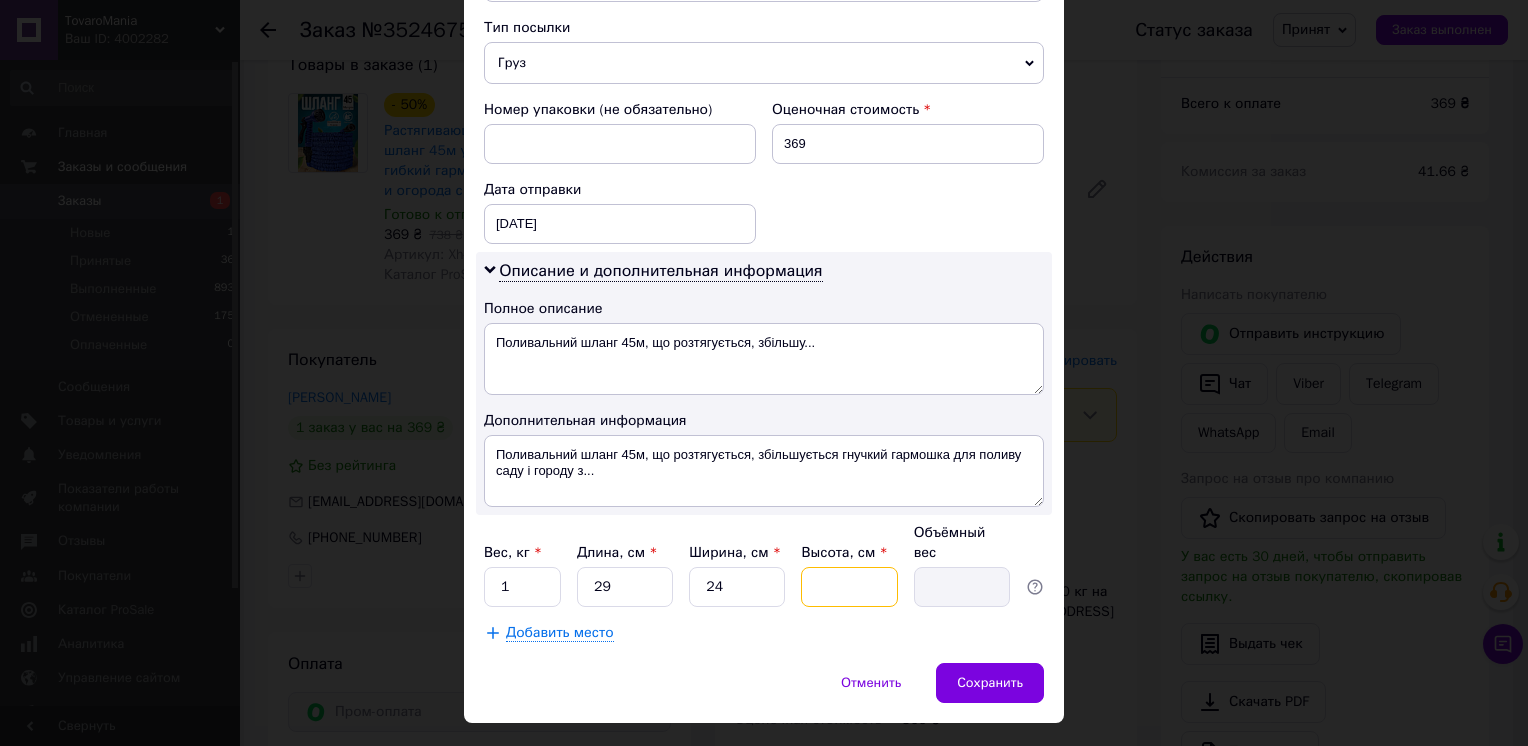 type on "1" 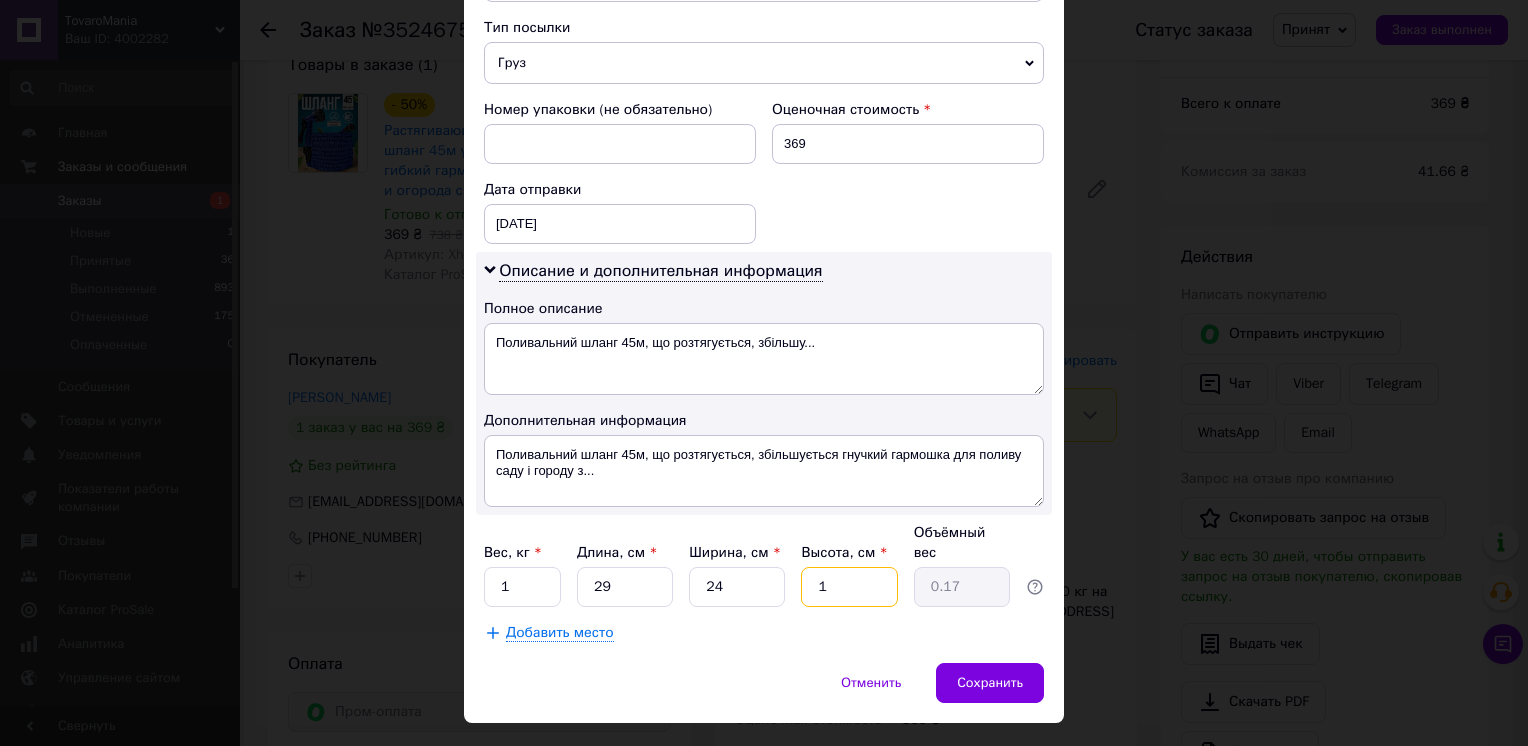 type on "13" 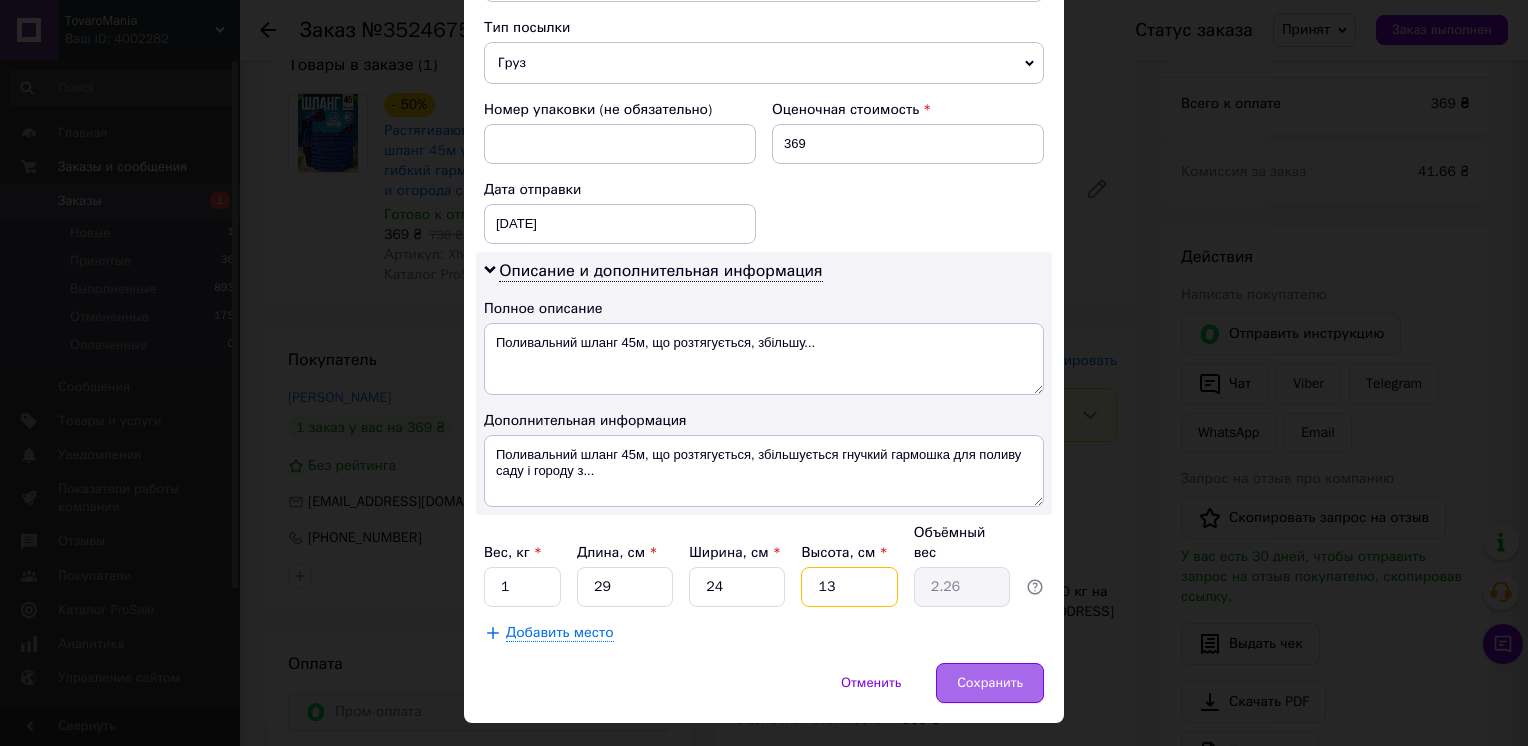 type on "13" 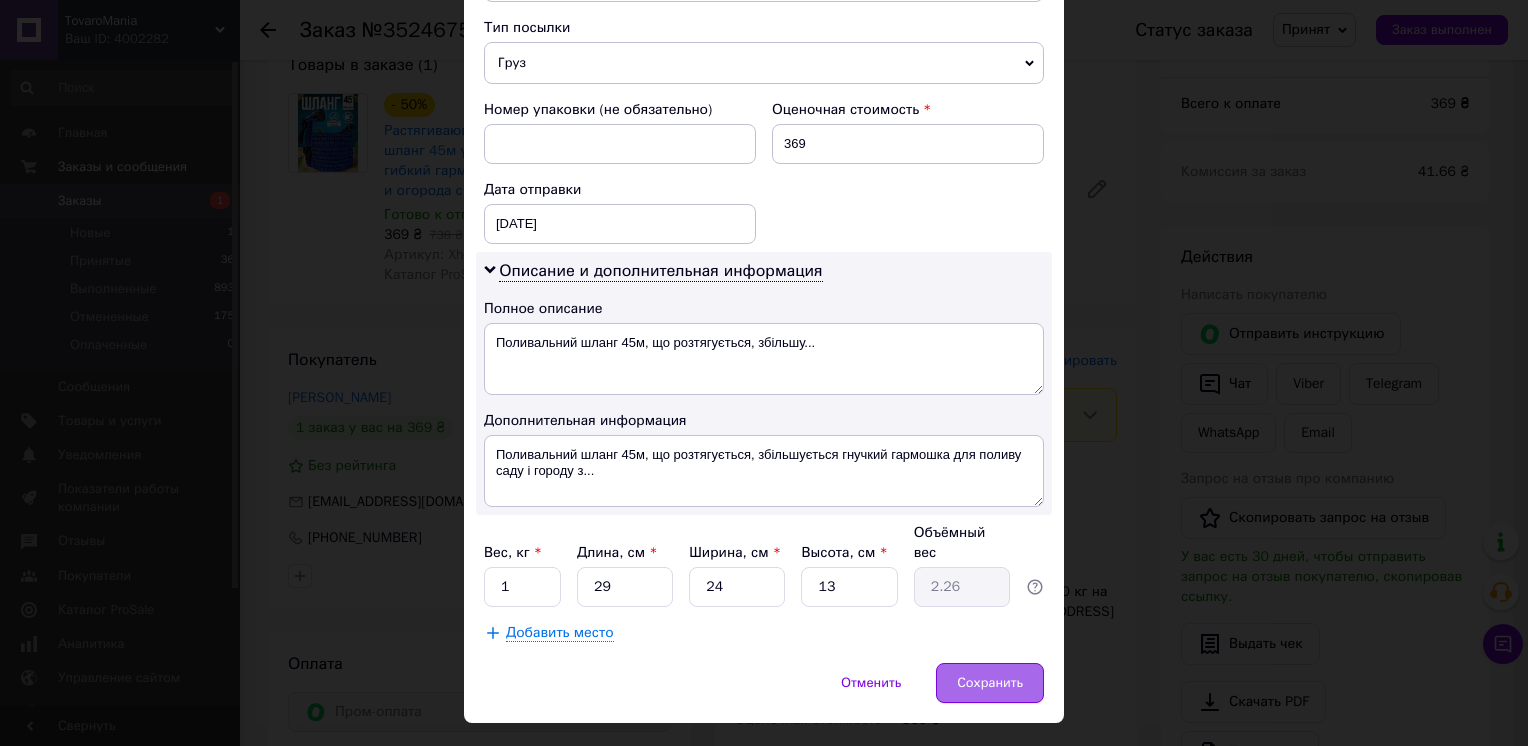 click on "Сохранить" at bounding box center (990, 683) 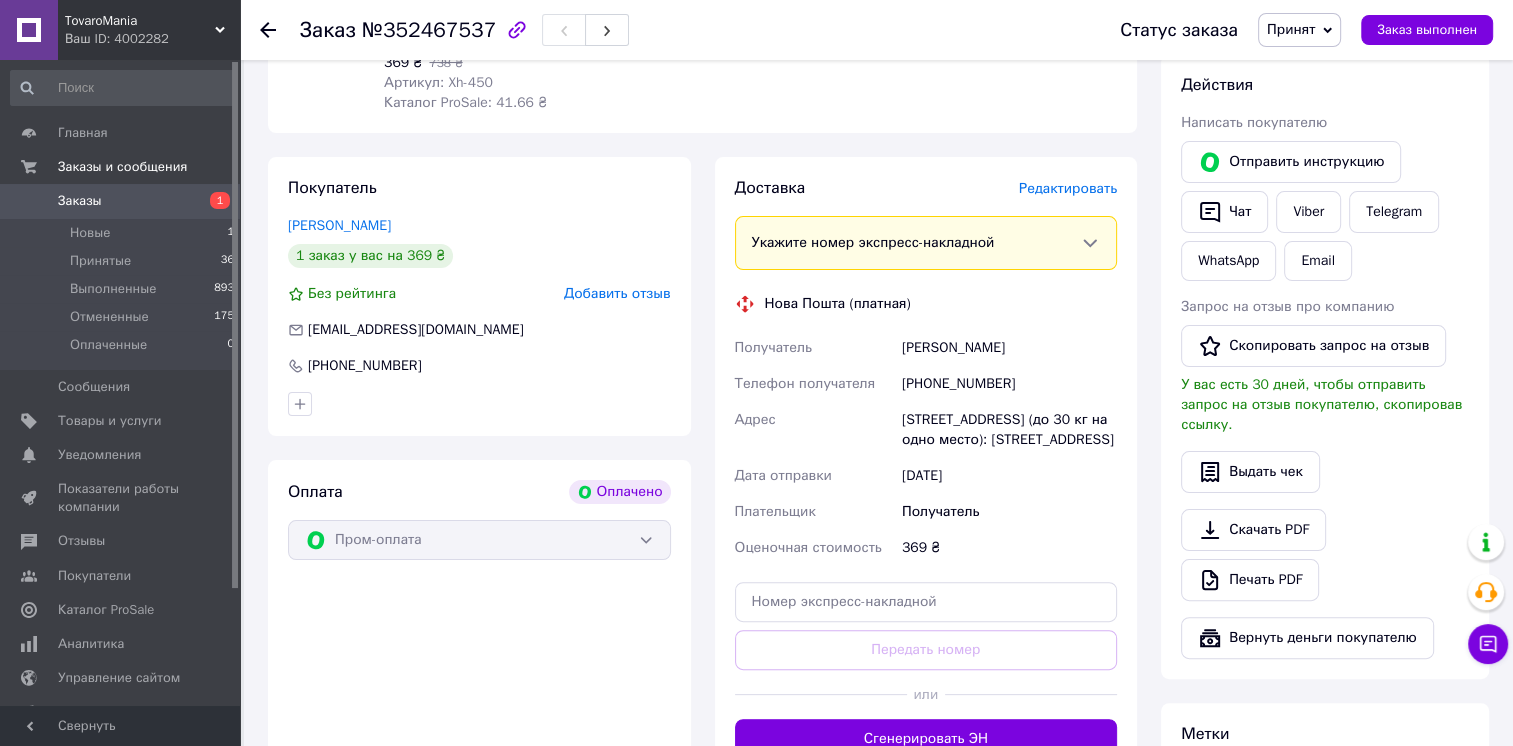 scroll, scrollTop: 400, scrollLeft: 0, axis: vertical 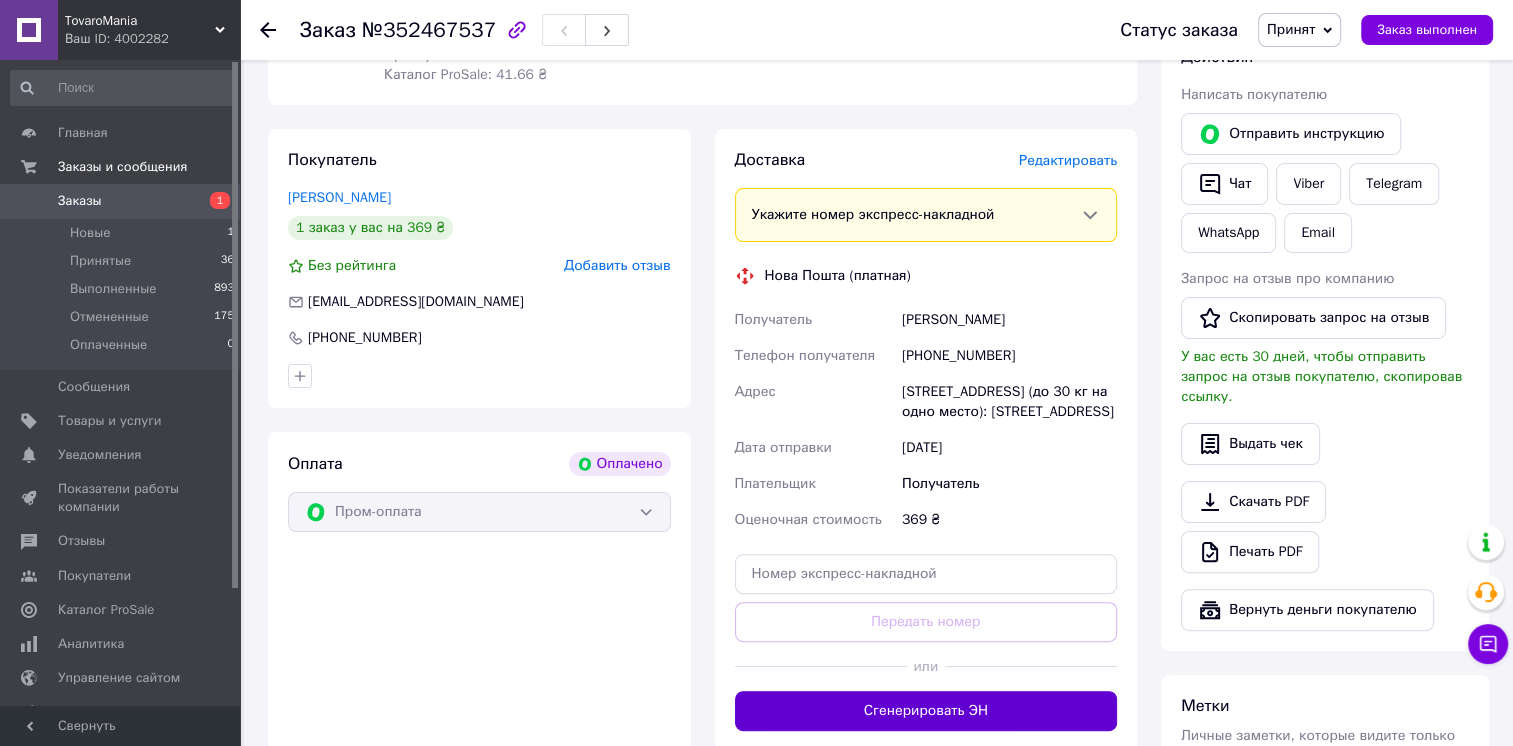 click on "Сгенерировать ЭН" at bounding box center (926, 711) 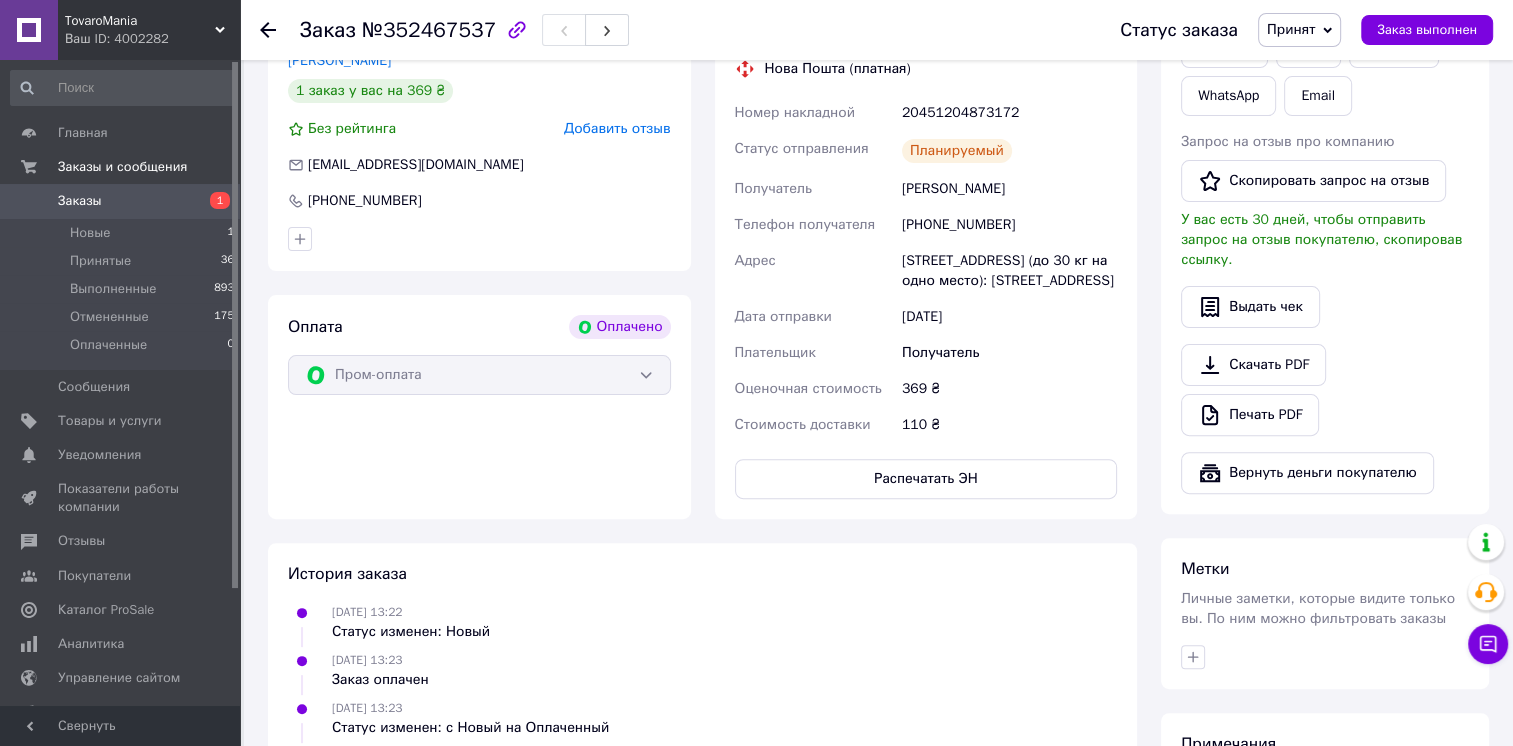 scroll, scrollTop: 600, scrollLeft: 0, axis: vertical 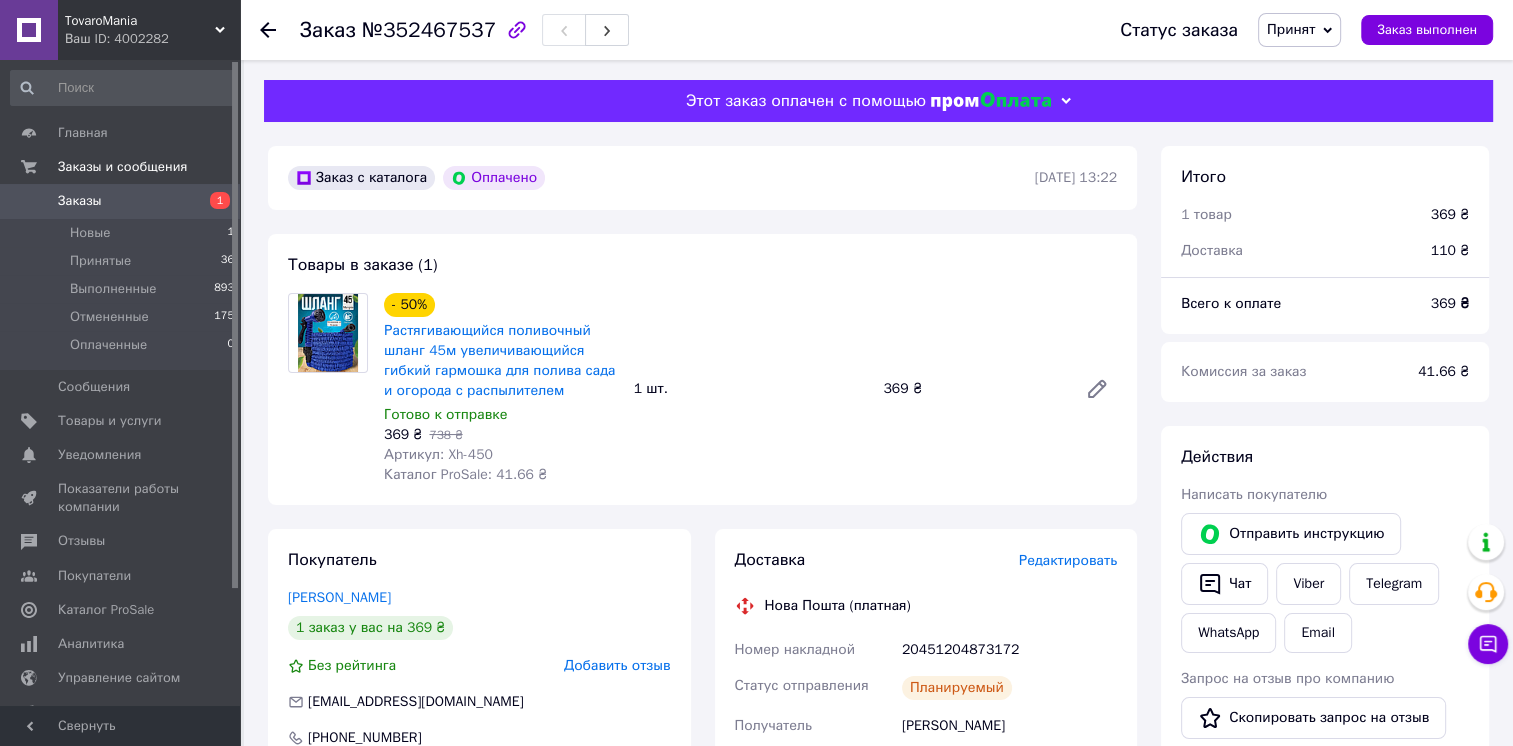 click on "Заказы" at bounding box center (121, 201) 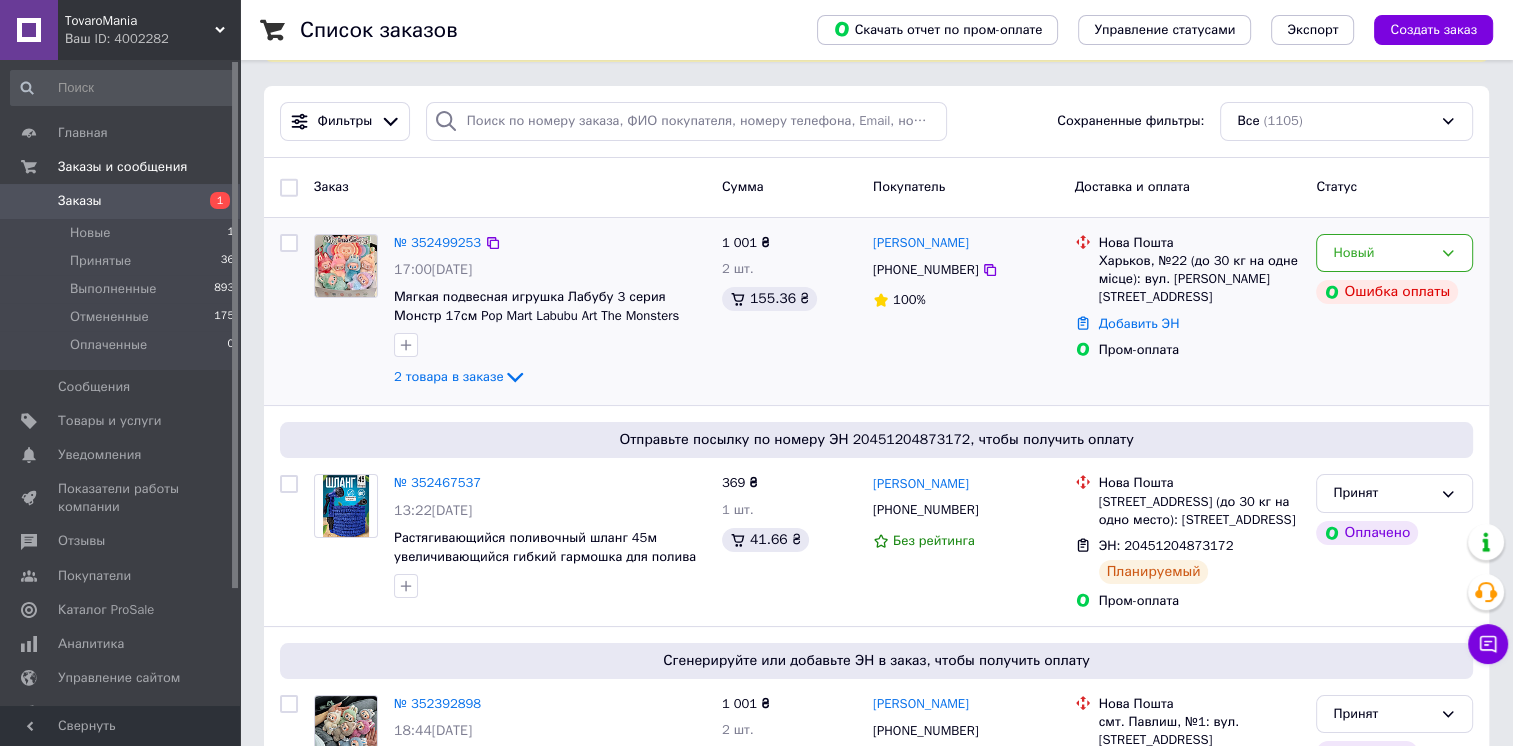scroll, scrollTop: 100, scrollLeft: 0, axis: vertical 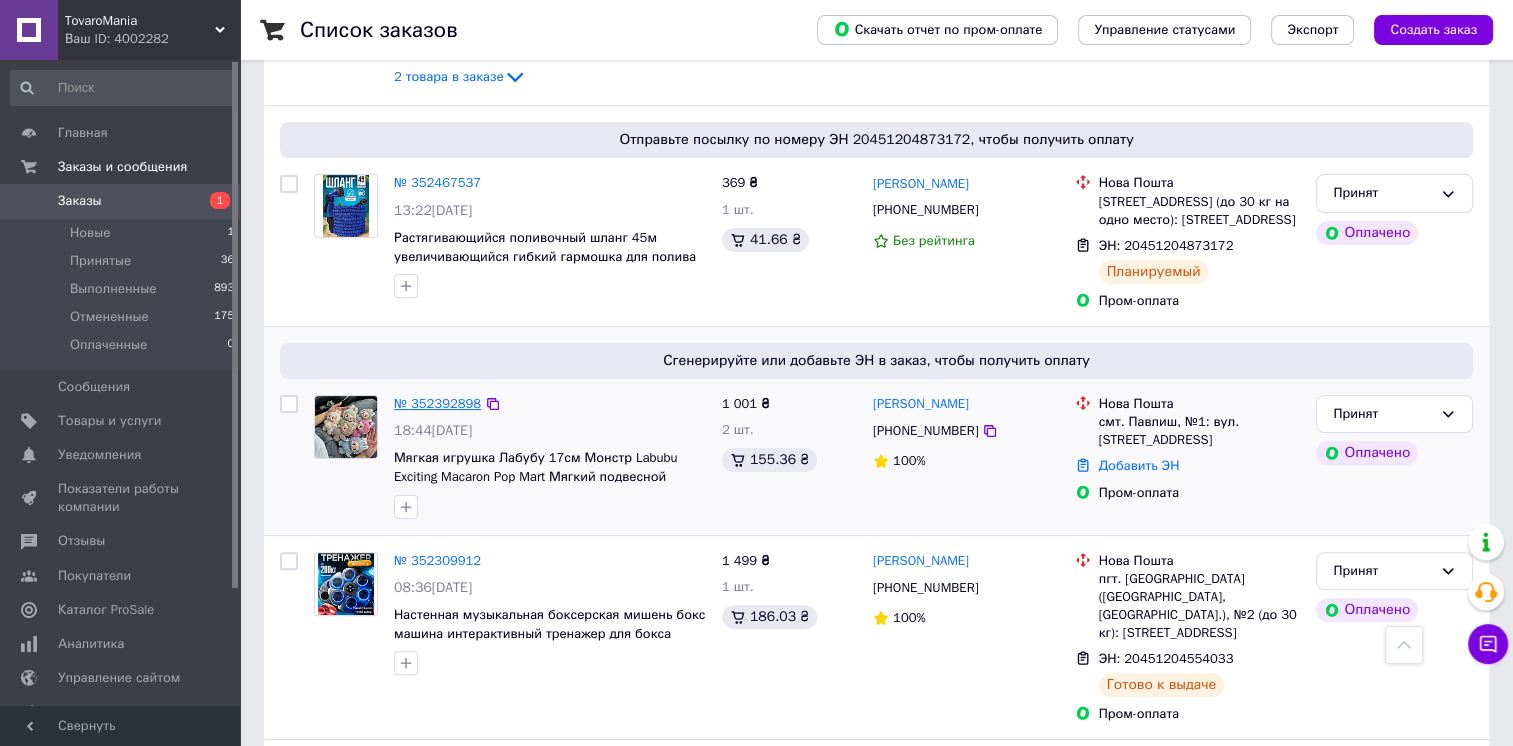 click on "№ 352392898" at bounding box center [437, 403] 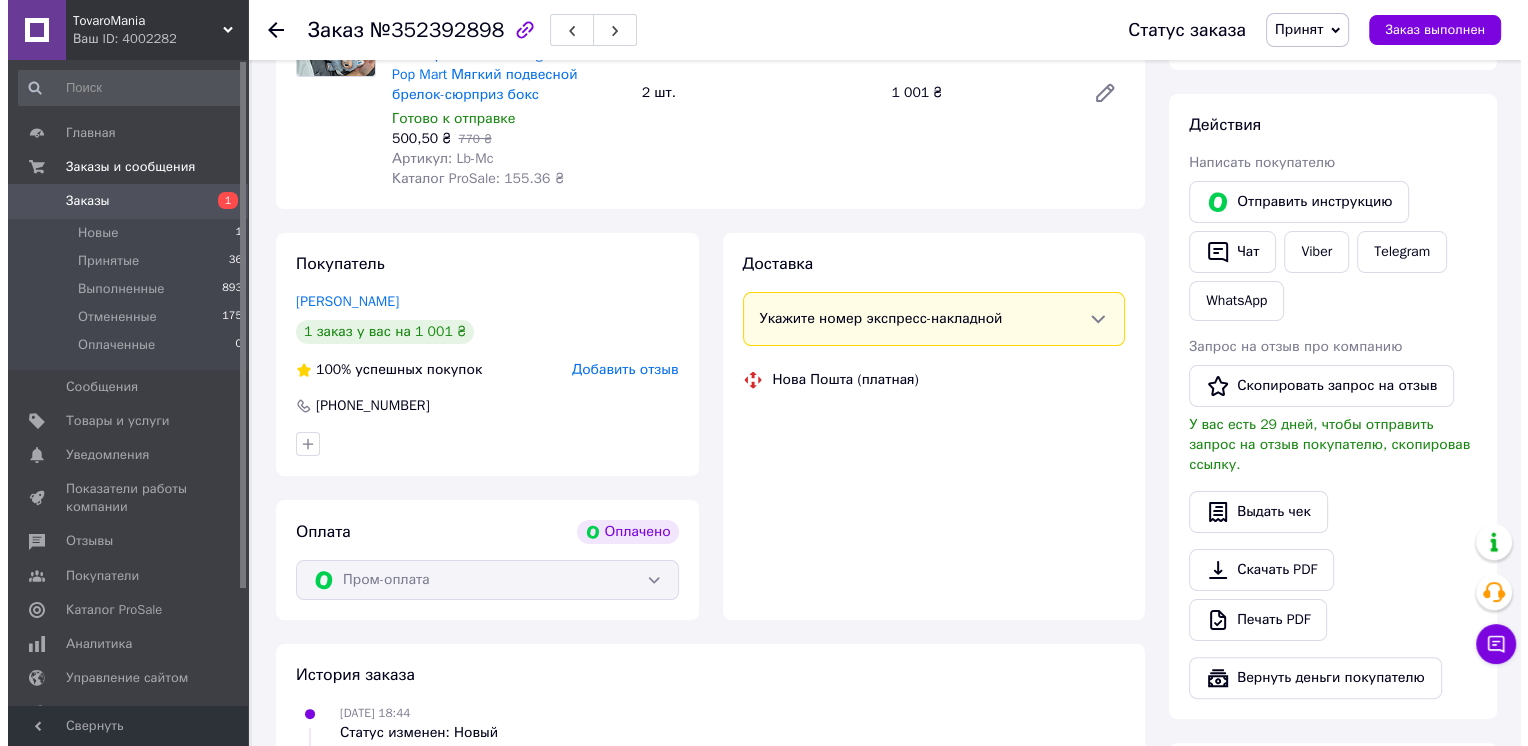 scroll, scrollTop: 300, scrollLeft: 0, axis: vertical 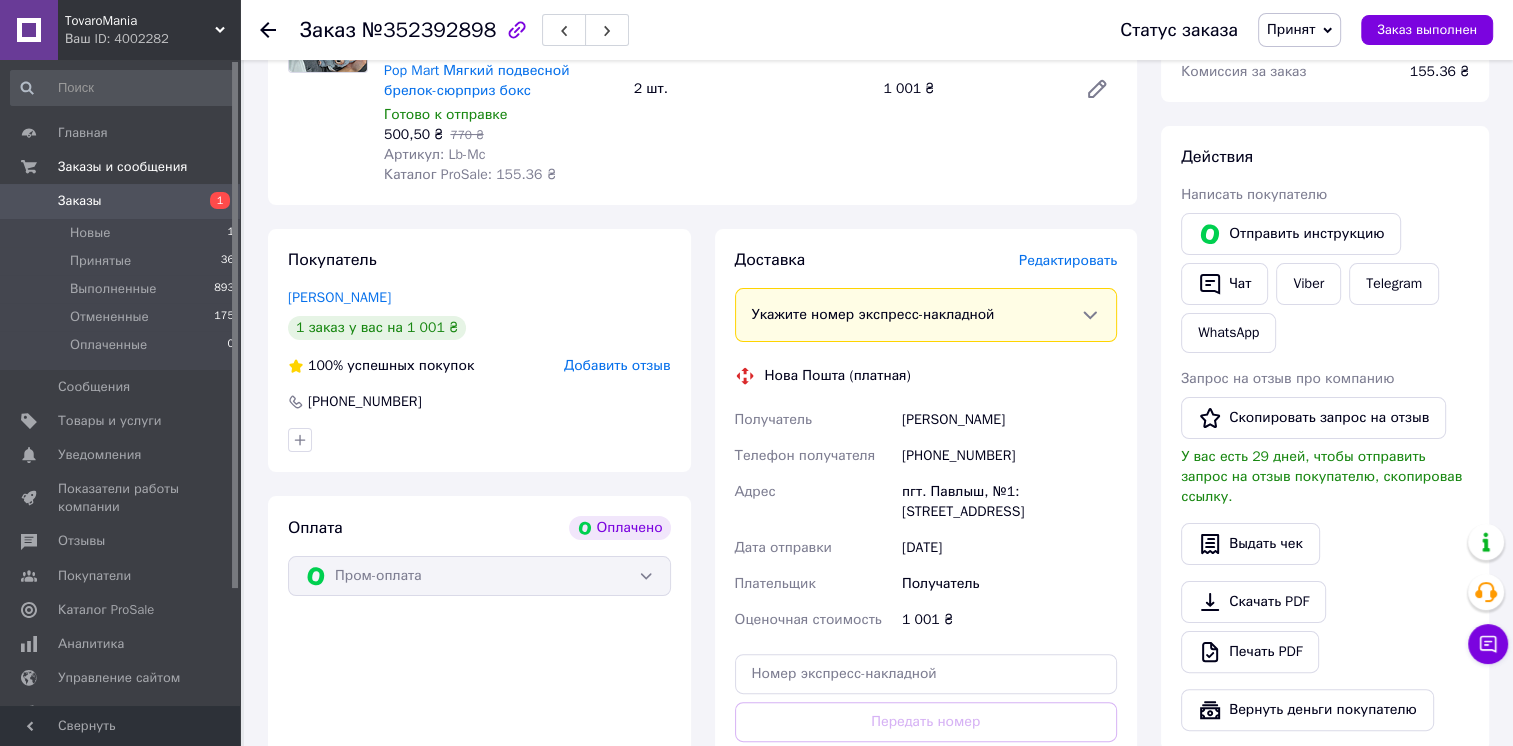 click on "Редактировать" at bounding box center (1068, 260) 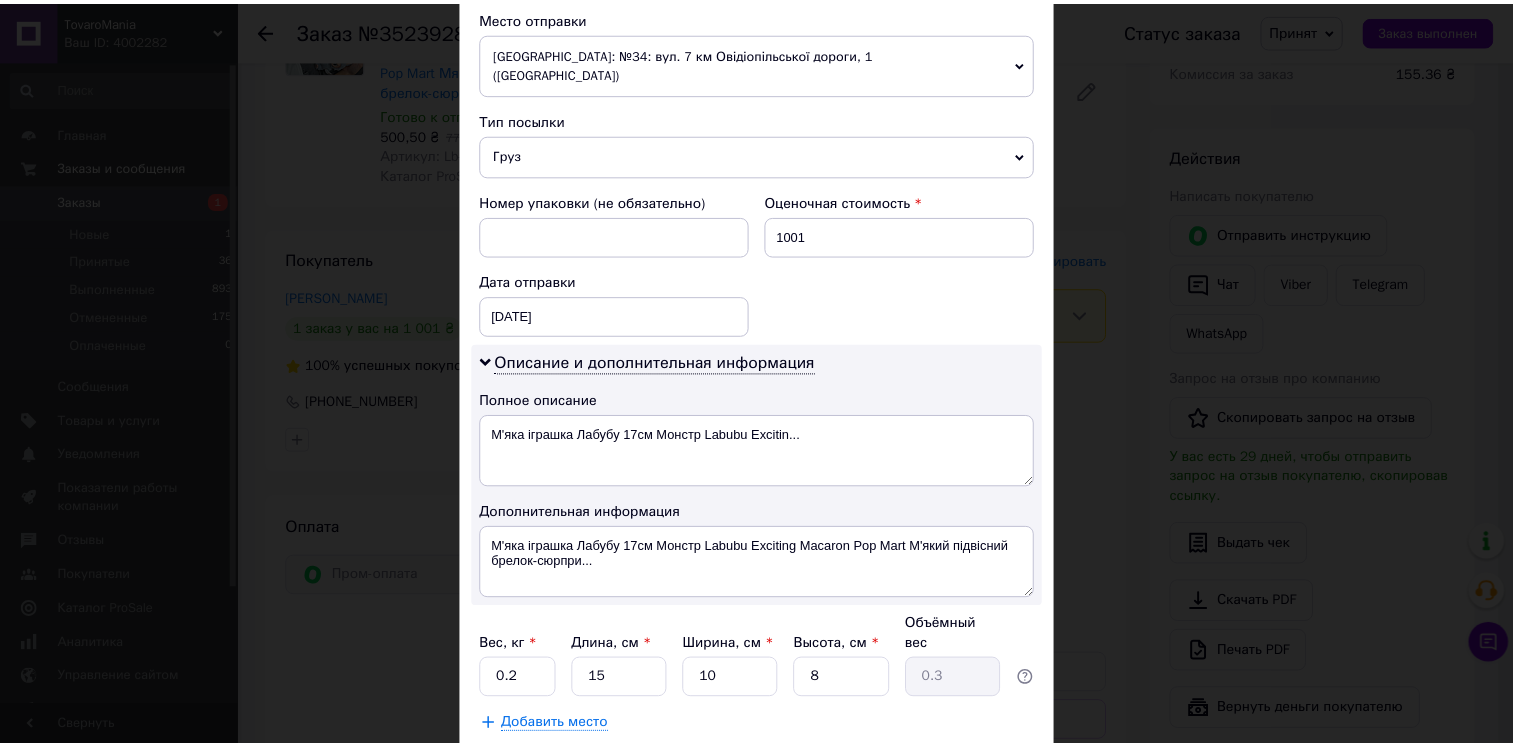 scroll, scrollTop: 799, scrollLeft: 0, axis: vertical 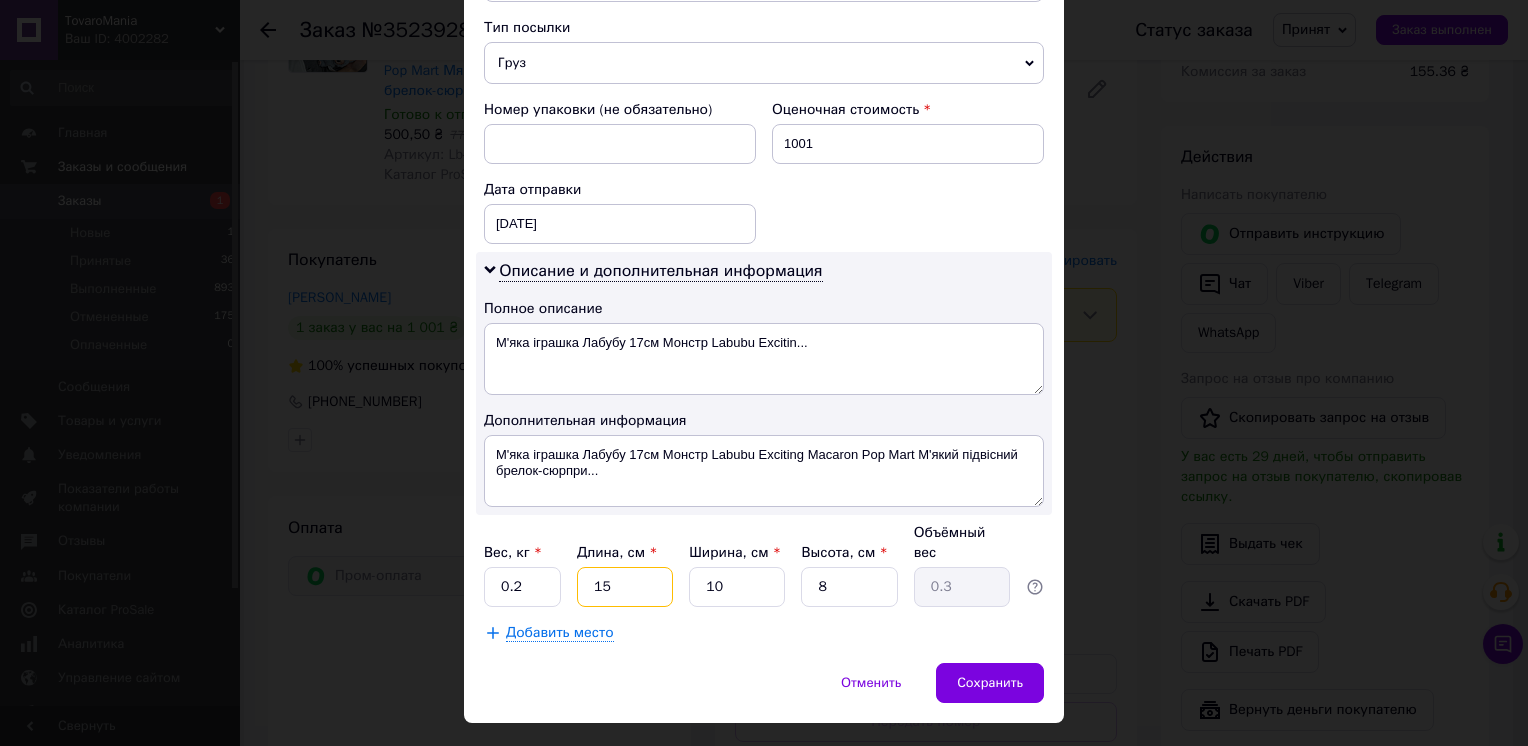 click on "15" at bounding box center [625, 587] 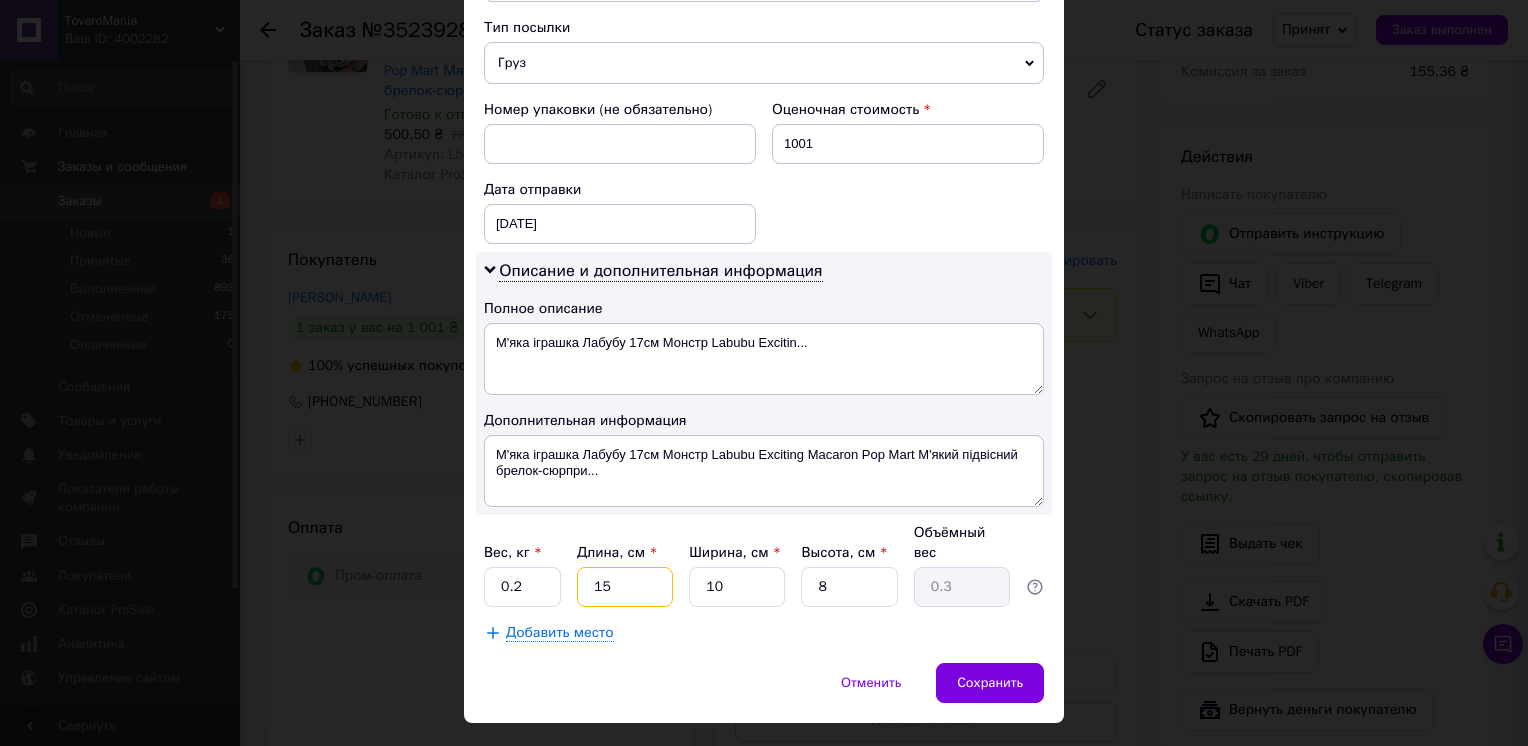 type on "1" 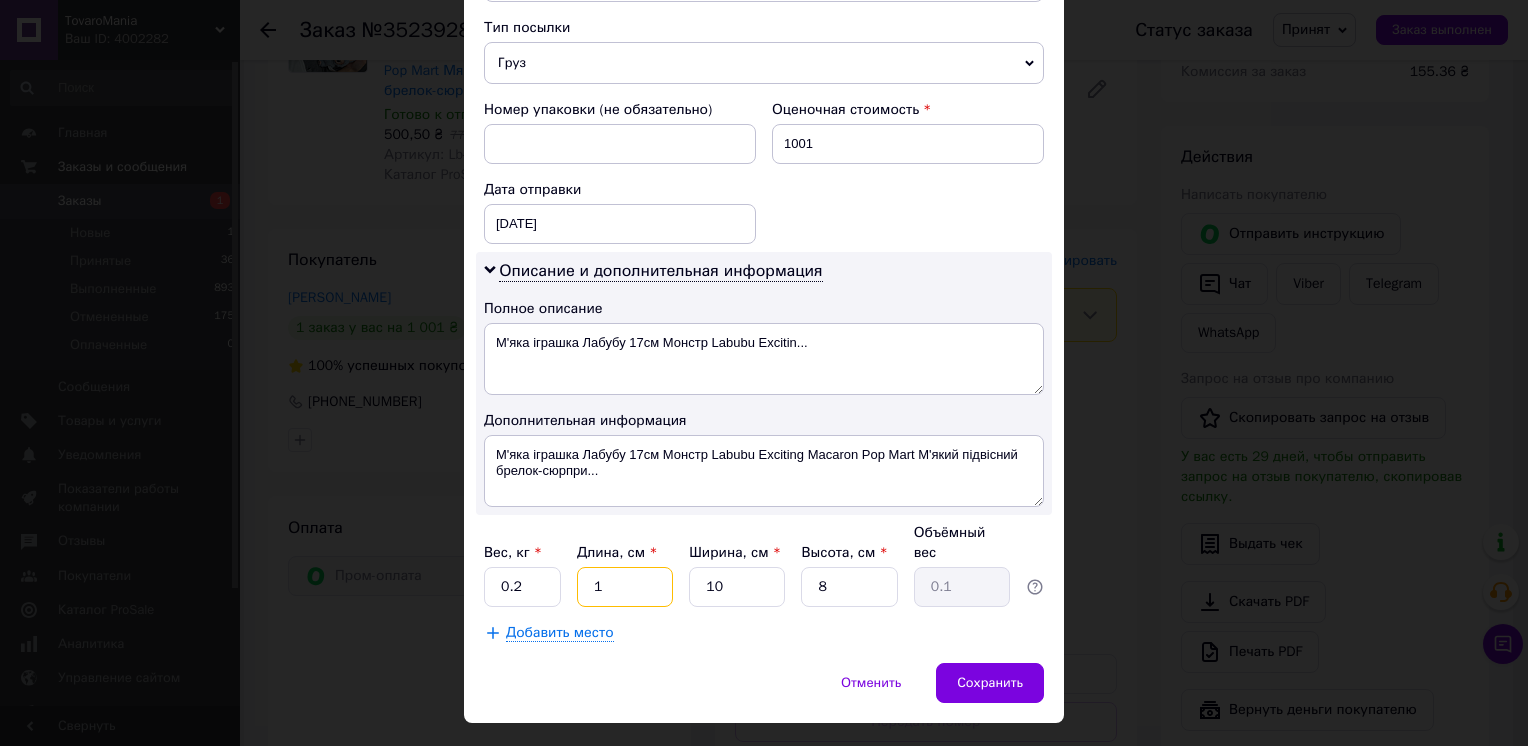 type on "18" 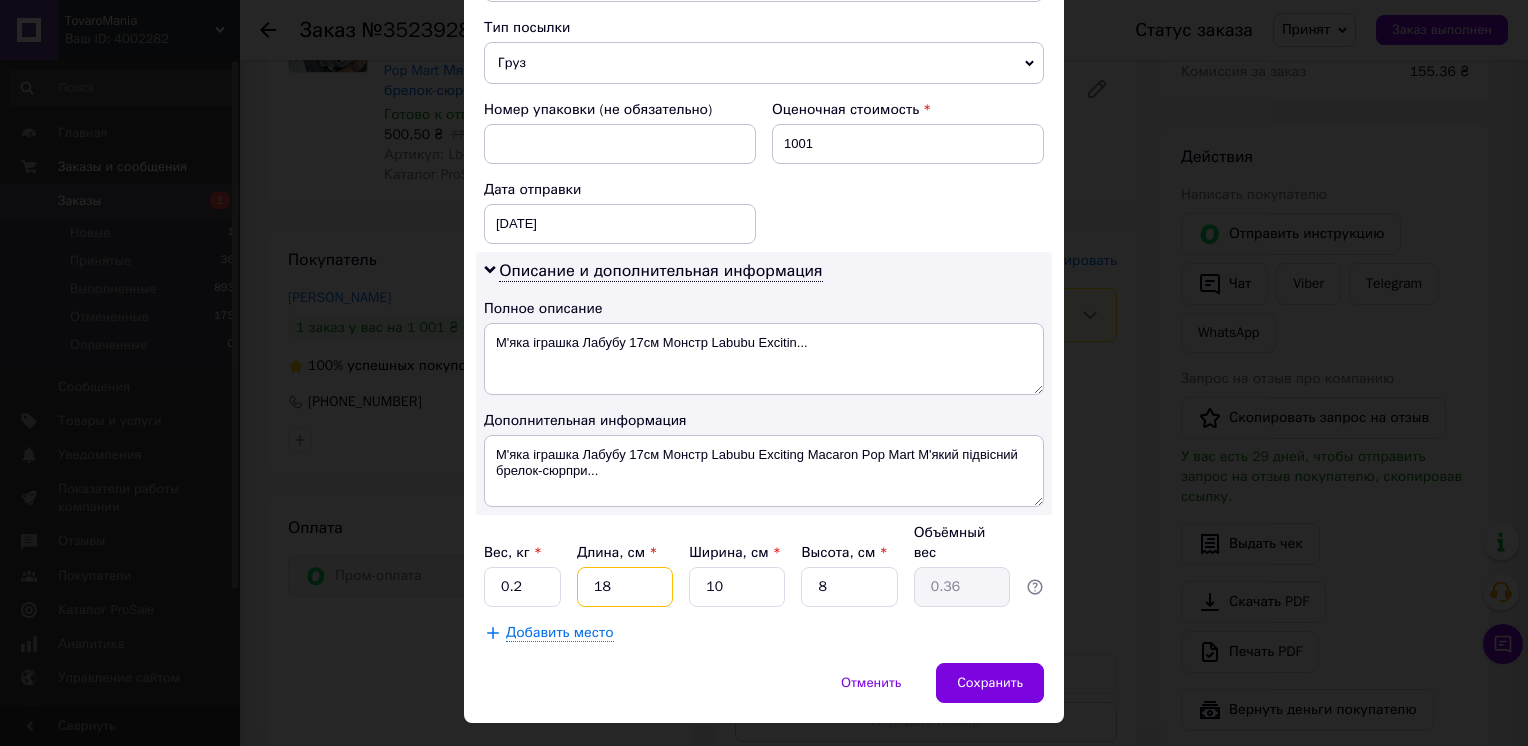 type on "18" 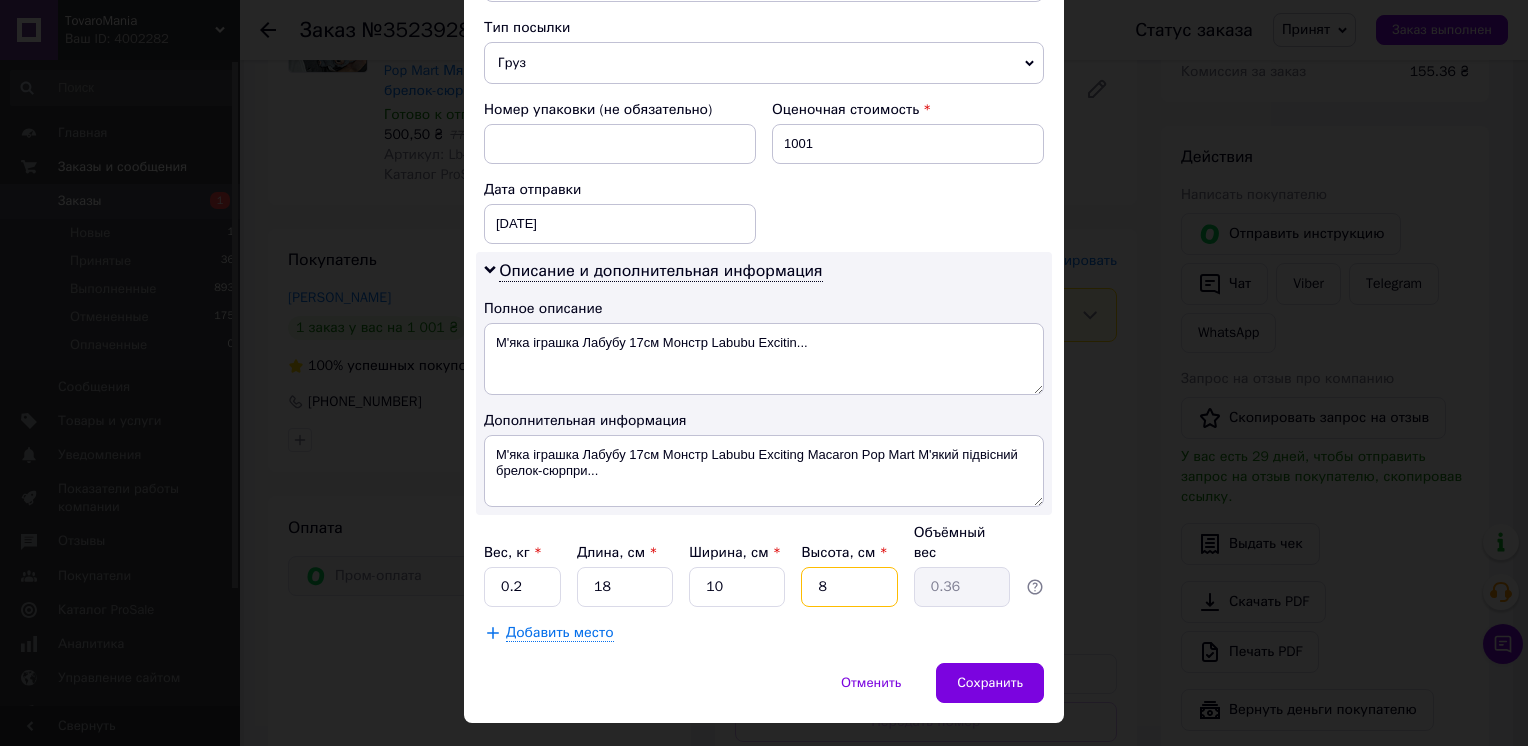 click on "8" at bounding box center (849, 587) 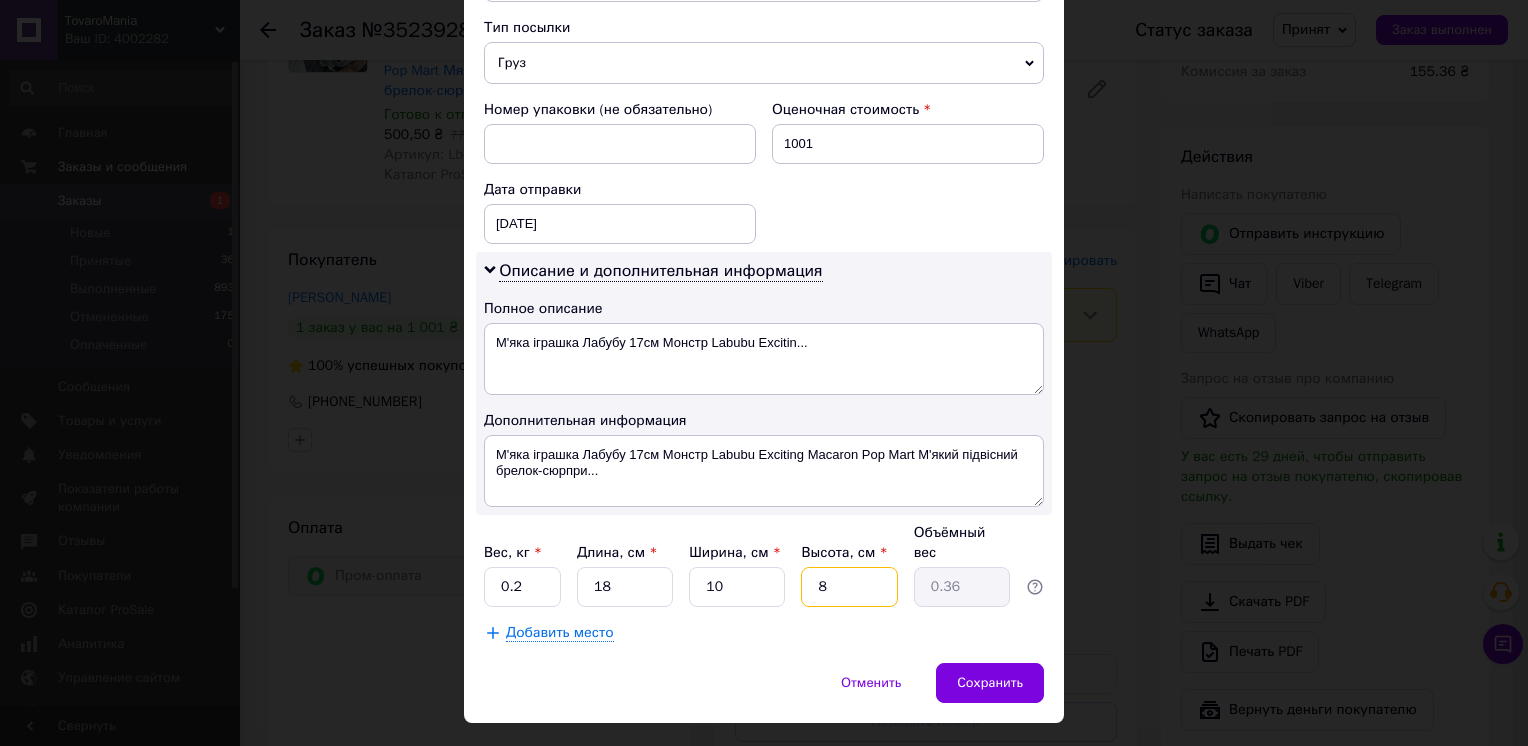 type 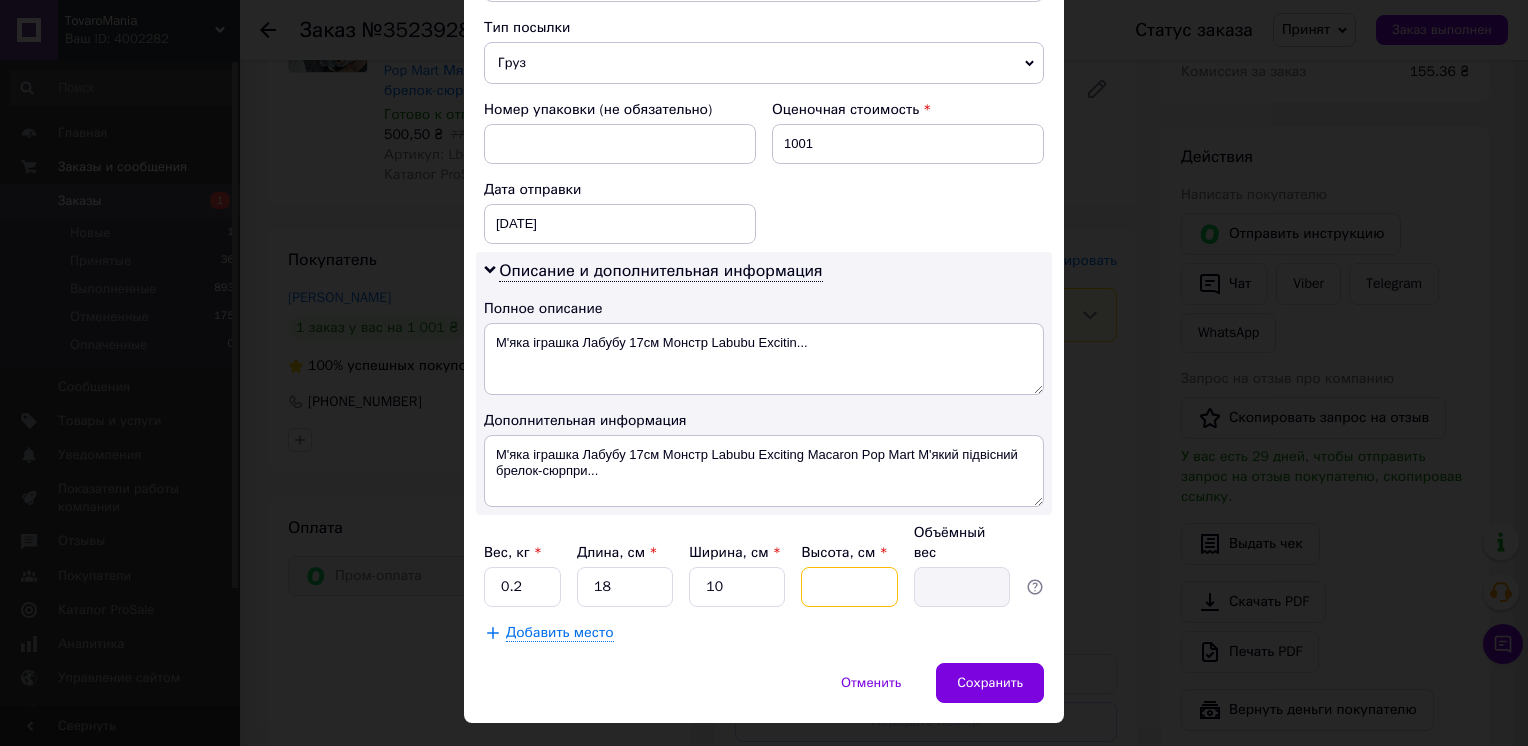 type on "1" 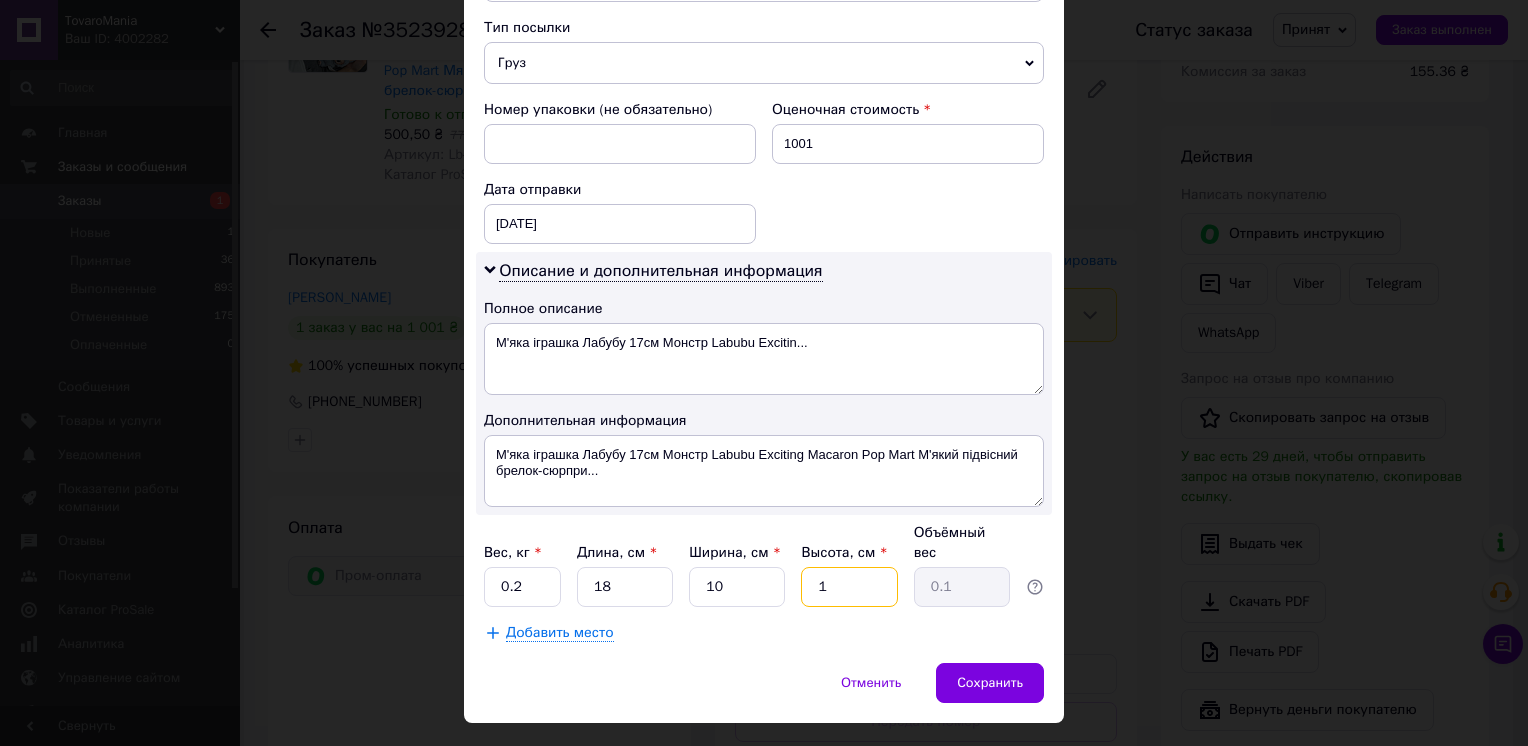 type on "17" 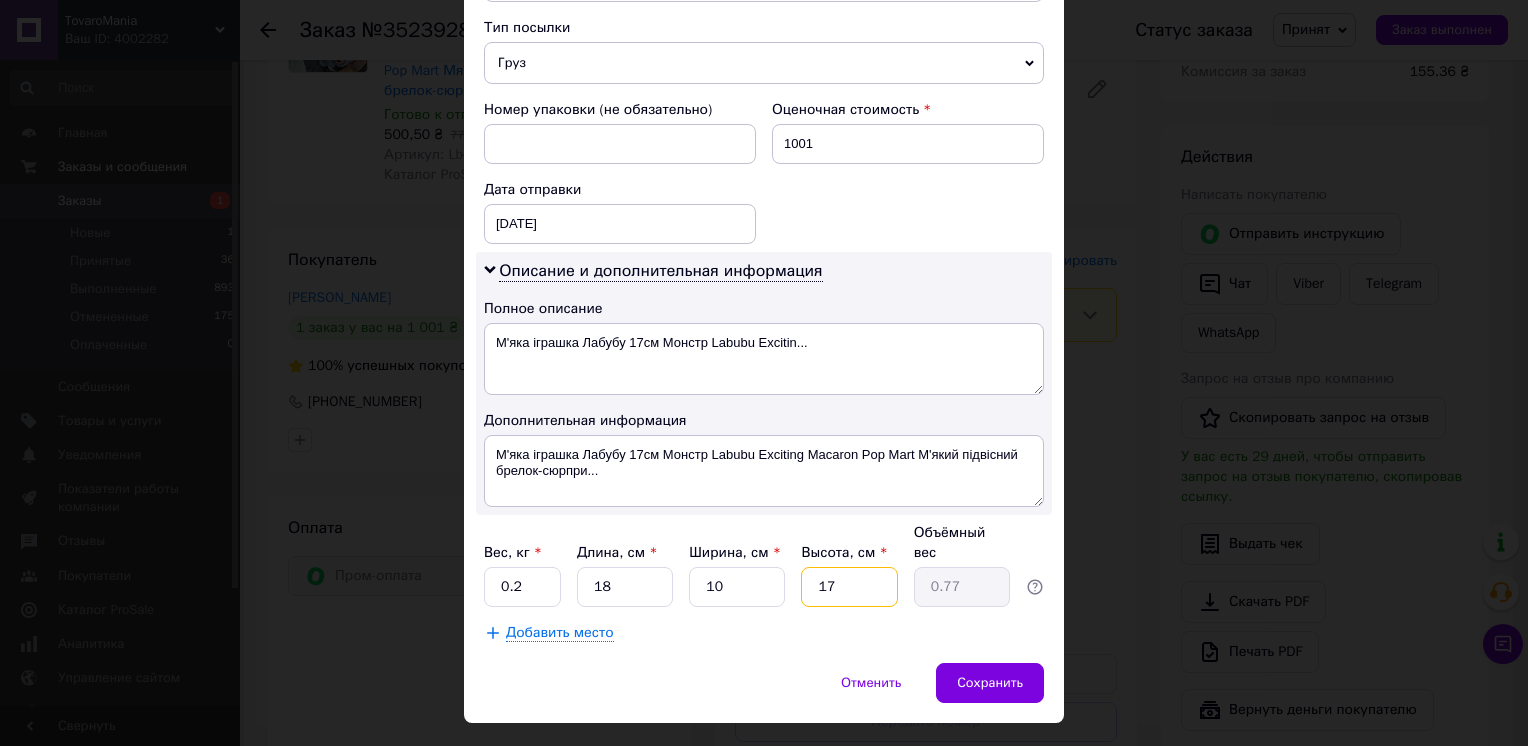 type on "17" 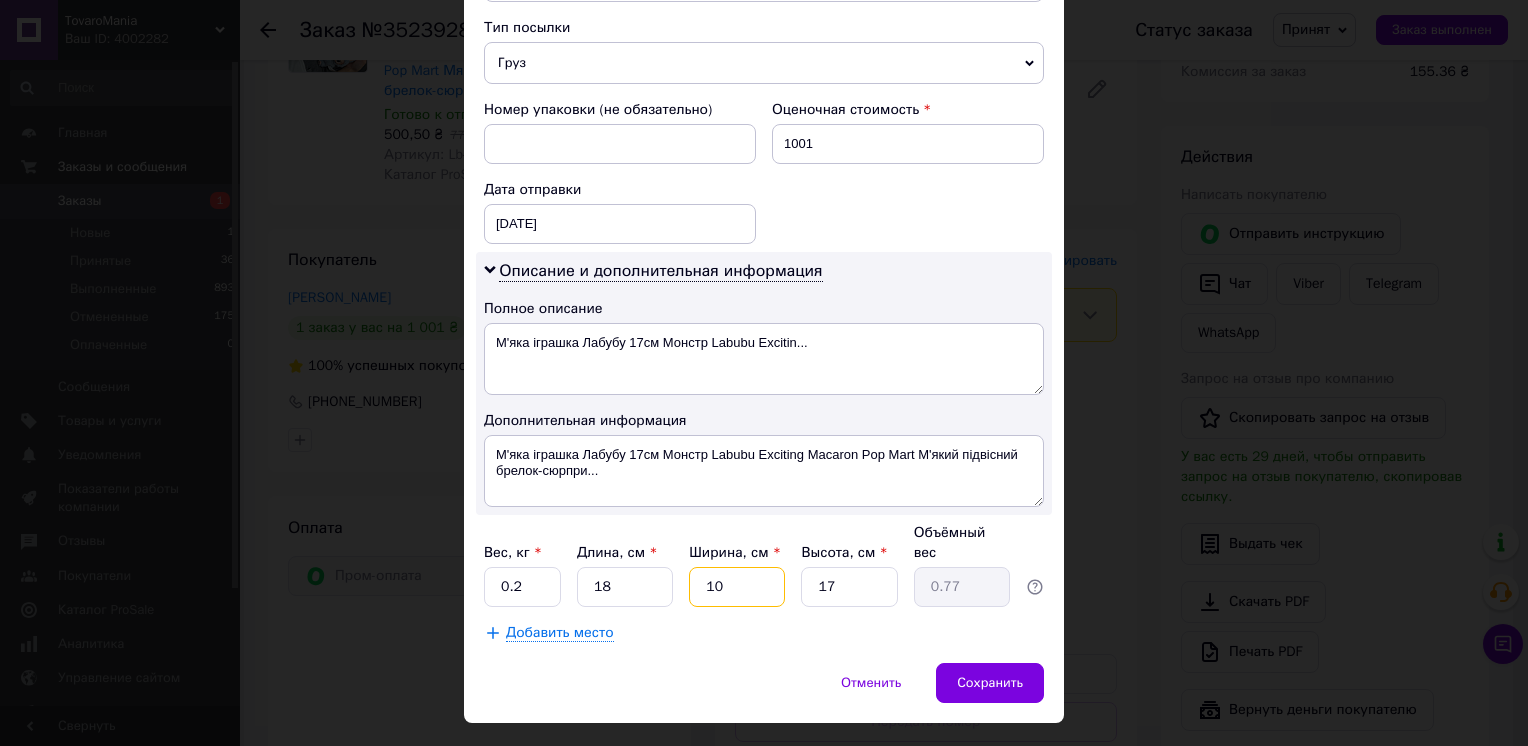 click on "10" at bounding box center (737, 587) 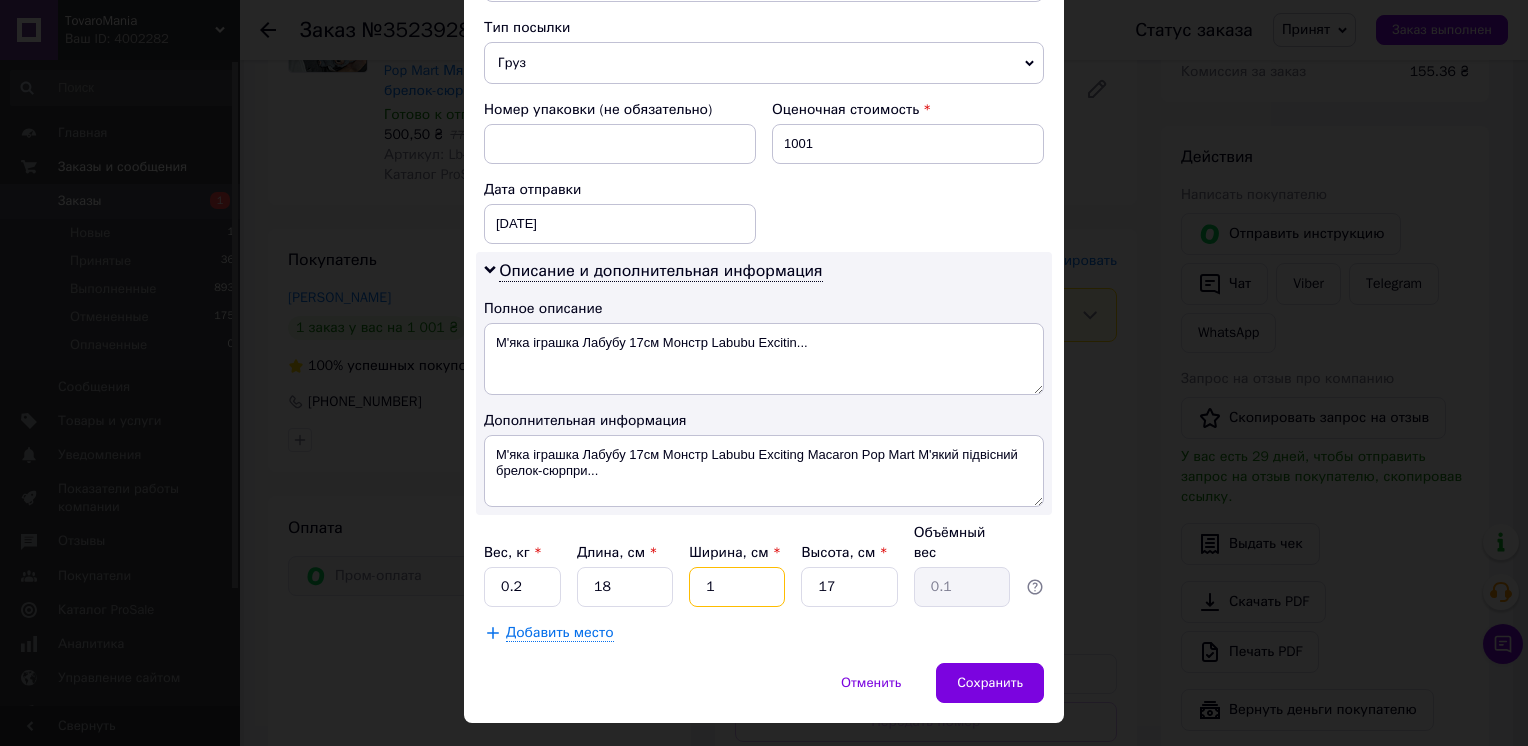 type on "11" 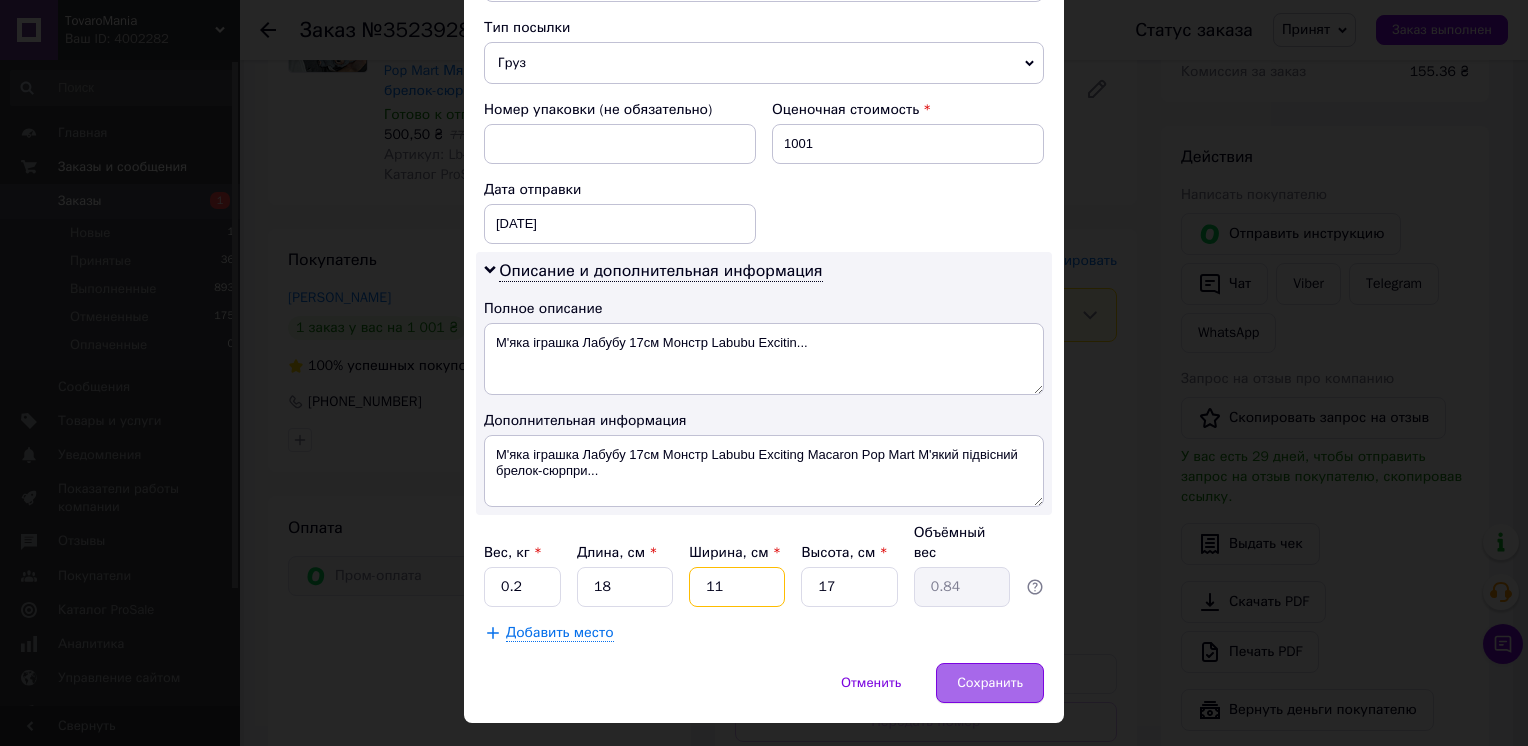type on "11" 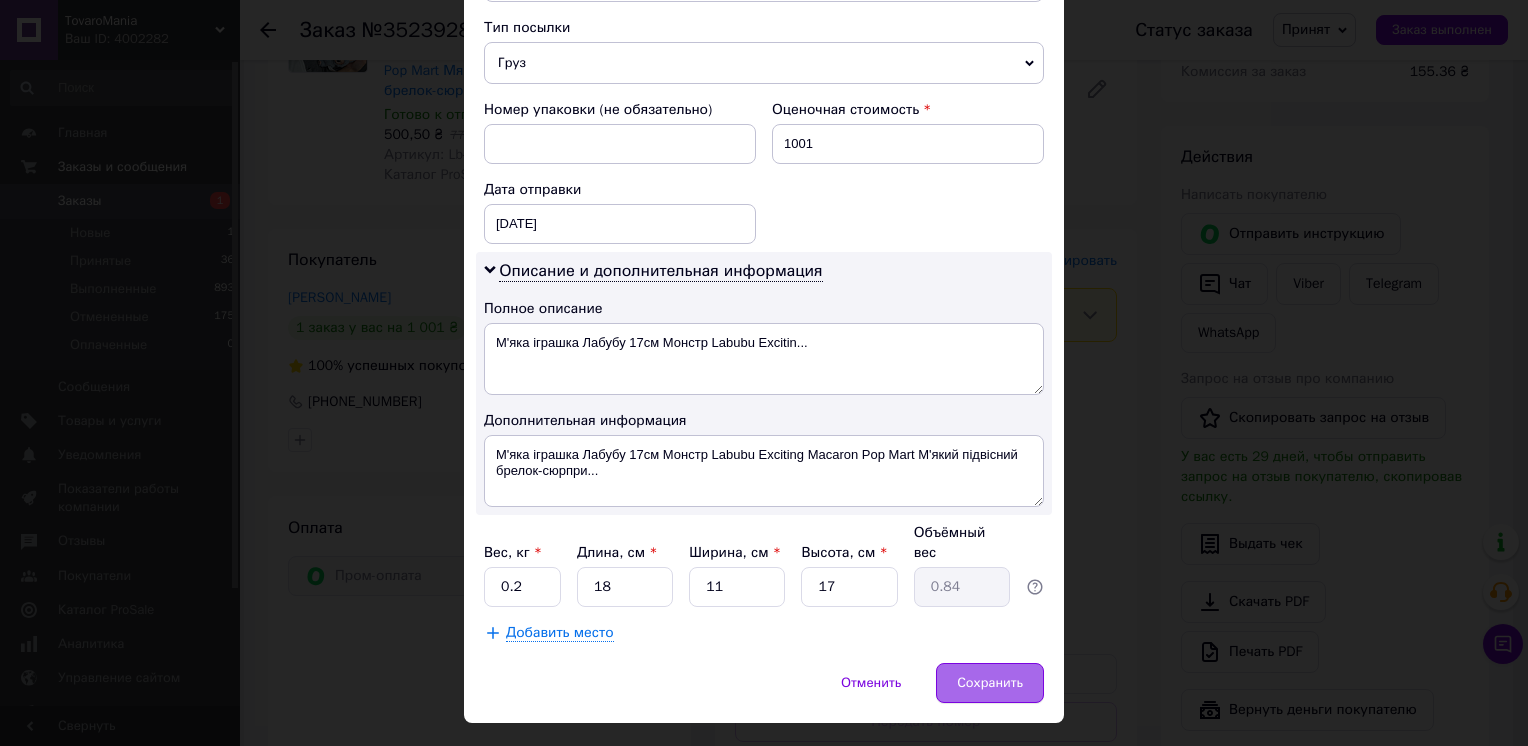 click on "Сохранить" at bounding box center [990, 683] 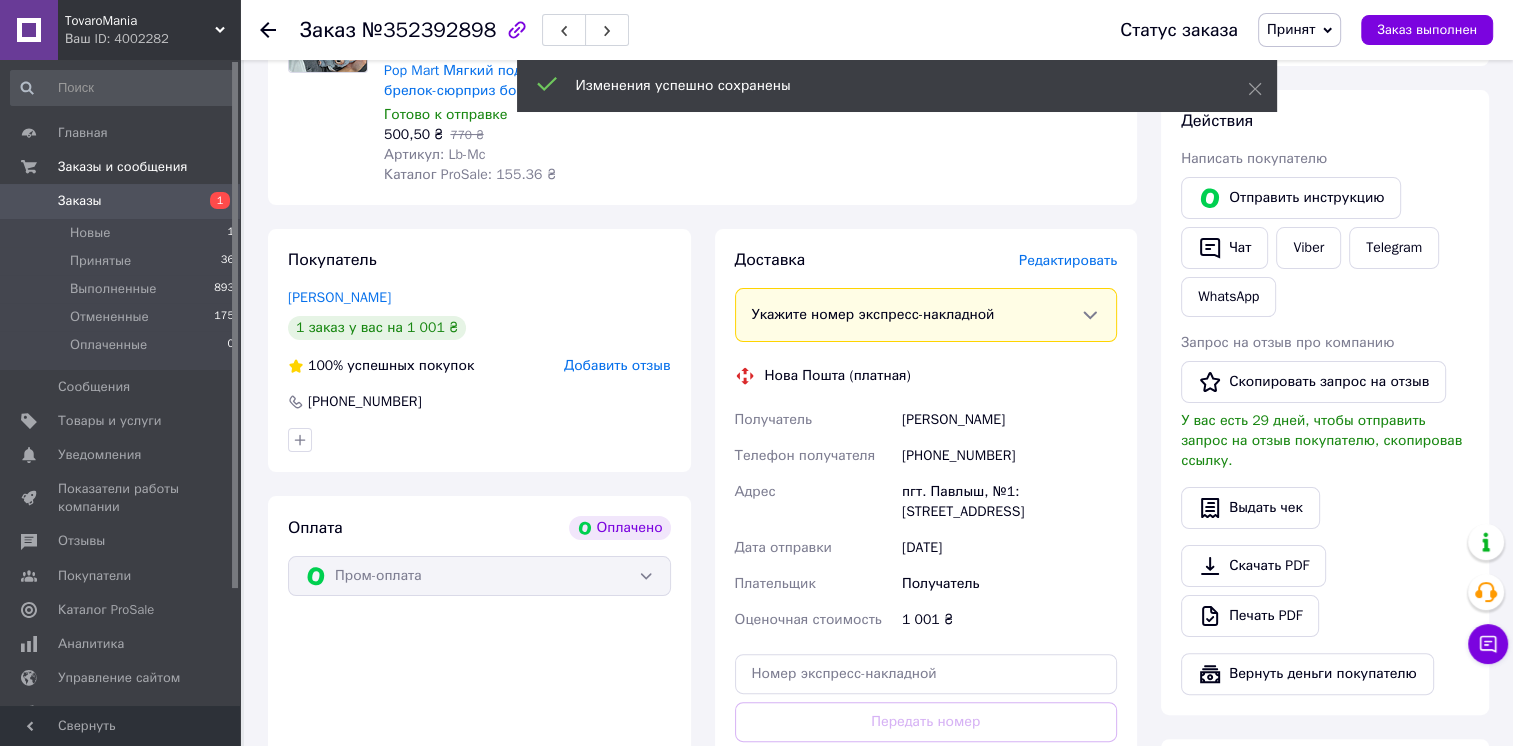 scroll, scrollTop: 500, scrollLeft: 0, axis: vertical 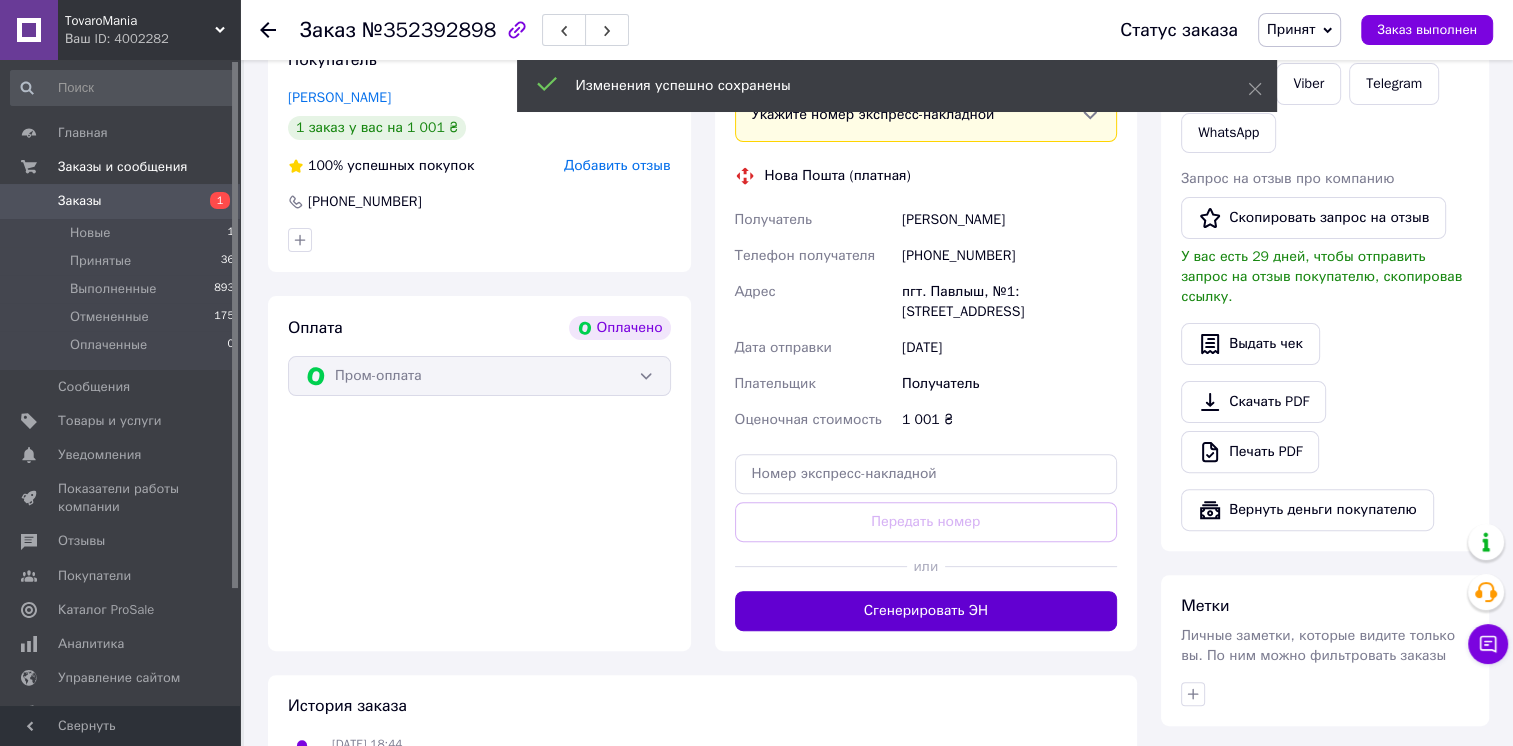 click on "Сгенерировать ЭН" at bounding box center [926, 611] 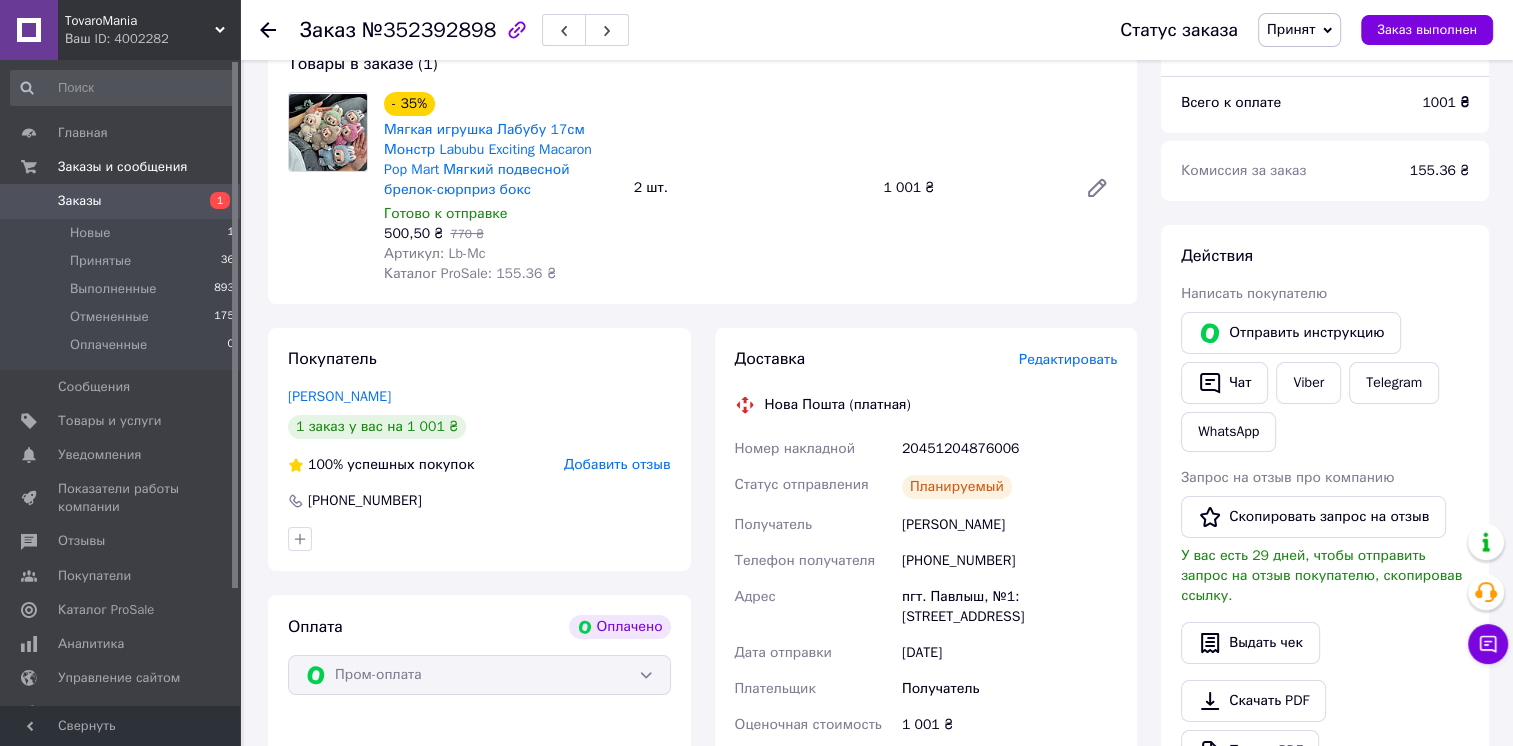 scroll, scrollTop: 200, scrollLeft: 0, axis: vertical 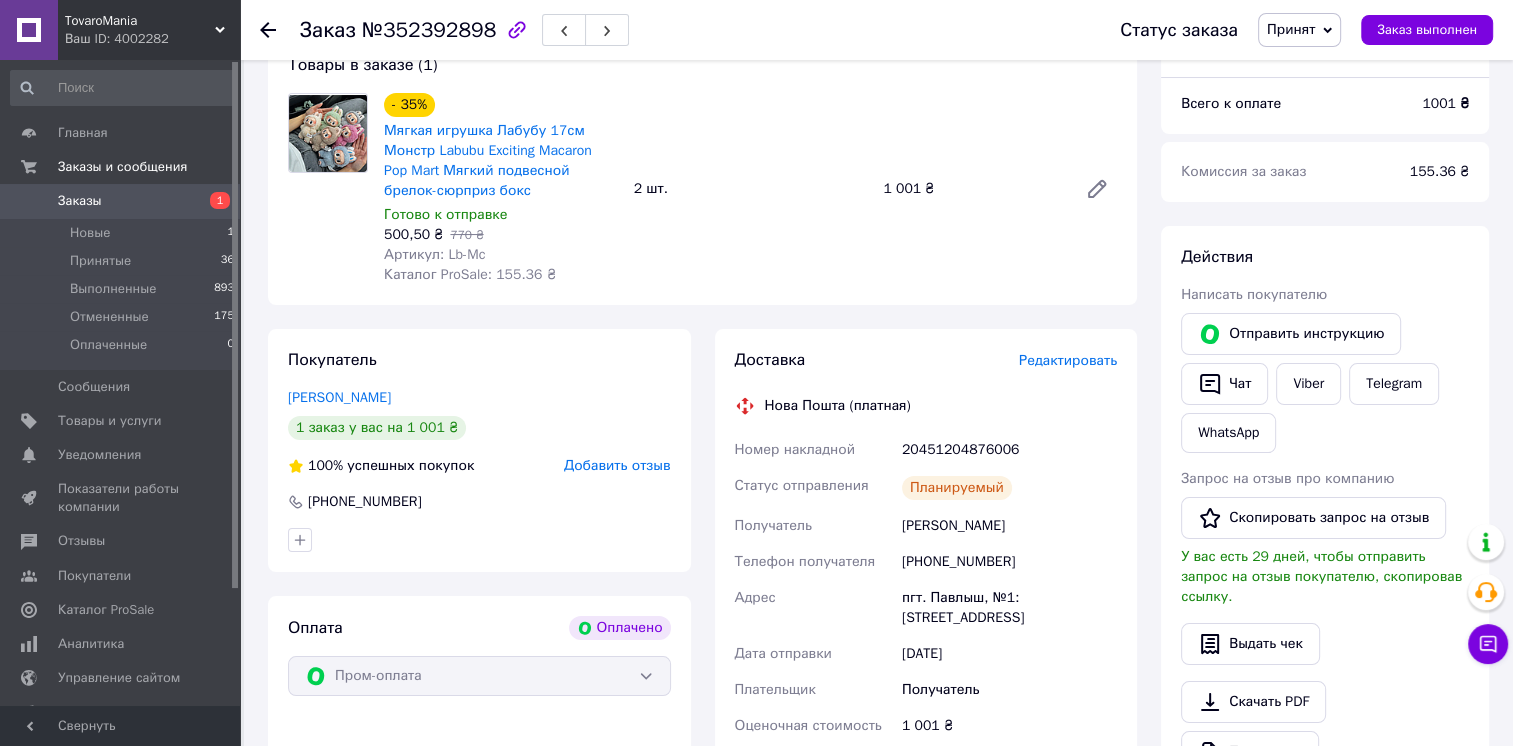 click on "Итого 1 товар 1 001 ₴ Доставка 110.01 ₴ Всего к оплате 1001 ₴ Комиссия за заказ 155.36 ₴ Действия Написать покупателю   Отправить инструкцию   Чат Viber Telegram WhatsApp Запрос на отзыв про компанию   Скопировать запрос на отзыв У вас есть 29 дней, чтобы отправить запрос на отзыв покупателю, скопировав ссылку.   Выдать чек   Скачать PDF   Печать PDF   Вернуть деньги покупателю Метки Личные заметки, которые видите только вы. По ним можно фильтровать заказы Примечания Осталось 300 символов Очистить Сохранить" at bounding box center (1325, 630) 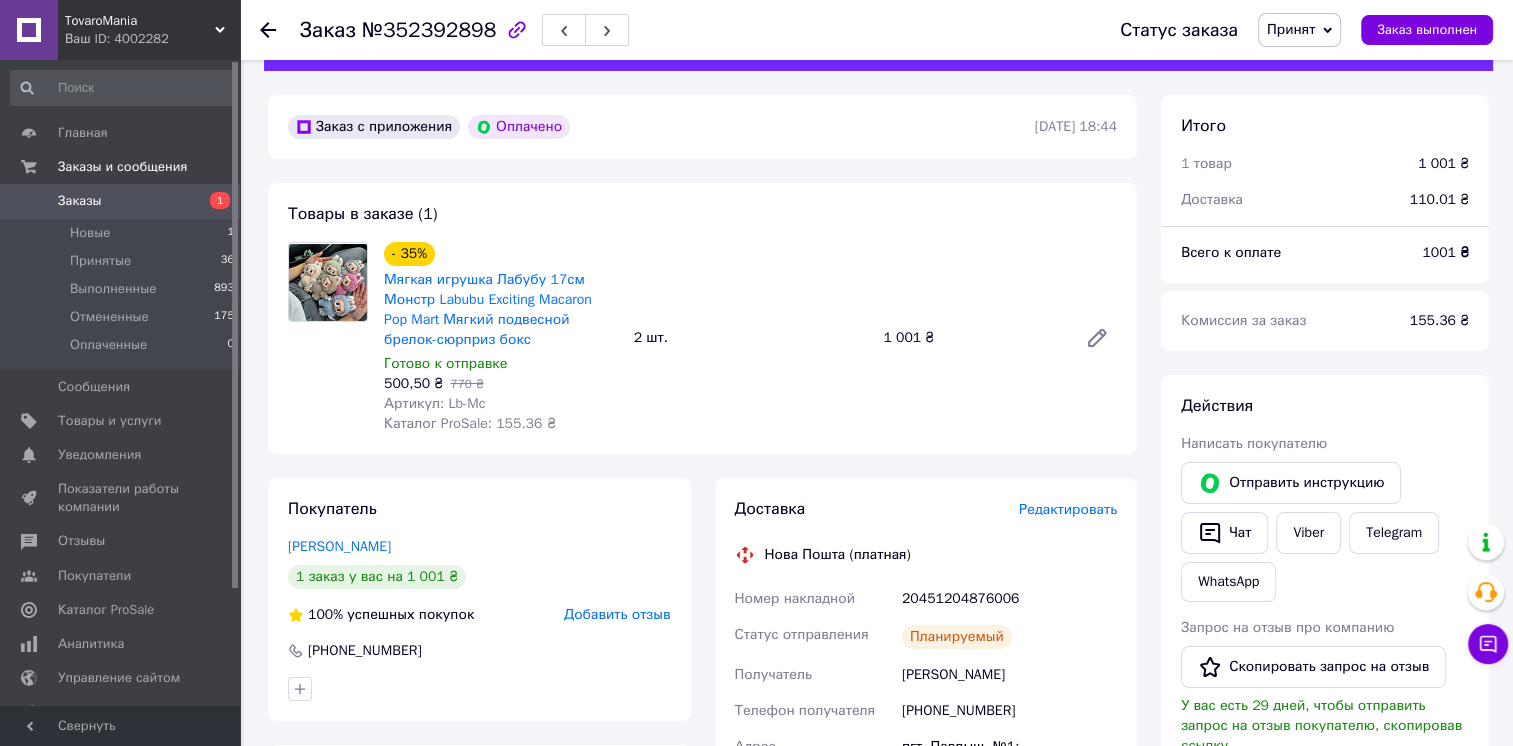 scroll, scrollTop: 0, scrollLeft: 0, axis: both 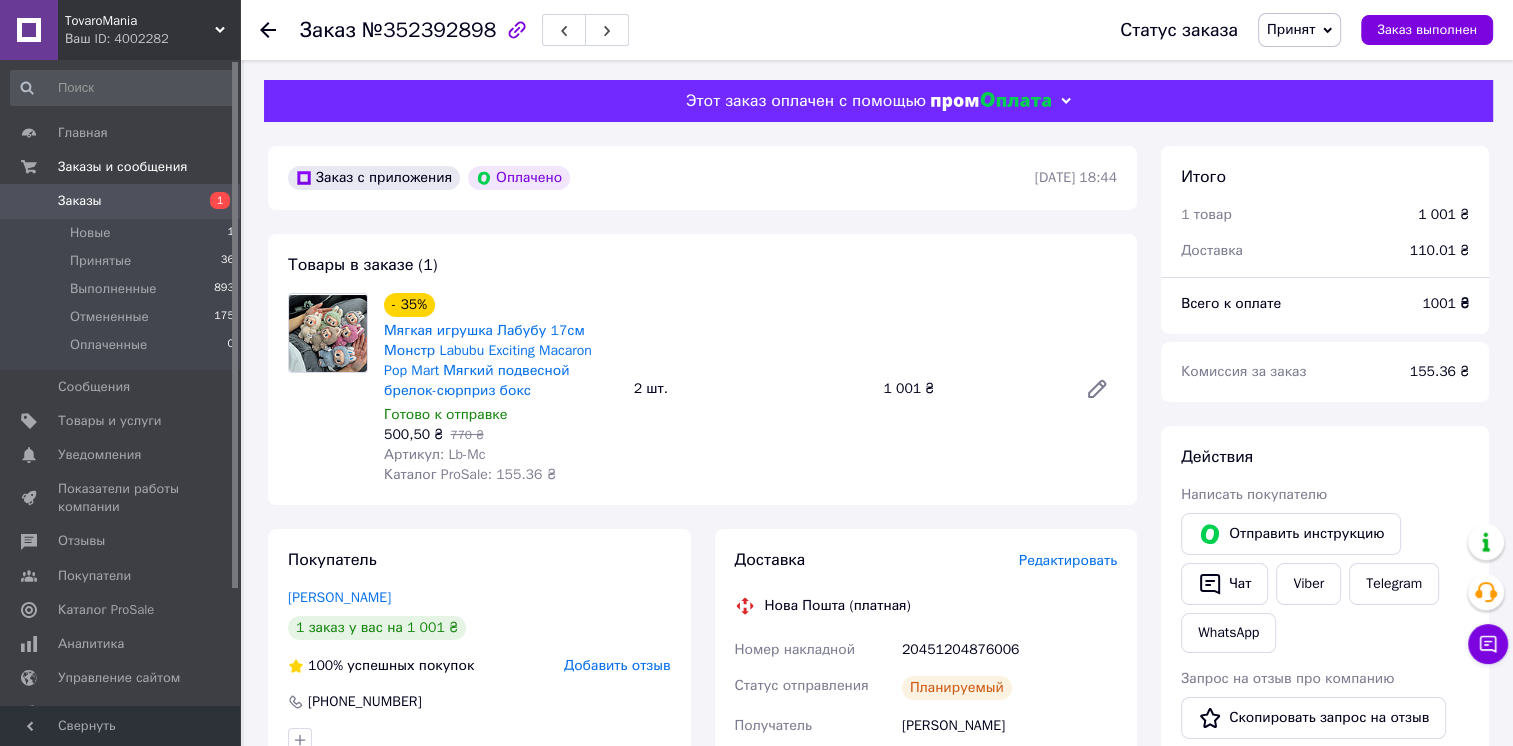 click on "Заказы" at bounding box center (121, 201) 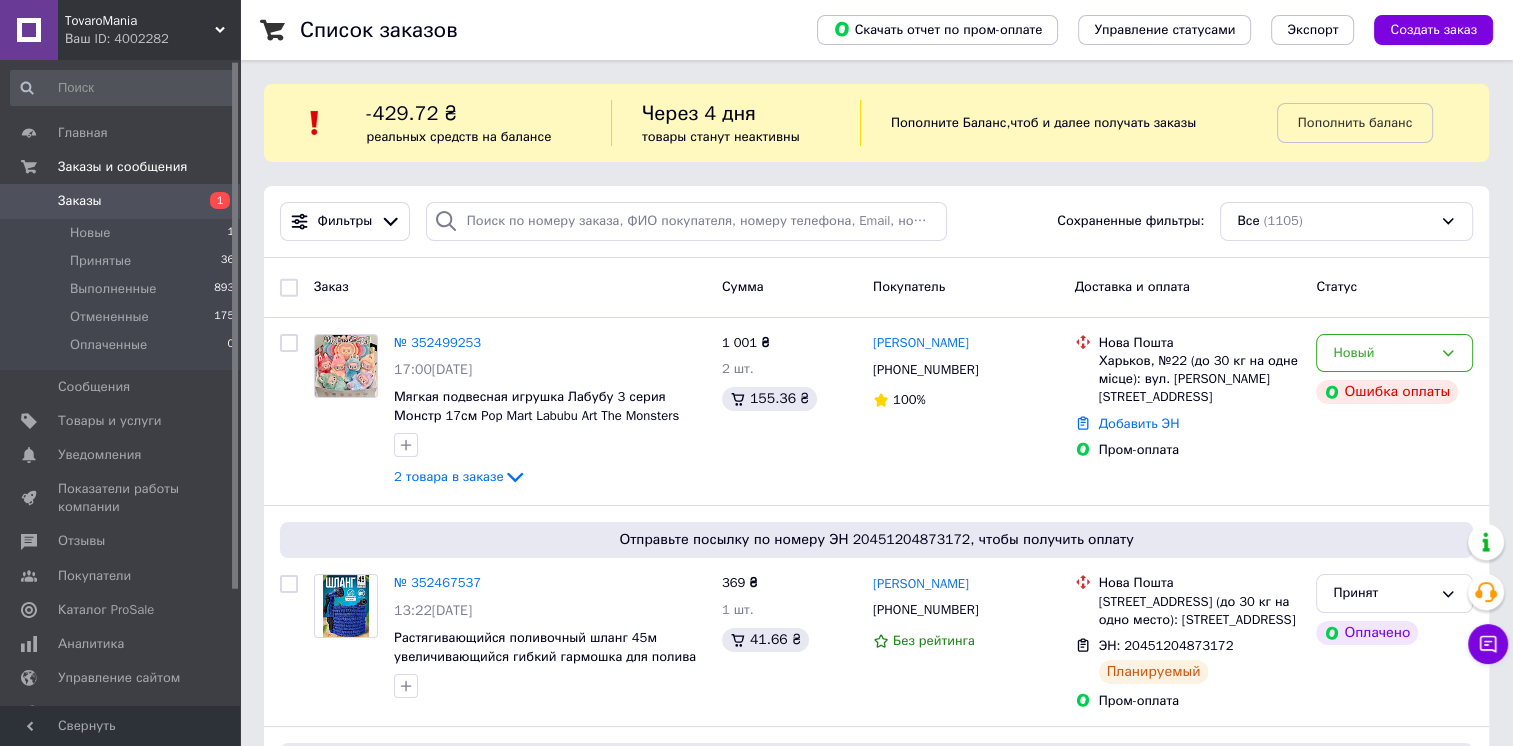 scroll, scrollTop: 143, scrollLeft: 0, axis: vertical 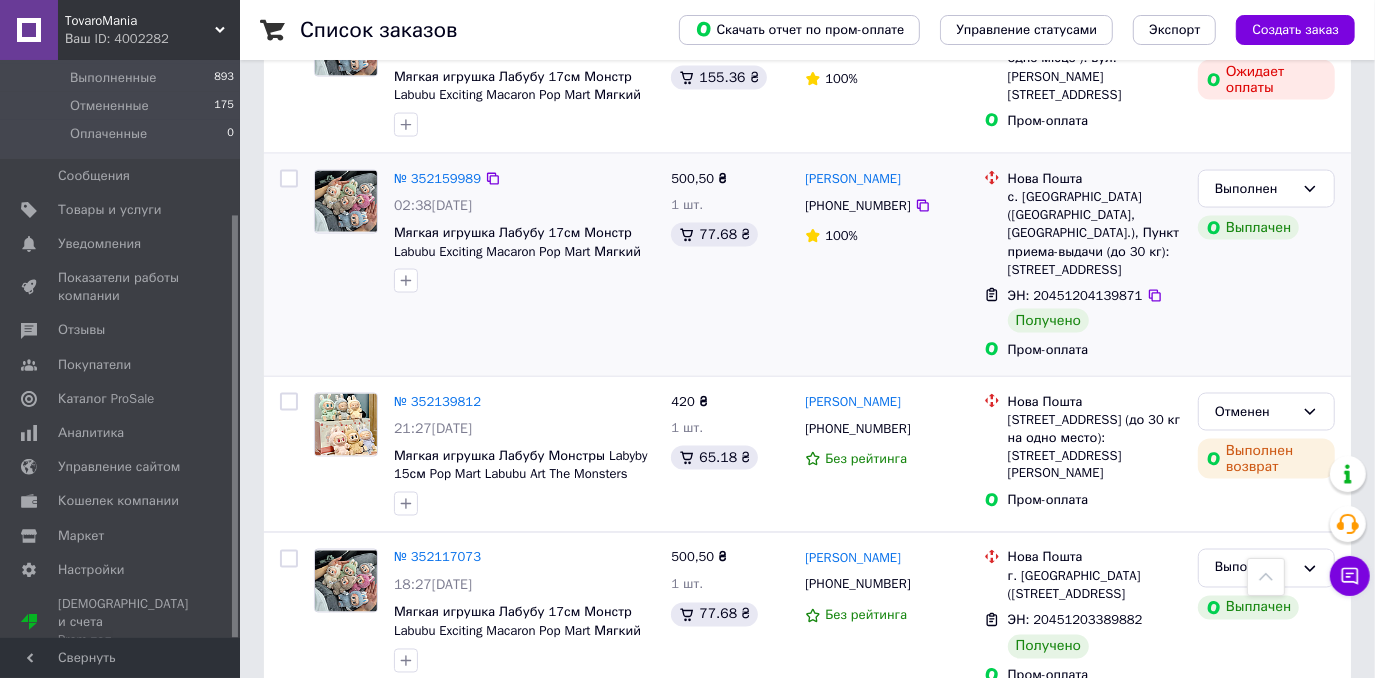 click on "Мягкая игрушка Лабубу 17см Монстр Labubu Exciting Macaron Pop Mart Мягкий подвесной брелок-сюрприз бокс" at bounding box center [524, 242] 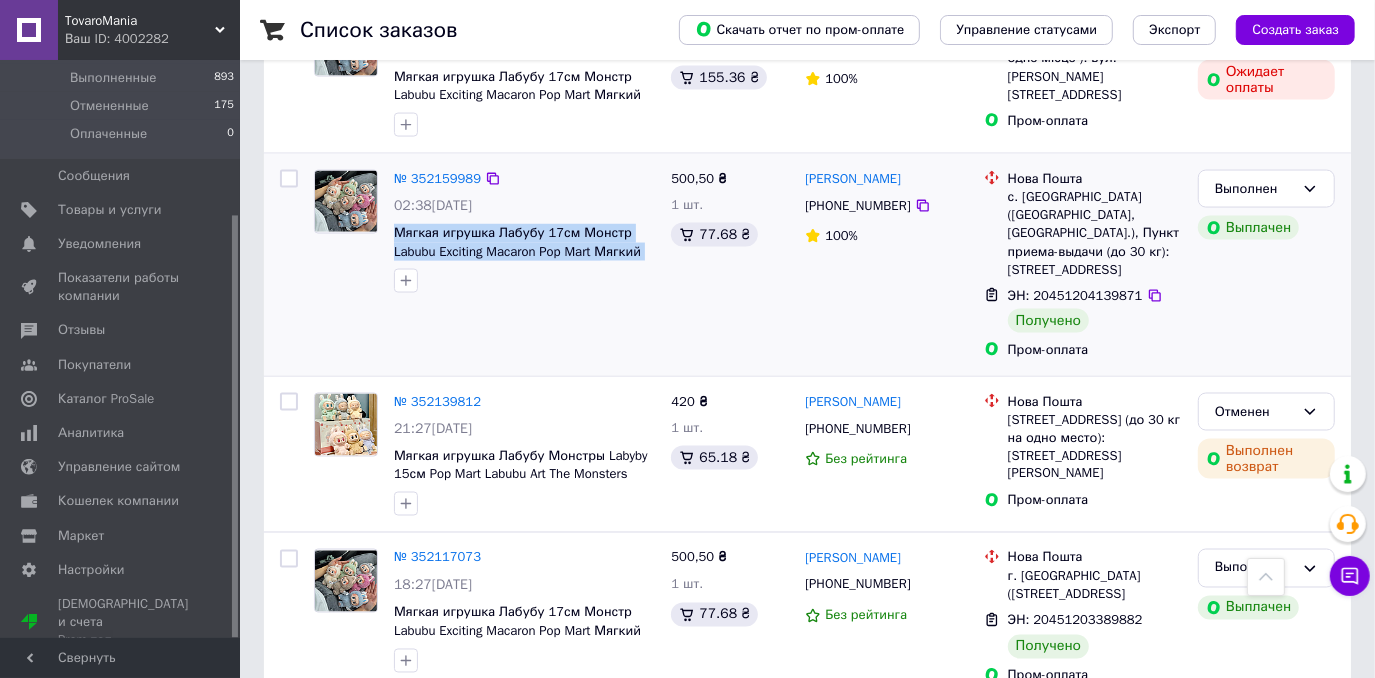click on "Мягкая игрушка Лабубу 17см Монстр Labubu Exciting Macaron Pop Mart Мягкий подвесной брелок-сюрприз бокс" at bounding box center [524, 242] 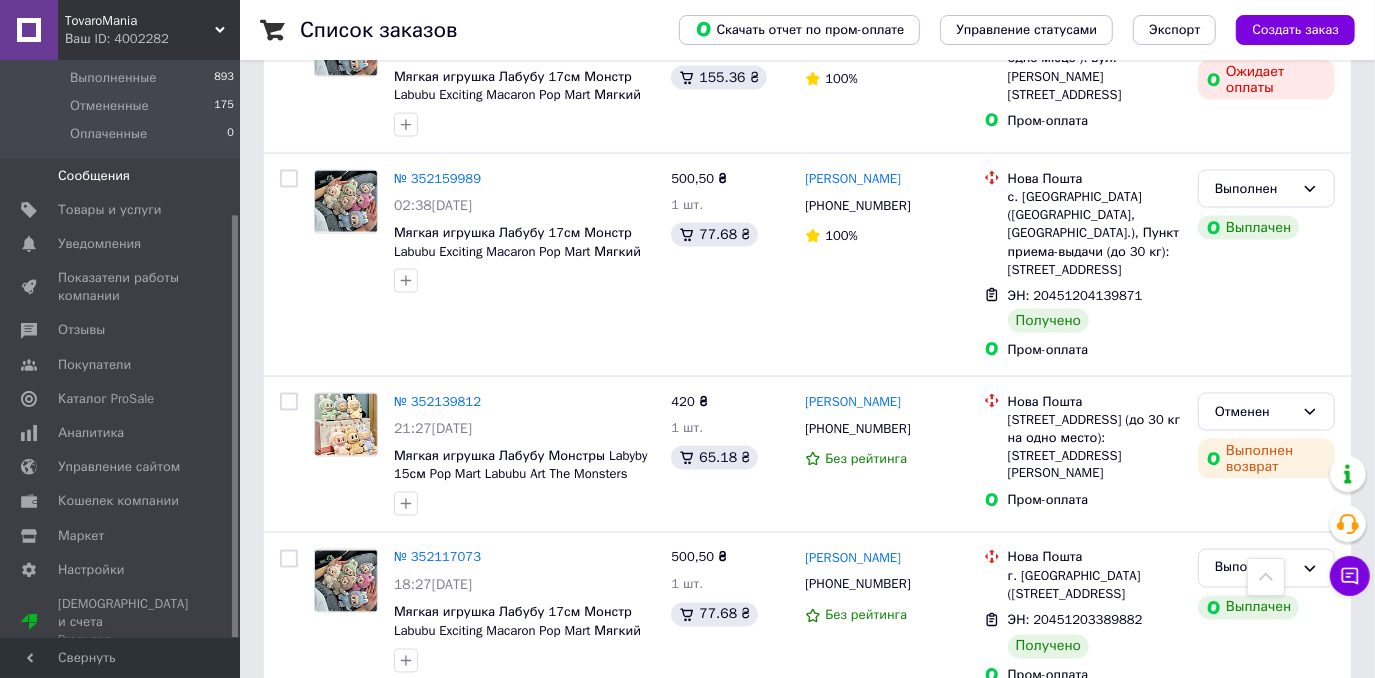 click on "Список заказов   Скачать отчет по пром-оплате Управление статусами Экспорт Создать заказ -429.72 ₴ реальных средств на балансе Пополнить баланс Через 4 дня товары станут неактивны Пополните Баланс ,  чтоб и далее получать заказы Фильтры Сохраненные фильтры: Все (1105) Заказ Сумма Покупатель Доставка и оплата Статус № 352499253 17:00, 13.07.2025 Мягкая подвесная игрушка Лабубу 3 серия Монстр 17см Pop Mart Labubu  Art The Monsters плюшевый брелок-сюрприз 2 товара в заказе 1 001 ₴ 2 шт. 155.36 ₴ Юлия Ермакова +380992902166 100% Нова Пошта Харьков, №22 (до 30 кг на одне місце): вул. Чернишевська, 1 Добавить ЭН" at bounding box center [807, 7850] 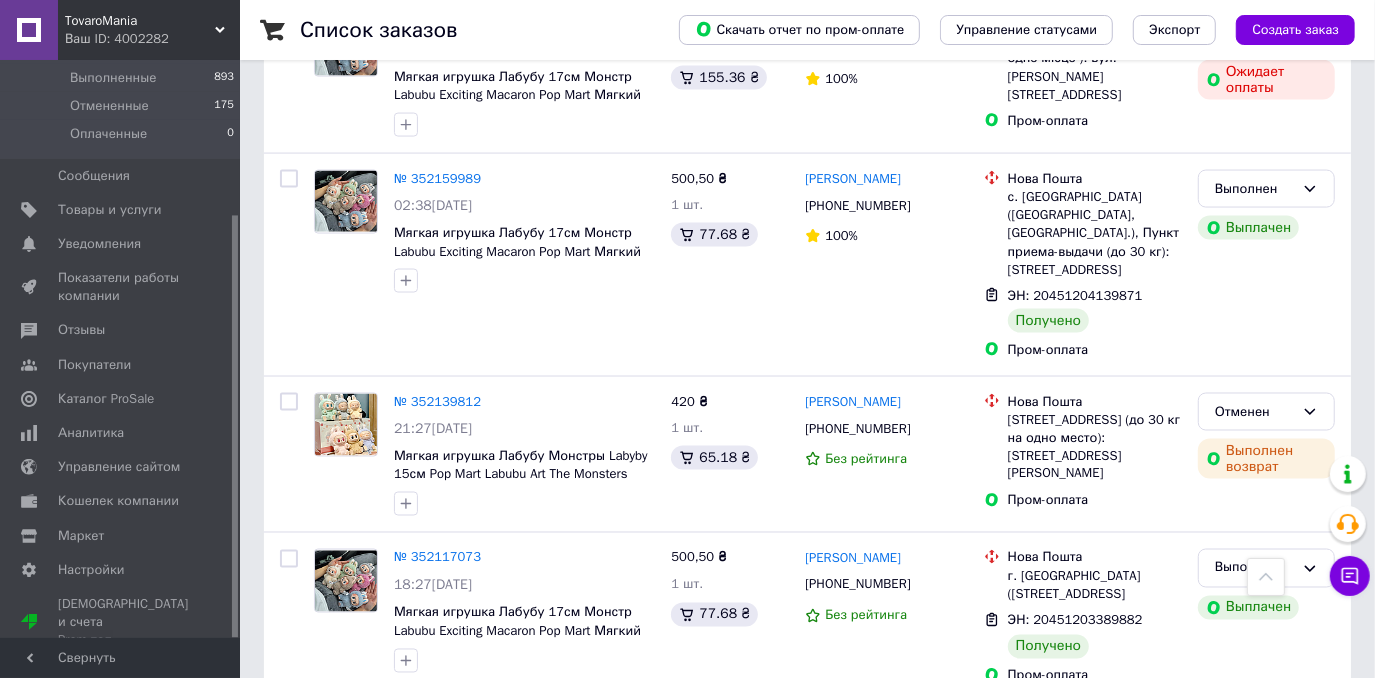 scroll, scrollTop: 0, scrollLeft: 0, axis: both 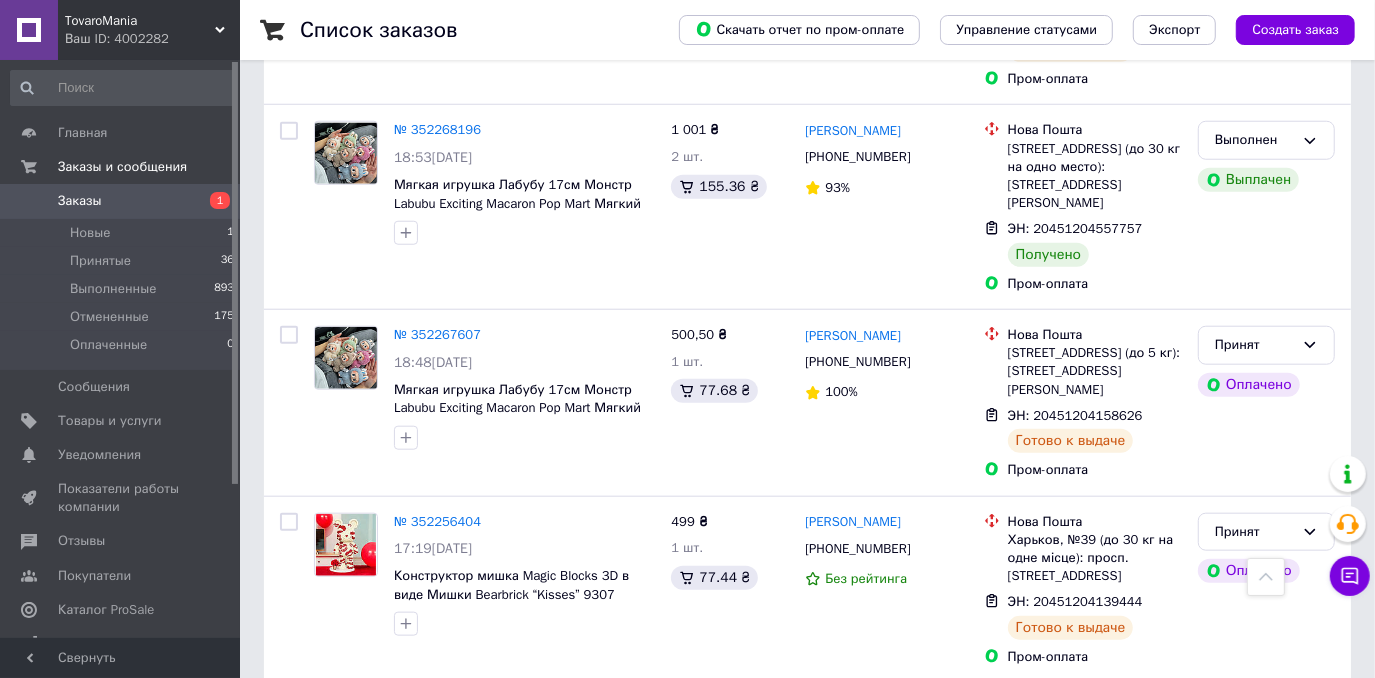 click on "Список заказов   Скачать отчет по пром-оплате Управление статусами Экспорт Создать заказ -429.72 ₴ реальных средств на балансе Пополнить баланс Через 4 дня товары станут неактивны Пополните Баланс ,  чтоб и далее получать заказы Фильтры Сохраненные фильтры: Все (1105) Заказ Сумма Покупатель Доставка и оплата Статус № 352499253 17:00, 13.07.2025 Мягкая подвесная игрушка Лабубу 3 серия Монстр 17см Pop Mart Labubu  Art The Monsters плюшевый брелок-сюрприз 2 товара в заказе 1 001 ₴ 2 шт. 155.36 ₴ Юлия Ермакова +380992902166 100% Нова Пошта Харьков, №22 (до 30 кг на одне місце): вул. Чернишевська, 1 Добавить ЭН" at bounding box center (807, 8759) 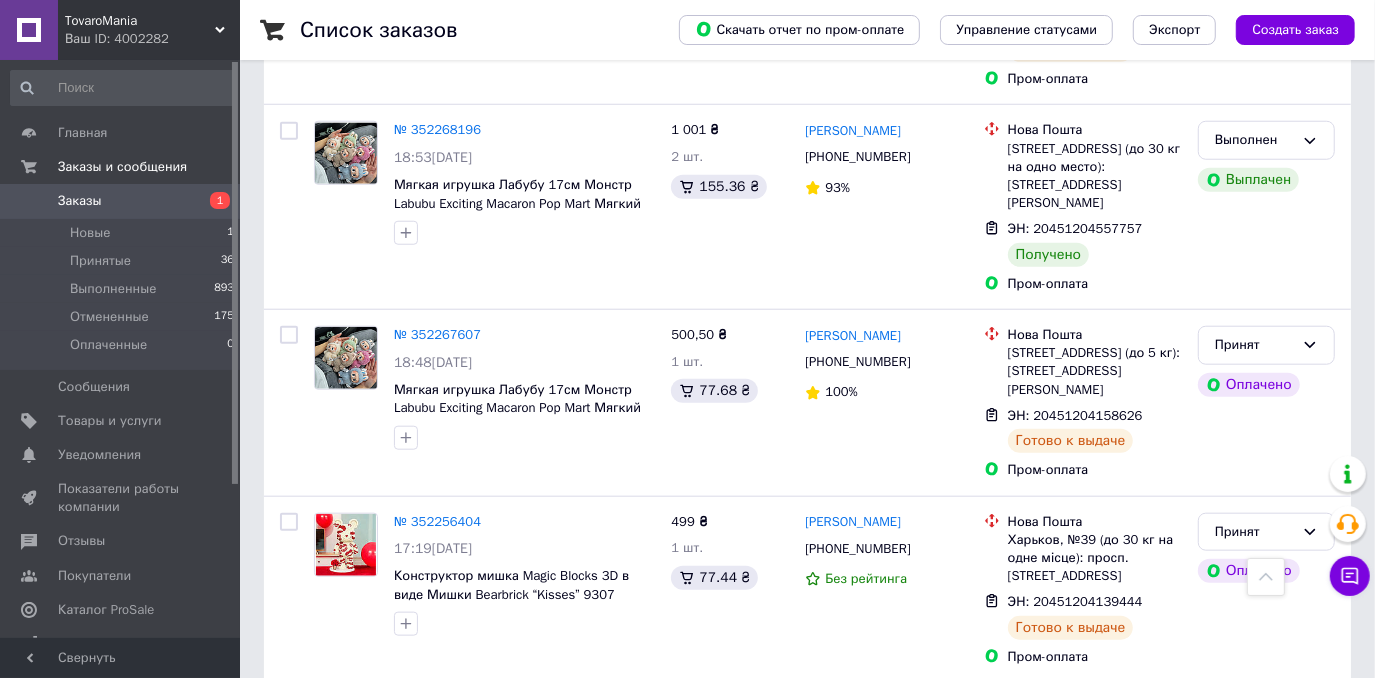 click on "Список заказов   Скачать отчет по пром-оплате Управление статусами Экспорт Создать заказ -429.72 ₴ реальных средств на балансе Пополнить баланс Через 4 дня товары станут неактивны Пополните Баланс ,  чтоб и далее получать заказы Фильтры Сохраненные фильтры: Все (1105) Заказ Сумма Покупатель Доставка и оплата Статус № 352499253 17:00, 13.07.2025 Мягкая подвесная игрушка Лабубу 3 серия Монстр 17см Pop Mart Labubu  Art The Monsters плюшевый брелок-сюрприз 2 товара в заказе 1 001 ₴ 2 шт. 155.36 ₴ Юлия Ермакова +380992902166 100% Нова Пошта Харьков, №22 (до 30 кг на одне місце): вул. Чернишевська, 1 Добавить ЭН" at bounding box center (807, 8759) 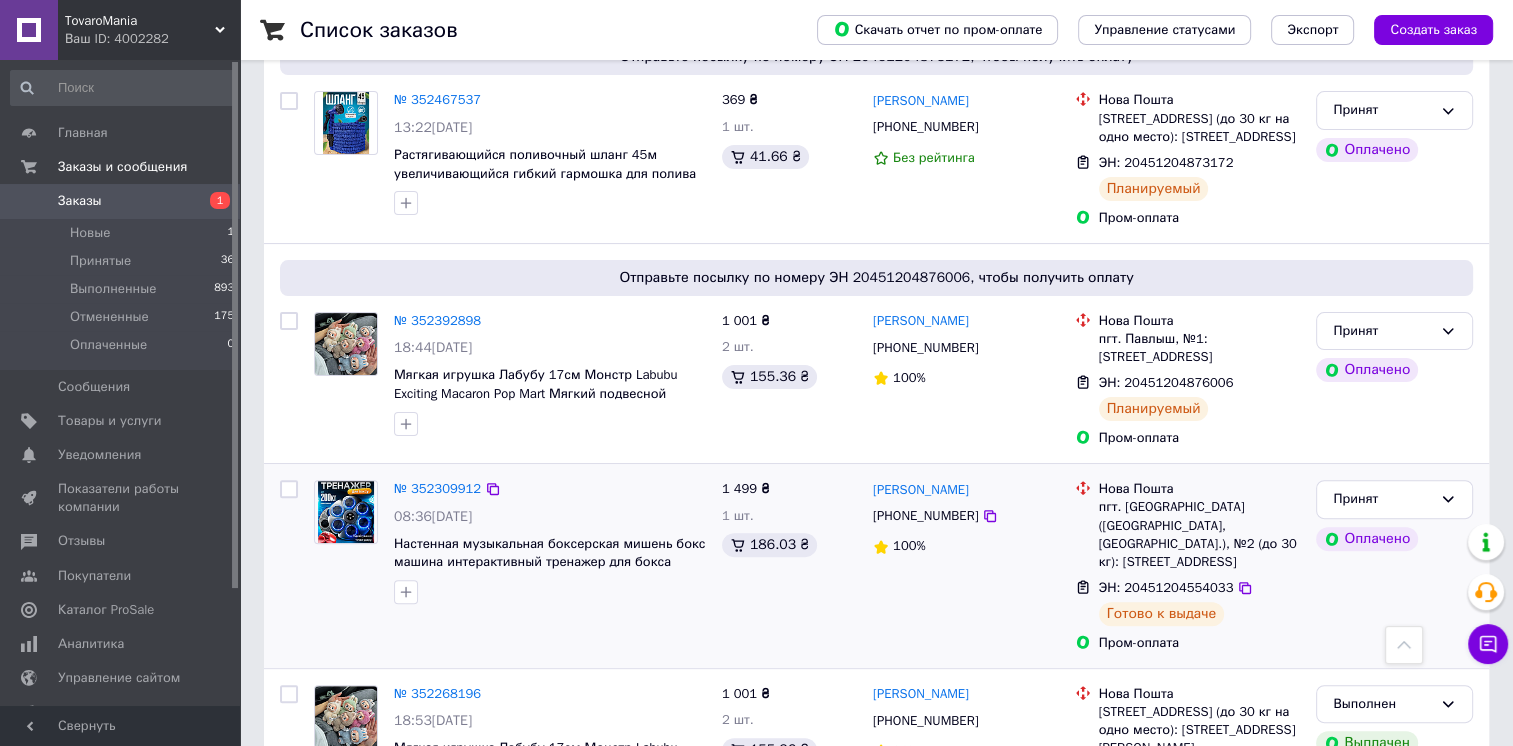 scroll, scrollTop: 0, scrollLeft: 0, axis: both 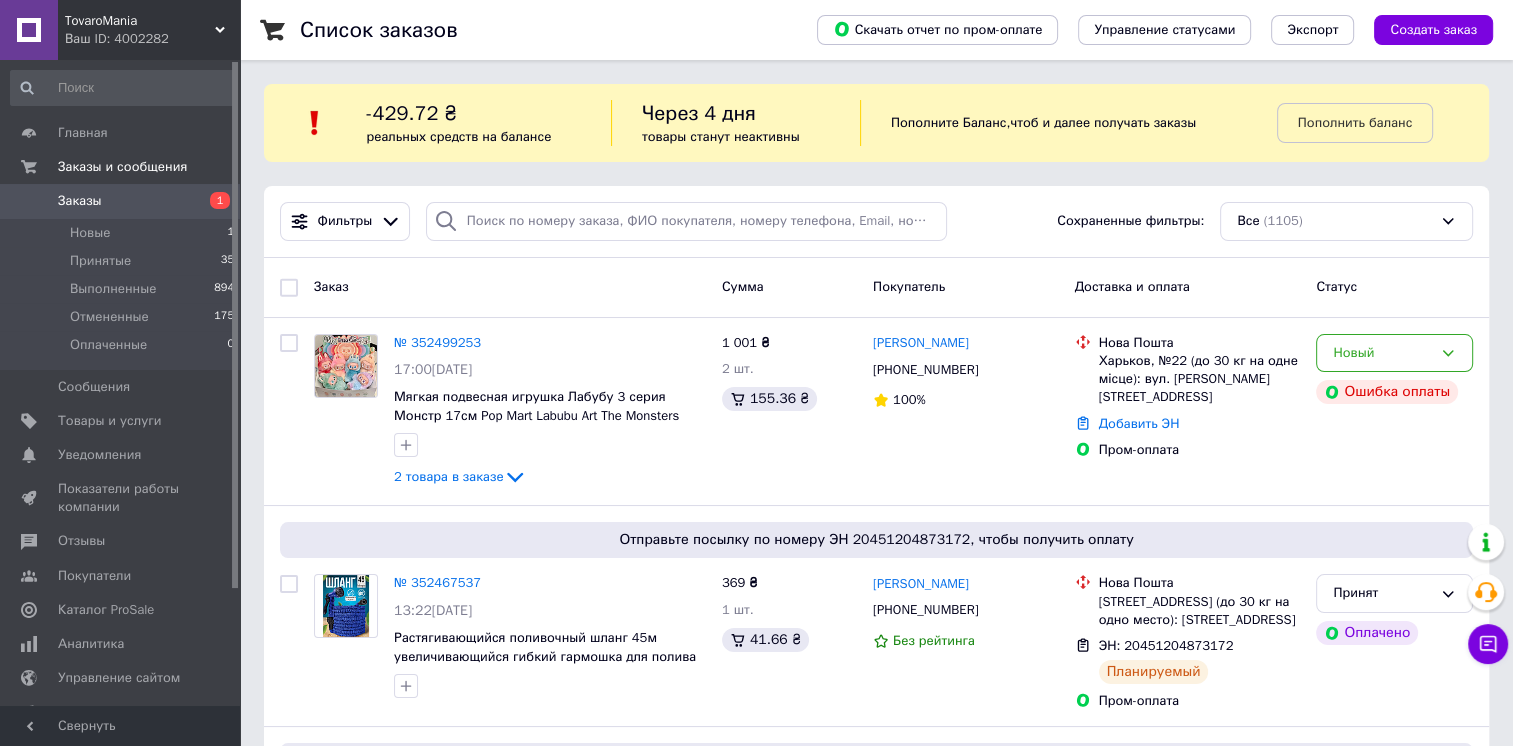 click on "Список заказов   Скачать отчет по пром-оплате Управление статусами Экспорт Создать заказ -429.72 ₴ реальных средств на балансе Через 4 дня товары станут неактивны Пополните Баланс ,  чтоб и далее получать заказы Пополнить баланс Фильтры Сохраненные фильтры: Все (1105) Заказ Сумма Покупатель Доставка и оплата Статус № 352499253 17:00[DATE] Мягкая подвесная игрушка Лабубу 3 серия Монстр 17см Pop Mart Labubu  Art The Monsters плюшевый брелок-сюрприз 2 товара в заказе 1 001 ₴ 2 шт. 155.36 ₴ [PERSON_NAME] [PHONE_NUMBER] 100% [GEOGRAPHIC_DATA], №22 (до 30 кг на одне місце): вул. [PERSON_NAME][STREET_ADDRESS] Добавить ЭН" at bounding box center (876, 9544) 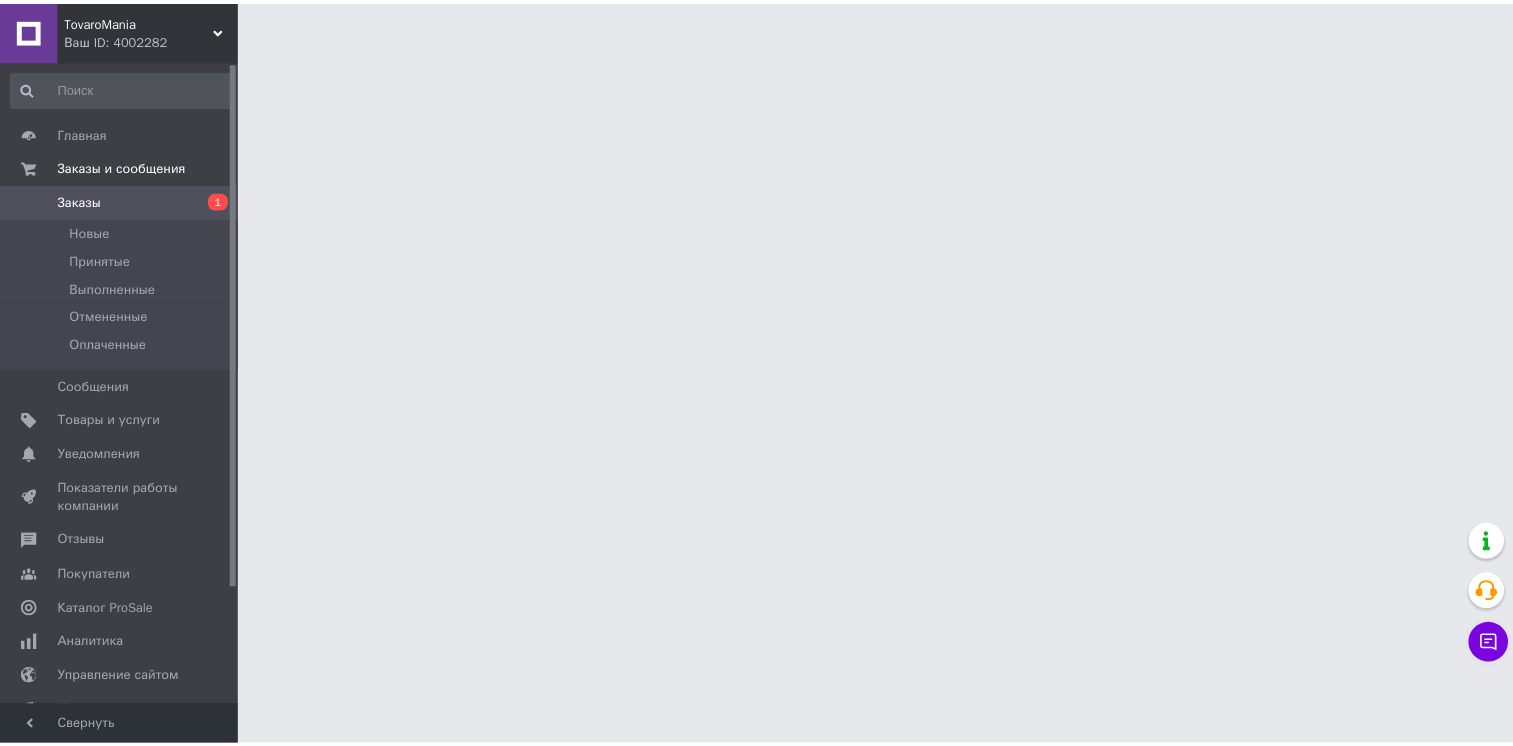 scroll, scrollTop: 0, scrollLeft: 0, axis: both 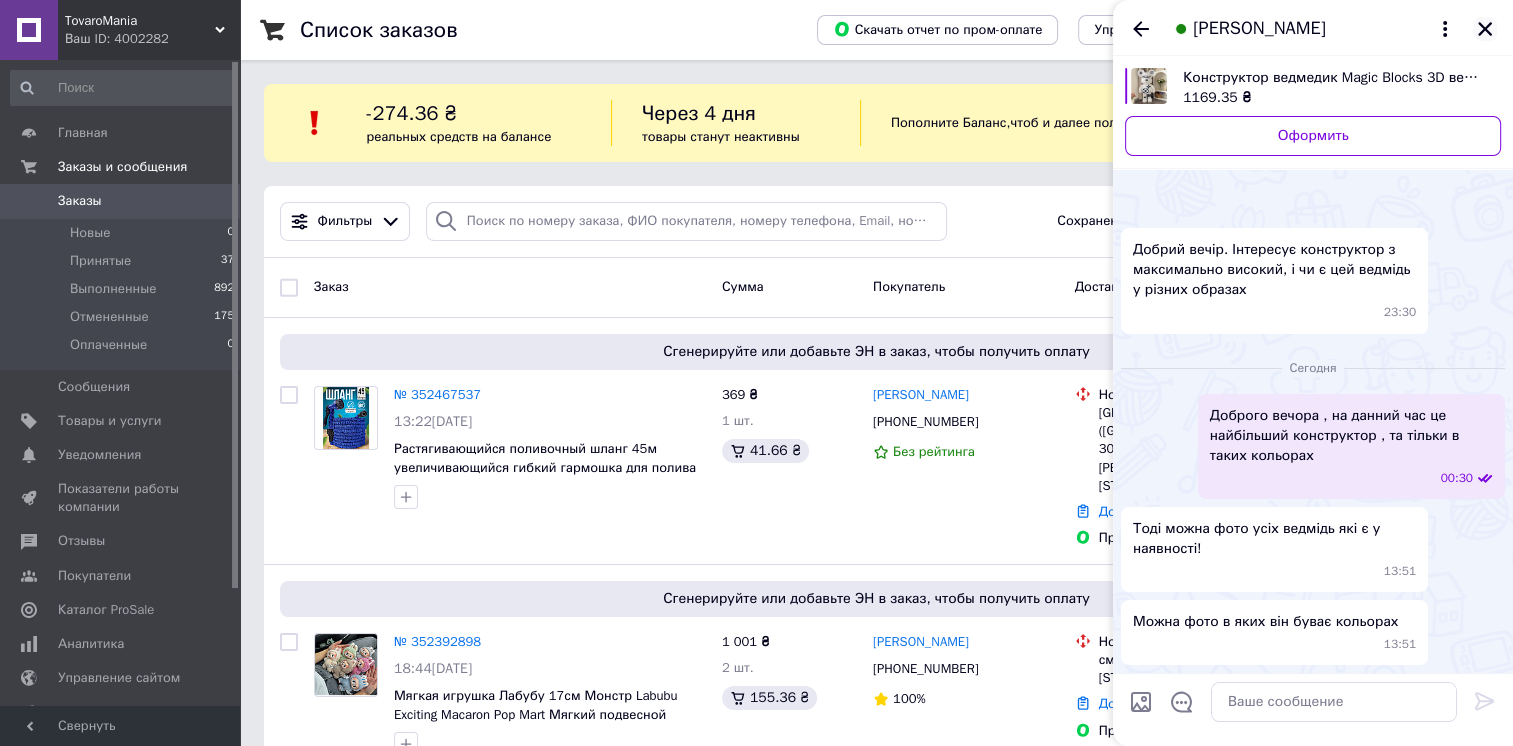 click 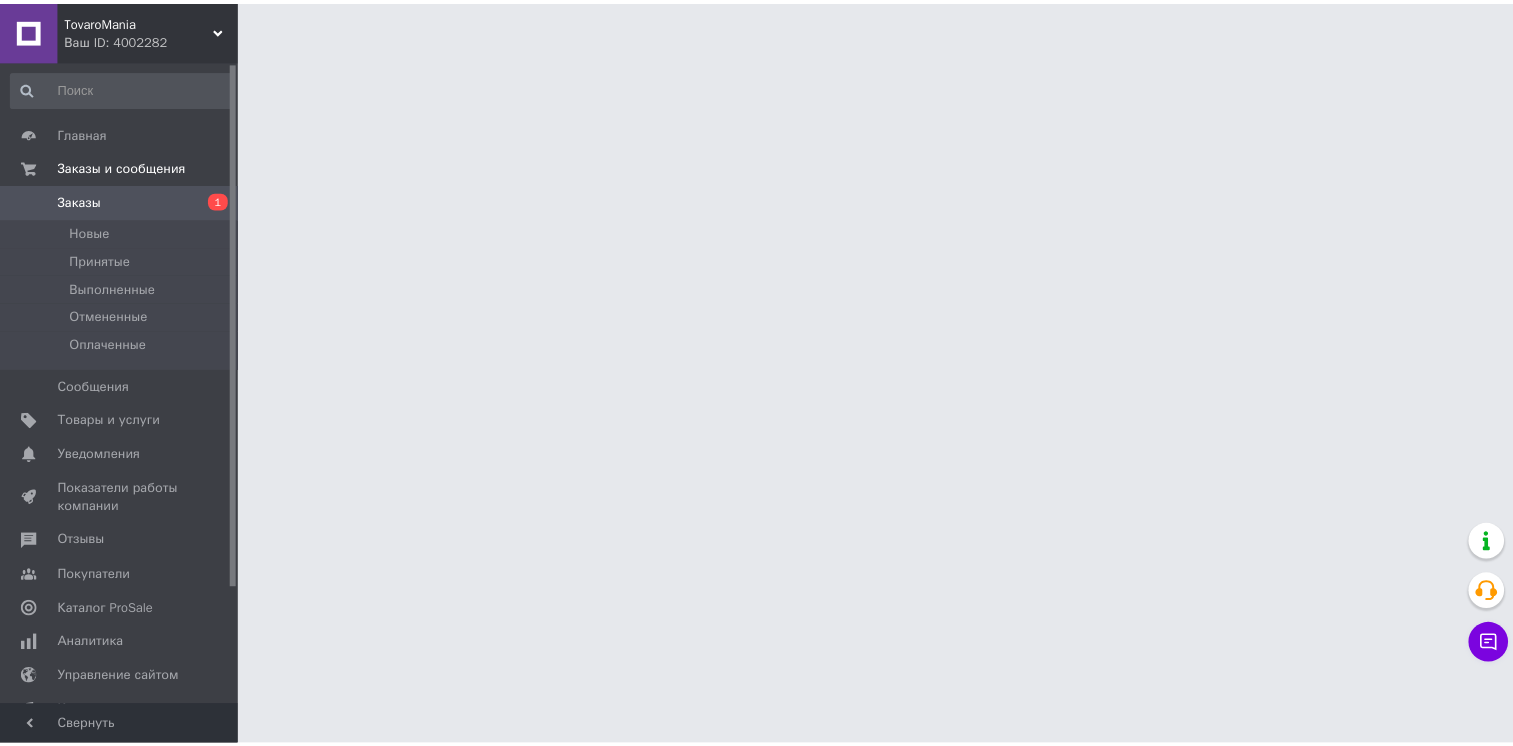 scroll, scrollTop: 0, scrollLeft: 0, axis: both 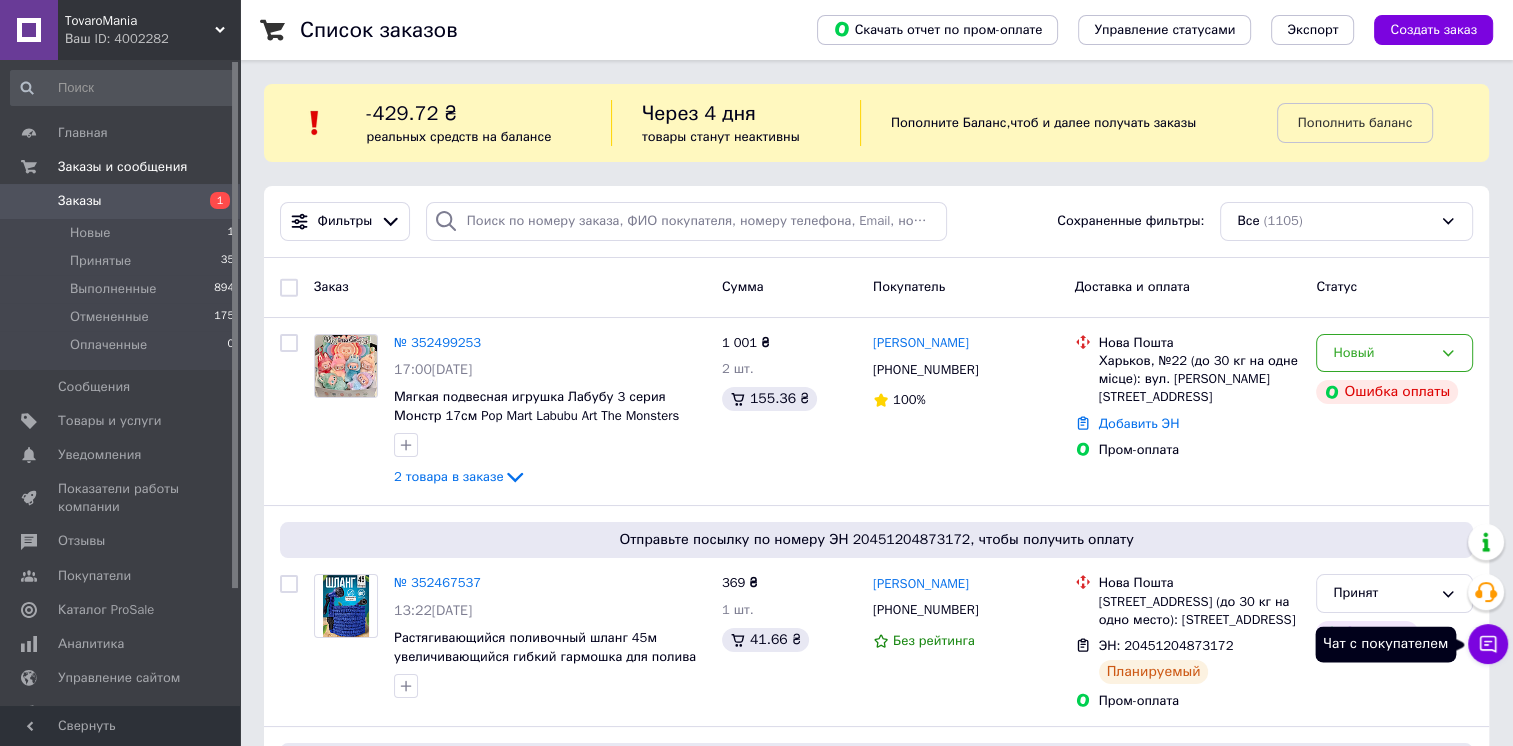 click 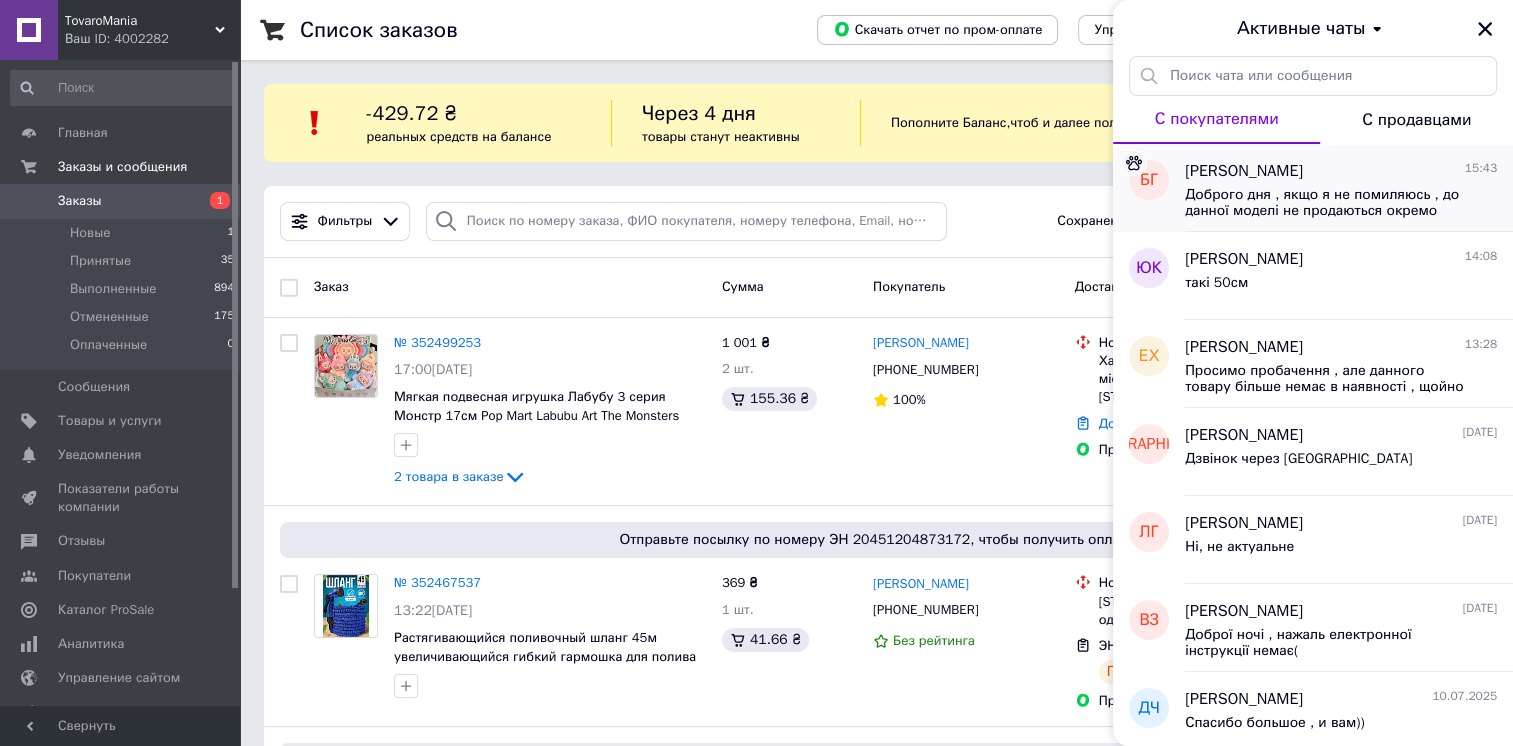 click on "Доброго дня , якщо я не помиляюсь , до данної моделі не продаються окремо акумулятори" at bounding box center [1341, 201] 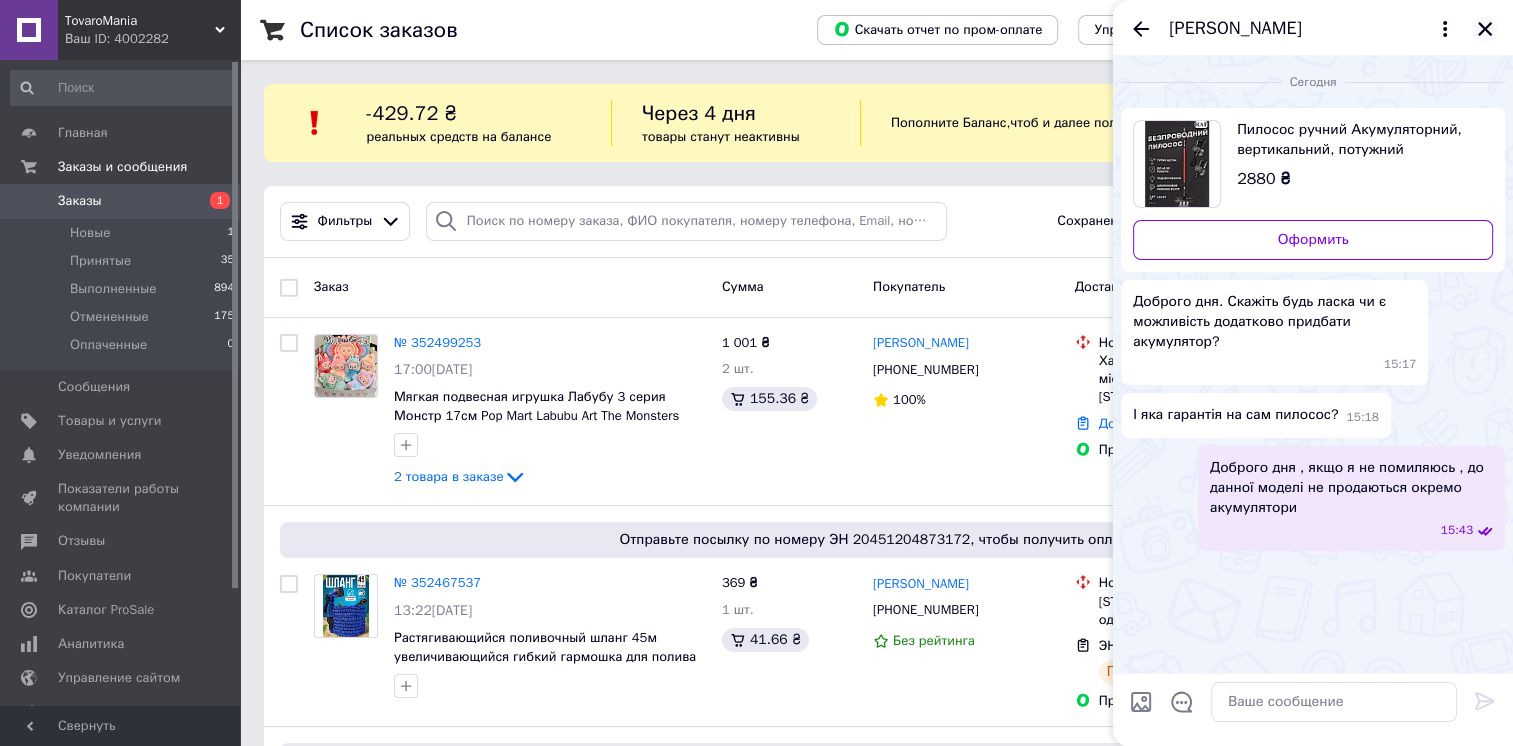 click 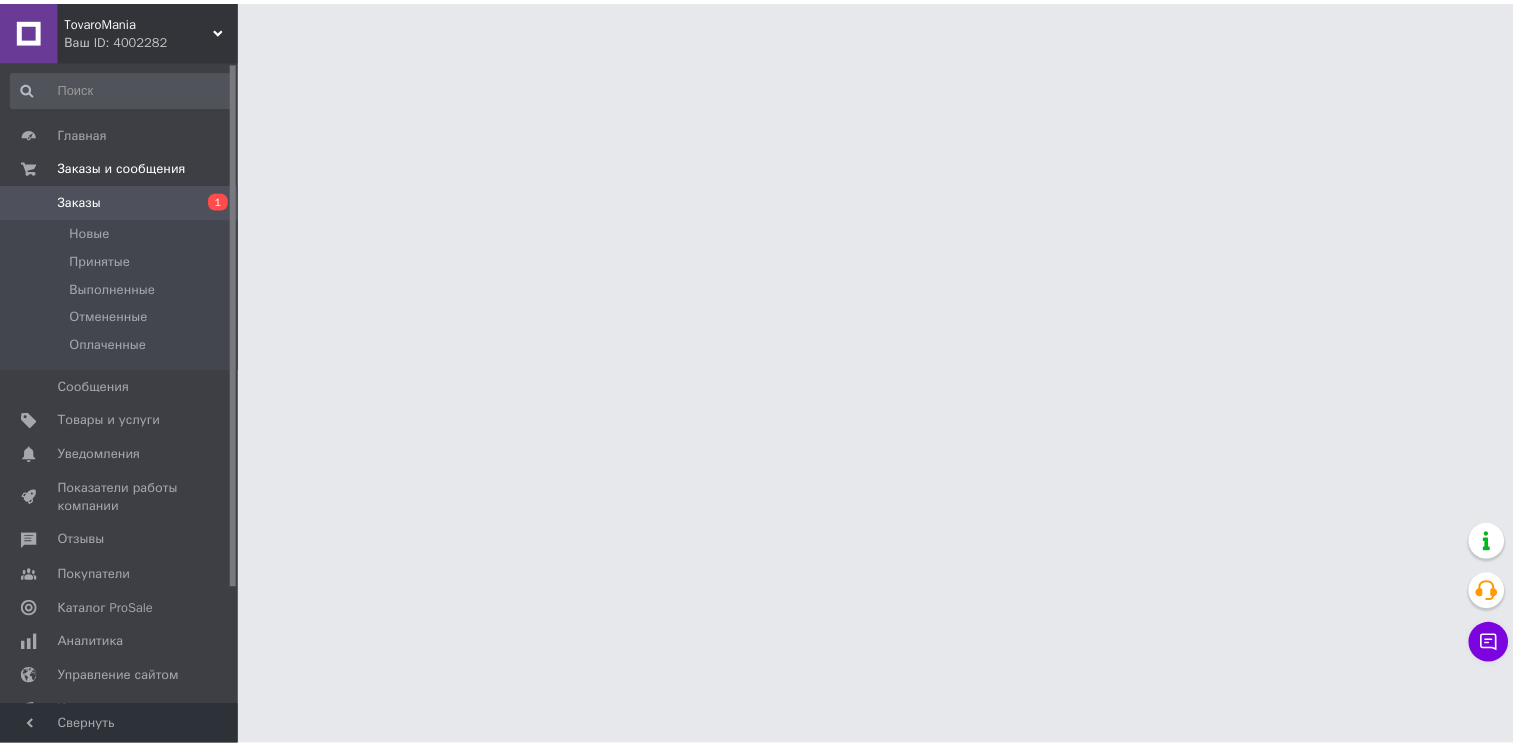 scroll, scrollTop: 0, scrollLeft: 0, axis: both 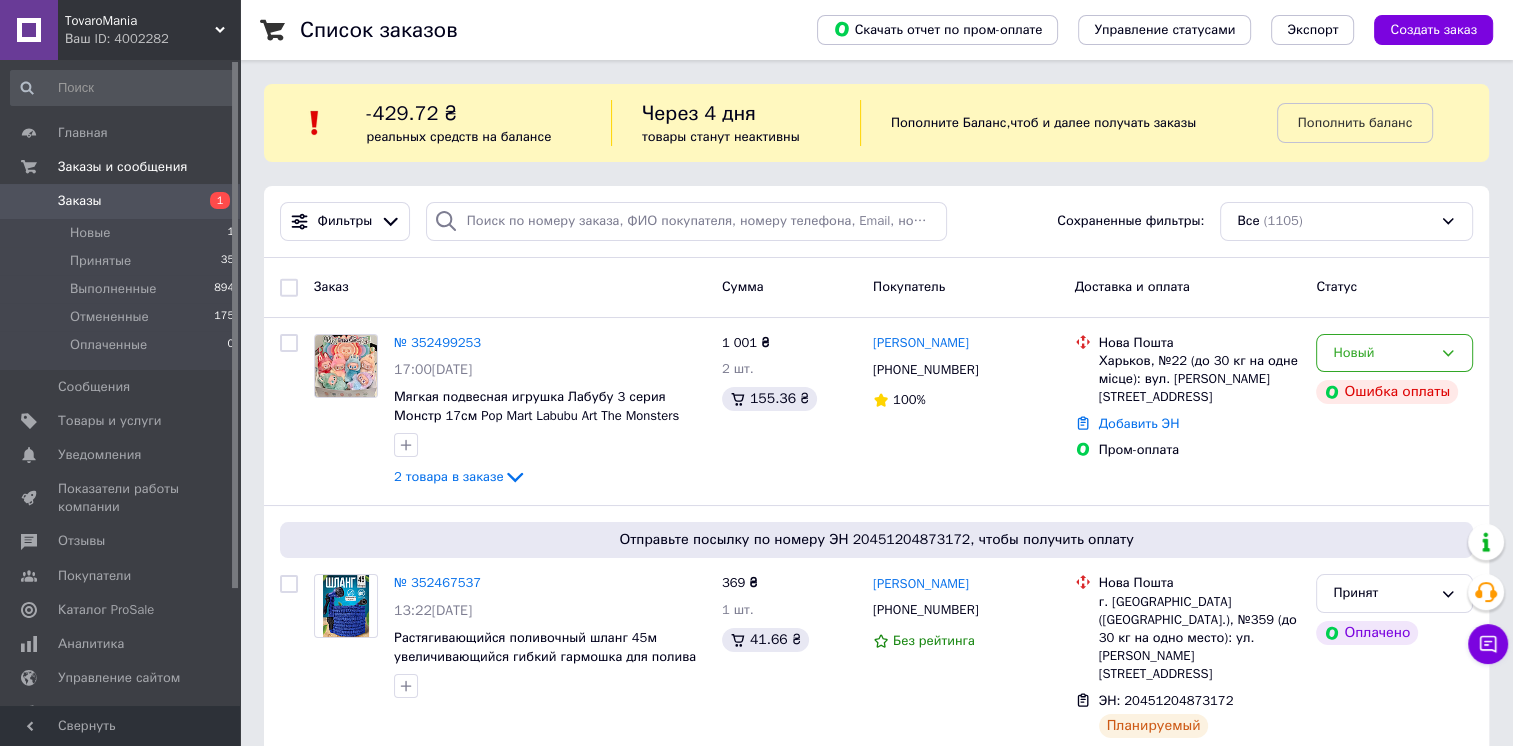 click on "Список заказов   Скачать отчет по пром-оплате Управление статусами Экспорт Создать заказ -429.72 ₴ реальных средств на балансе Через 4 дня товары станут неактивны Пополните Баланс ,  чтоб и далее получать заказы Пополнить баланс Фильтры Сохраненные фильтры: Все (1105) Заказ Сумма Покупатель Доставка и оплата Статус № 352499253 17:00[DATE] Мягкая подвесная игрушка Лабубу 3 серия Монстр 17см Pop Mart Labubu  Art The Monsters плюшевый брелок-сюрприз 2 товара в заказе 1 001 ₴ 2 шт. 155.36 ₴ [PERSON_NAME] [PHONE_NUMBER] 100% [GEOGRAPHIC_DATA], №22 (до 30 кг на одне місце): вул. [PERSON_NAME][STREET_ADDRESS] Добавить ЭН" at bounding box center (876, 9776) 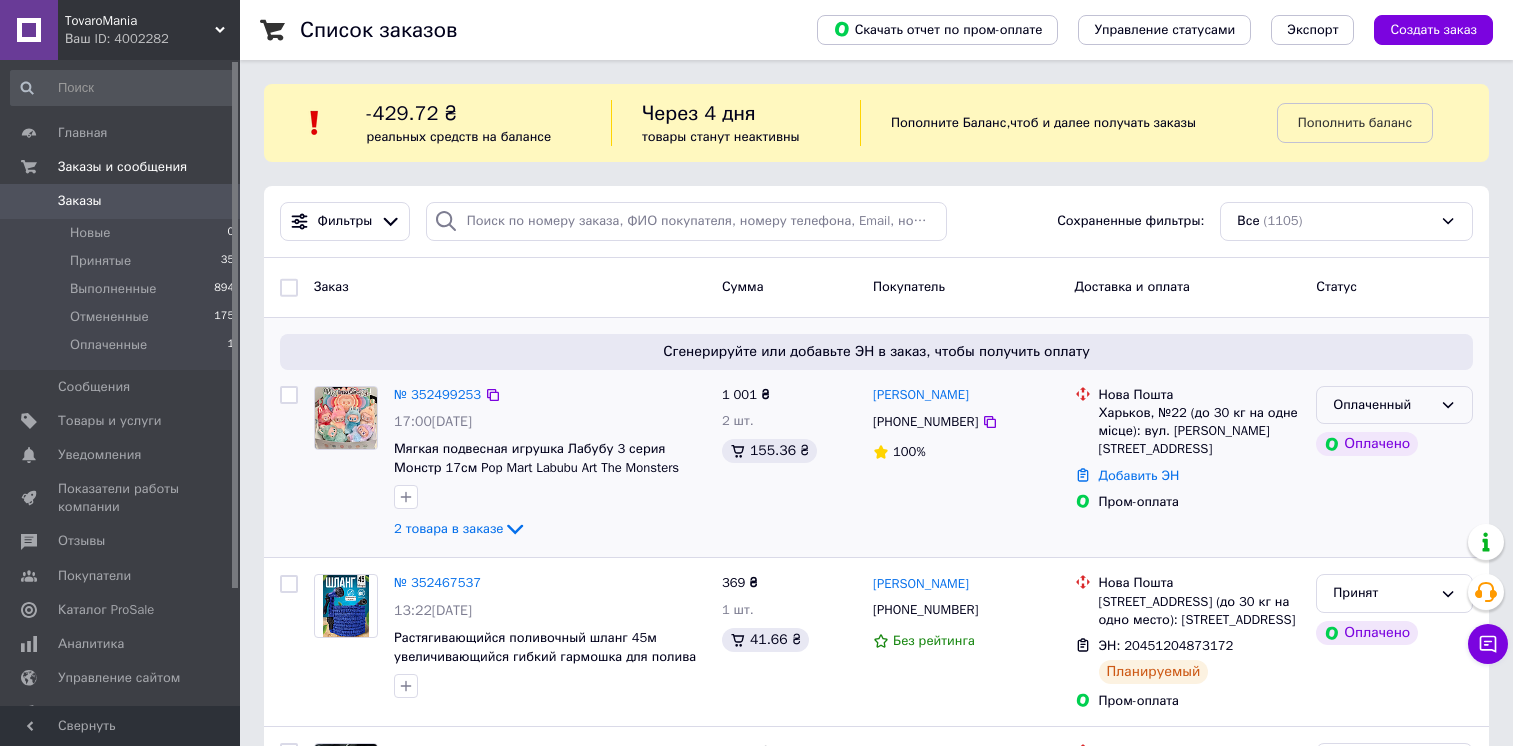 click on "Оплаченный" at bounding box center [1382, 405] 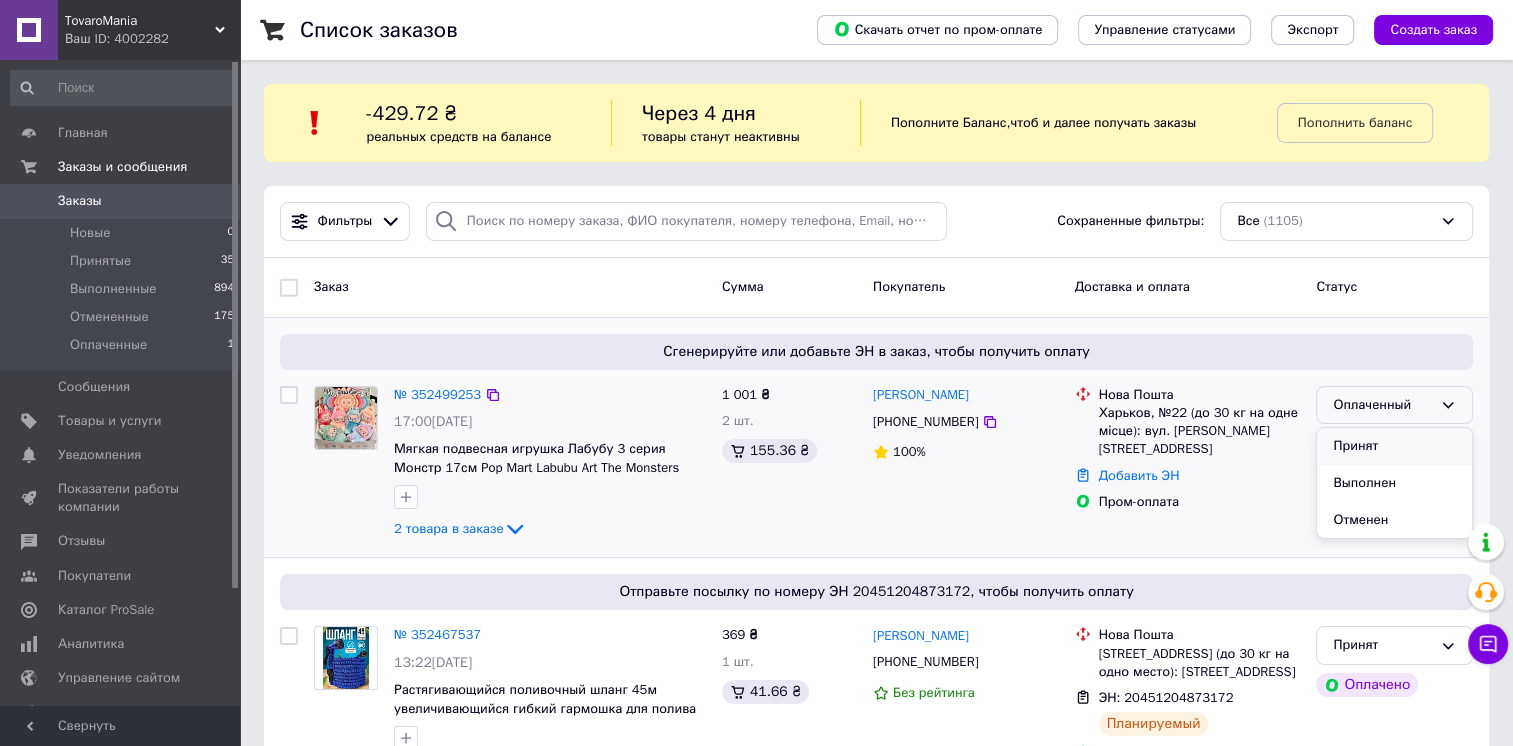 click on "Принят" at bounding box center (1394, 446) 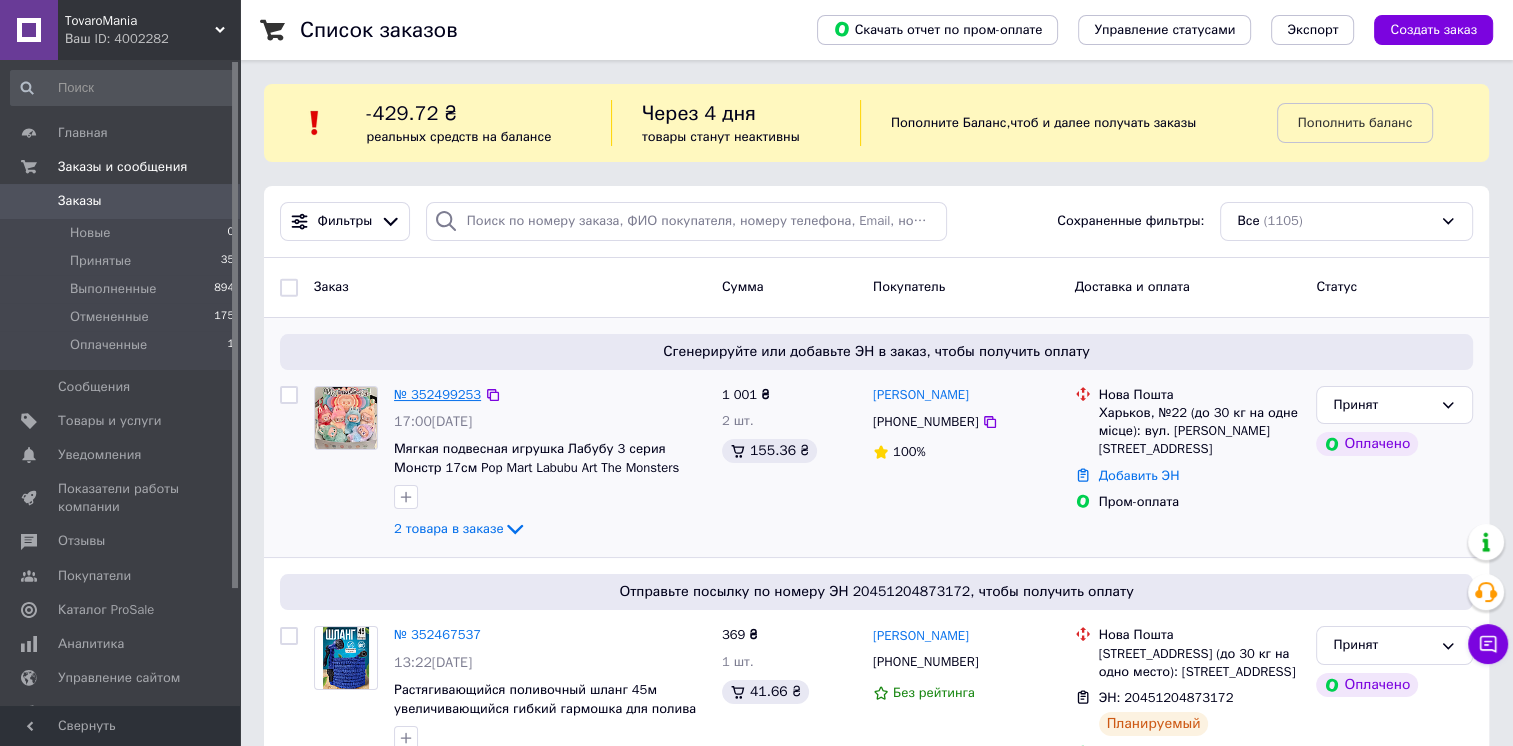 click on "№ 352499253" at bounding box center (437, 394) 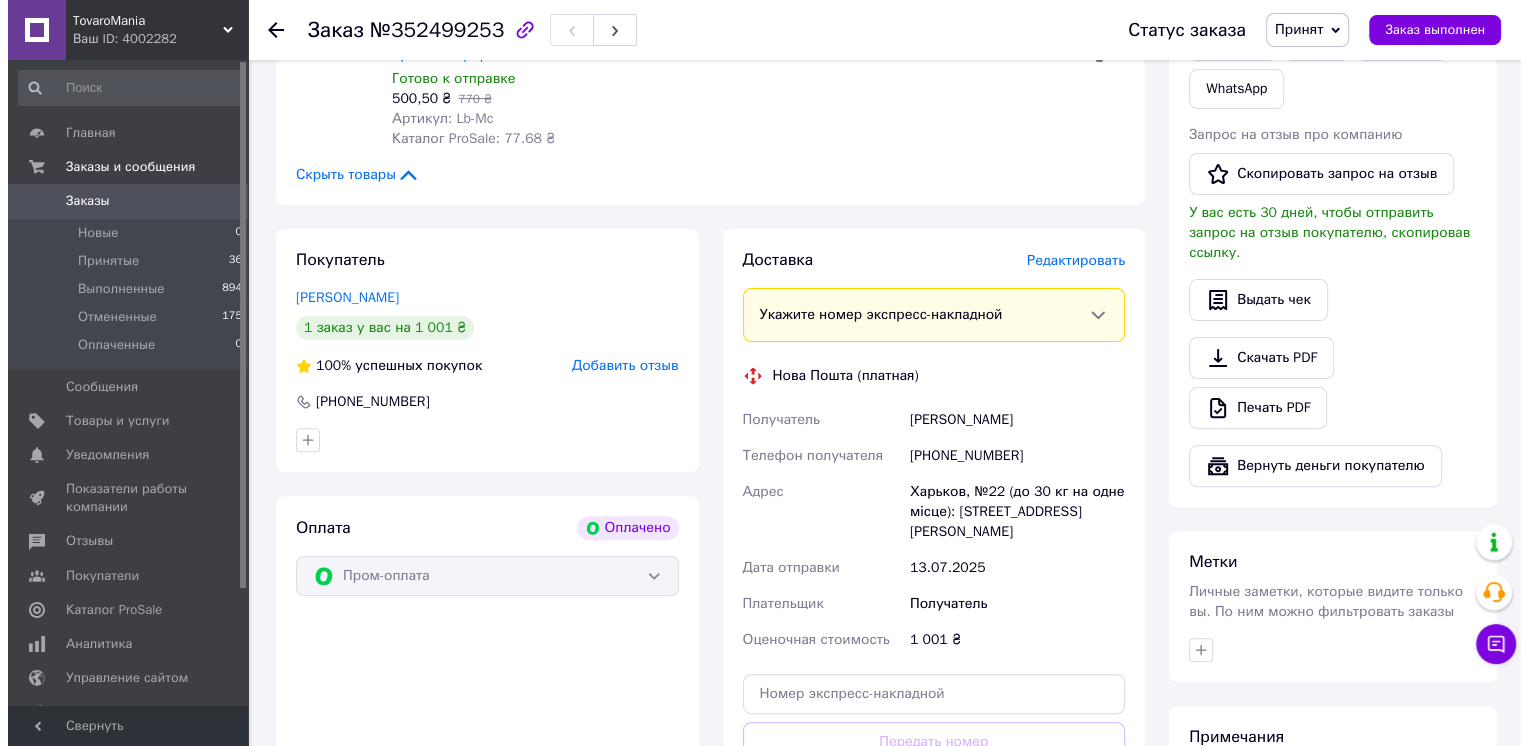 scroll, scrollTop: 700, scrollLeft: 0, axis: vertical 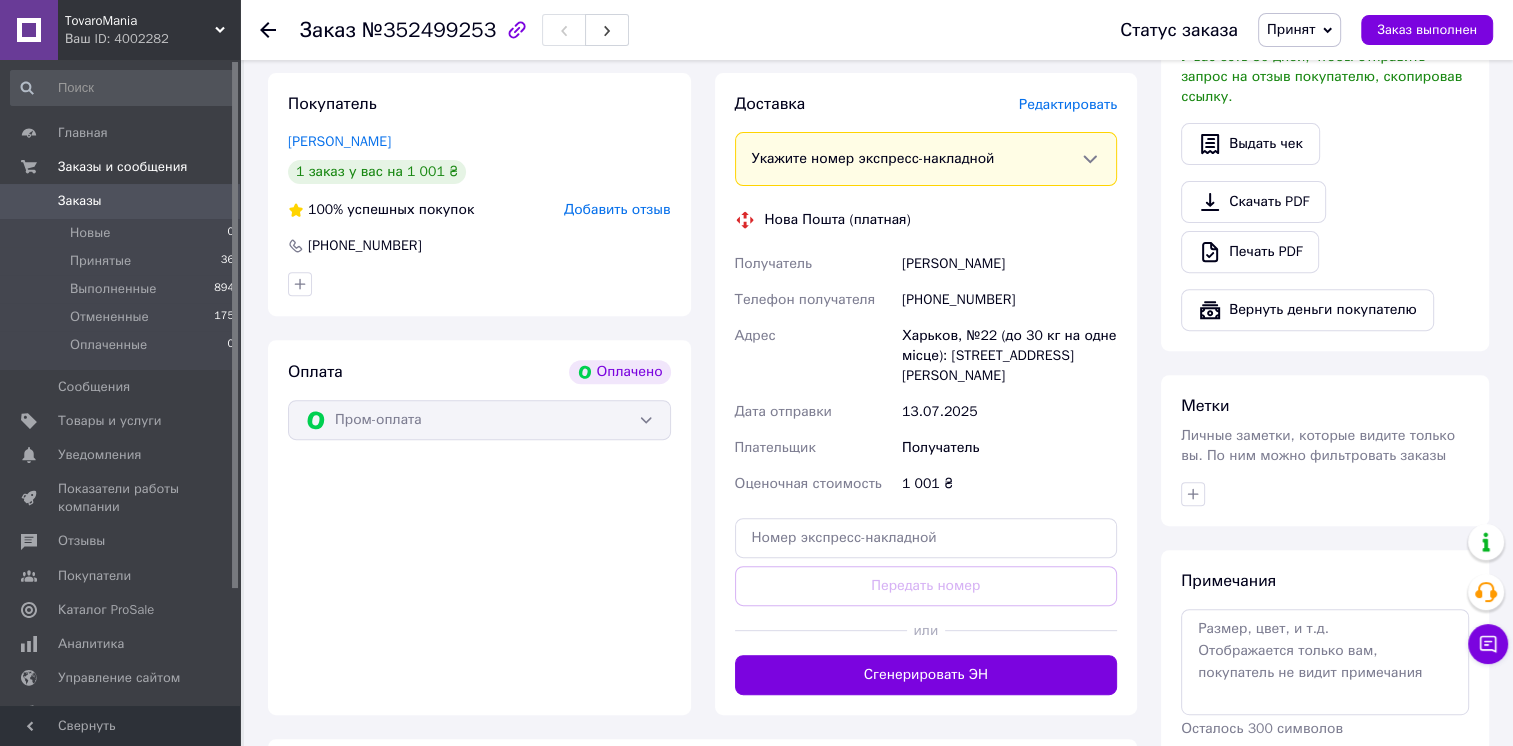 click on "Редактировать" at bounding box center (1068, 104) 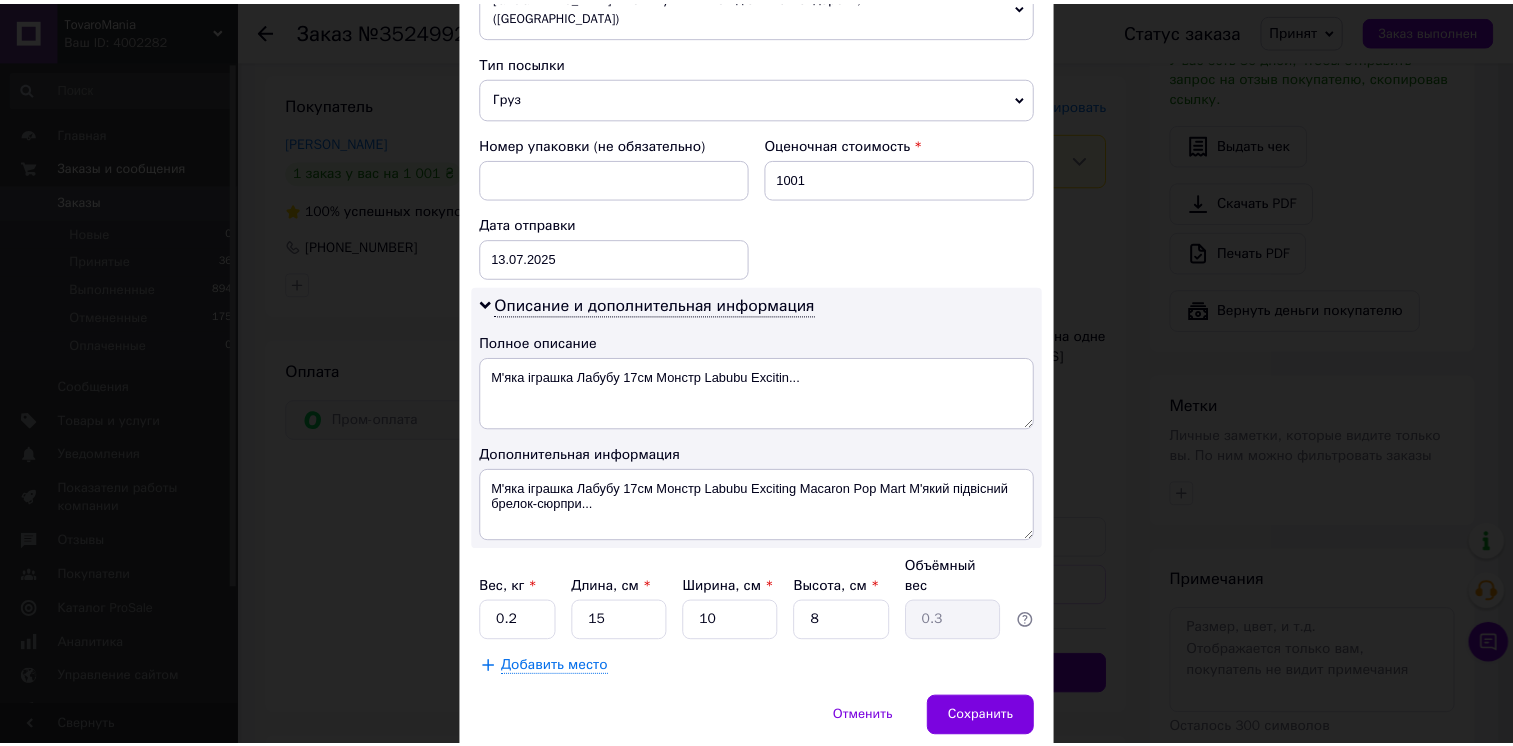 scroll, scrollTop: 799, scrollLeft: 0, axis: vertical 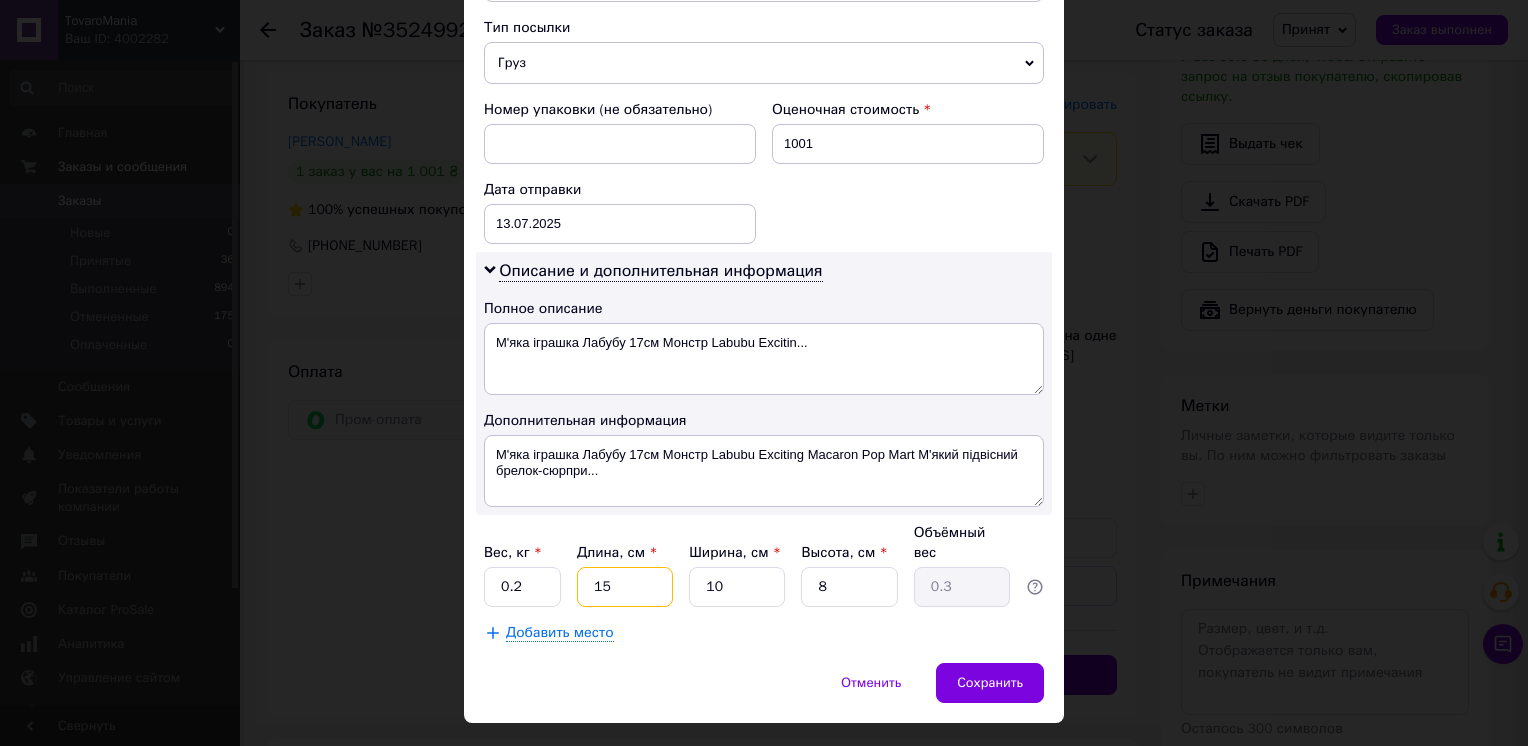 click on "15" at bounding box center (625, 587) 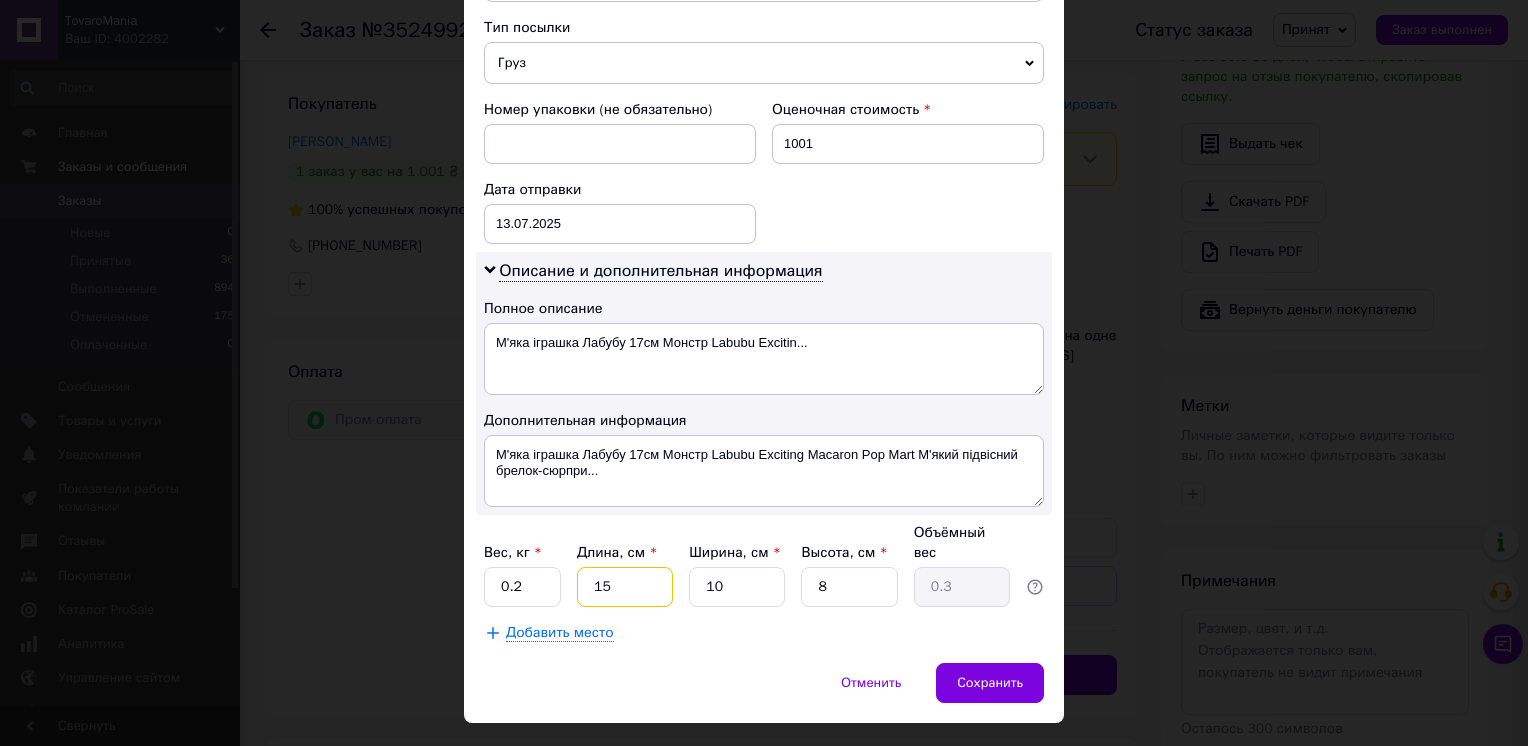 type on "1" 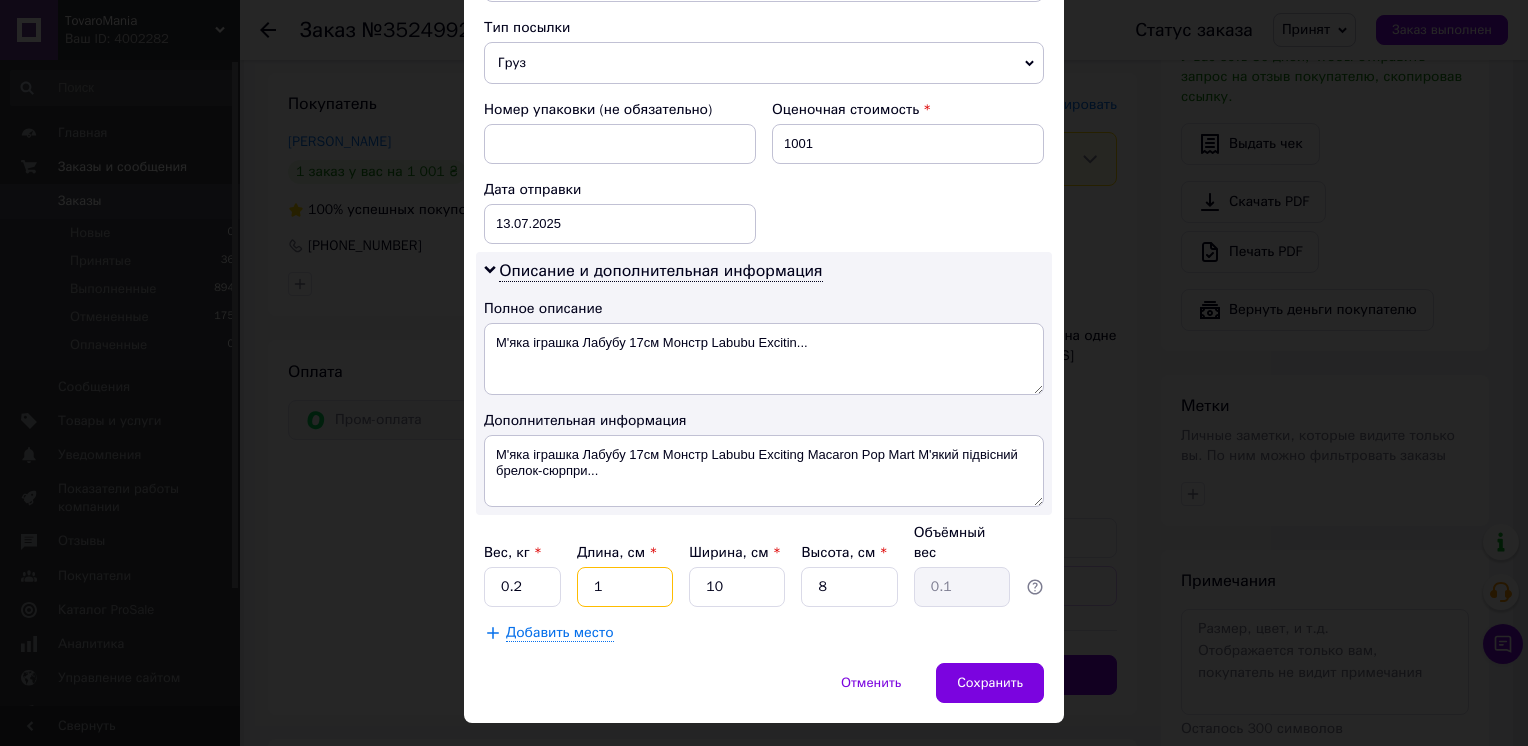 type 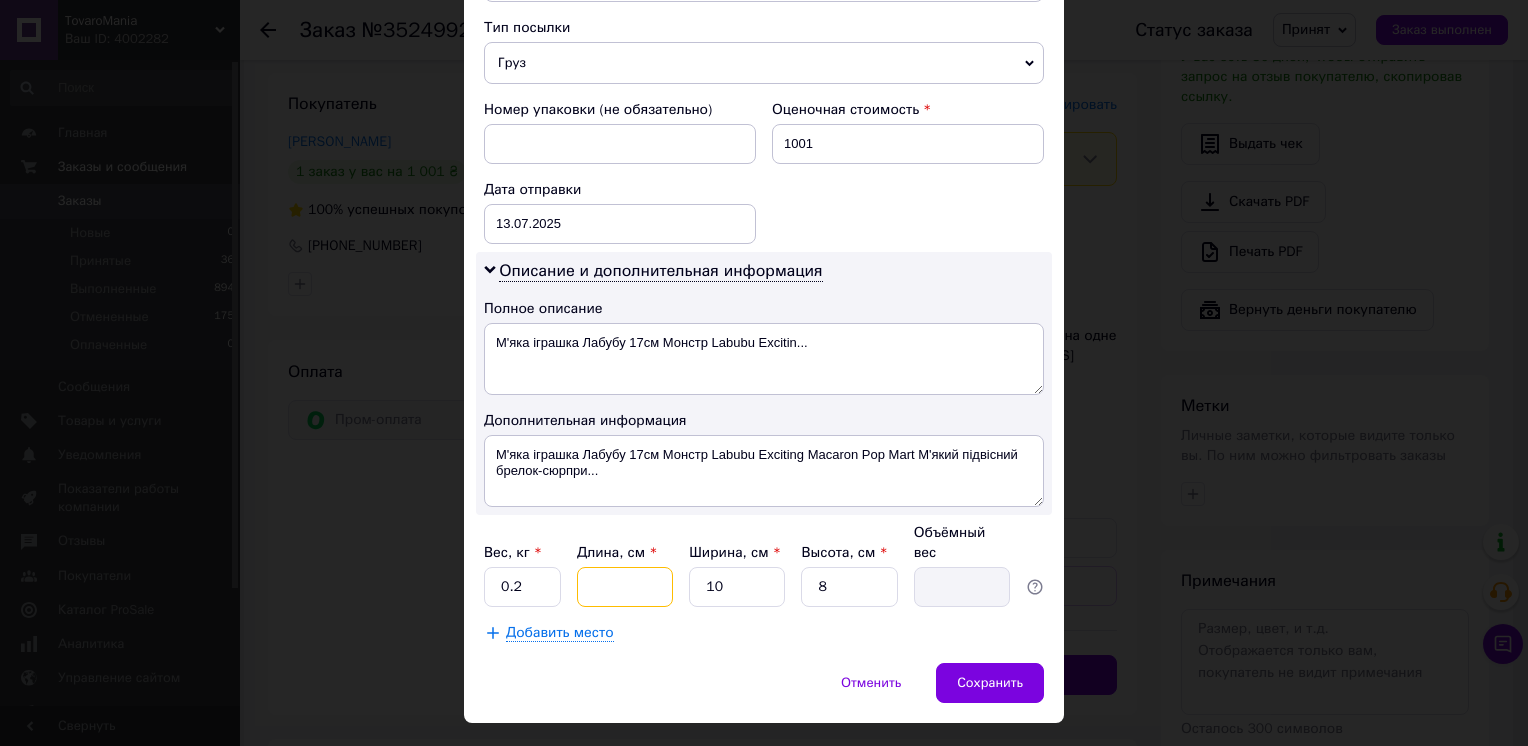 type on "2" 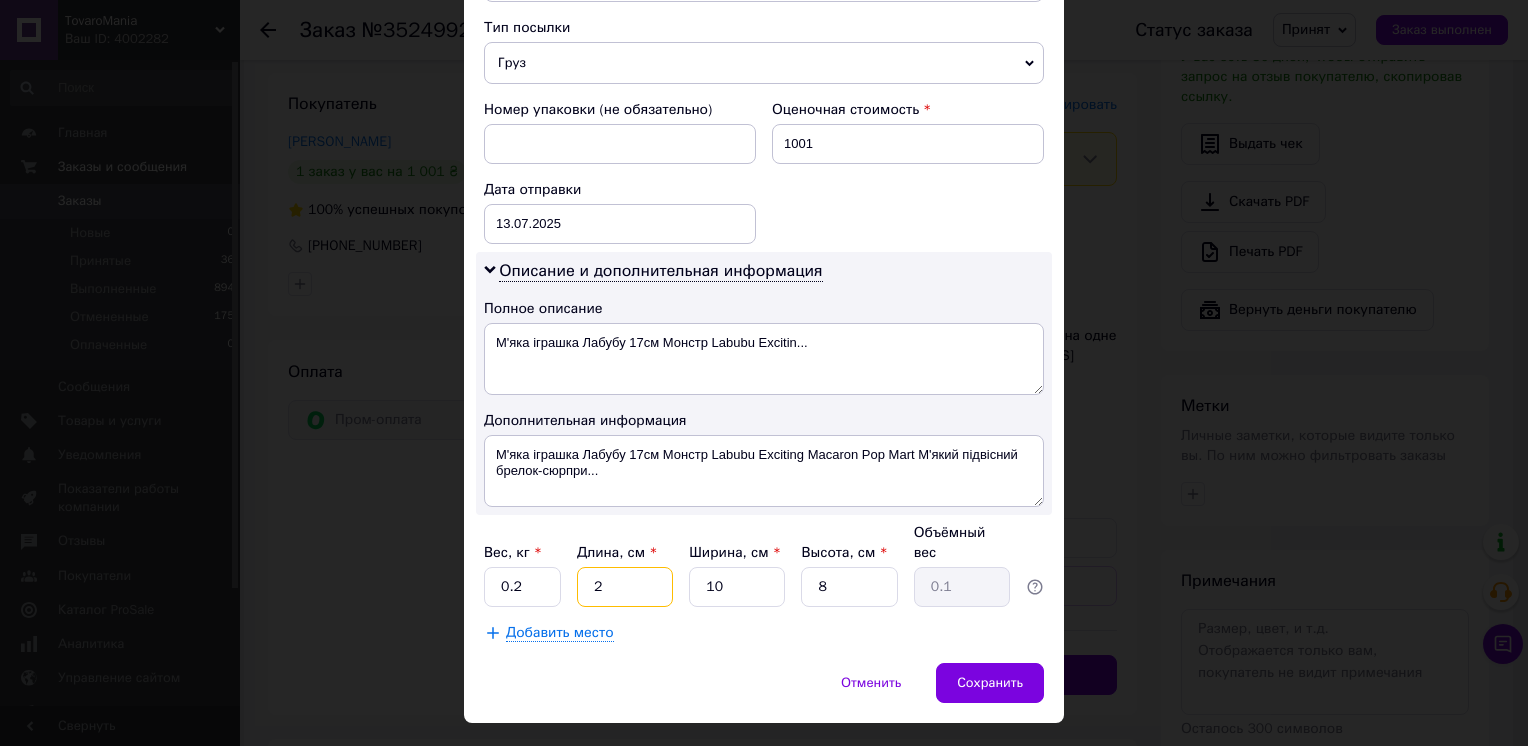 type on "27" 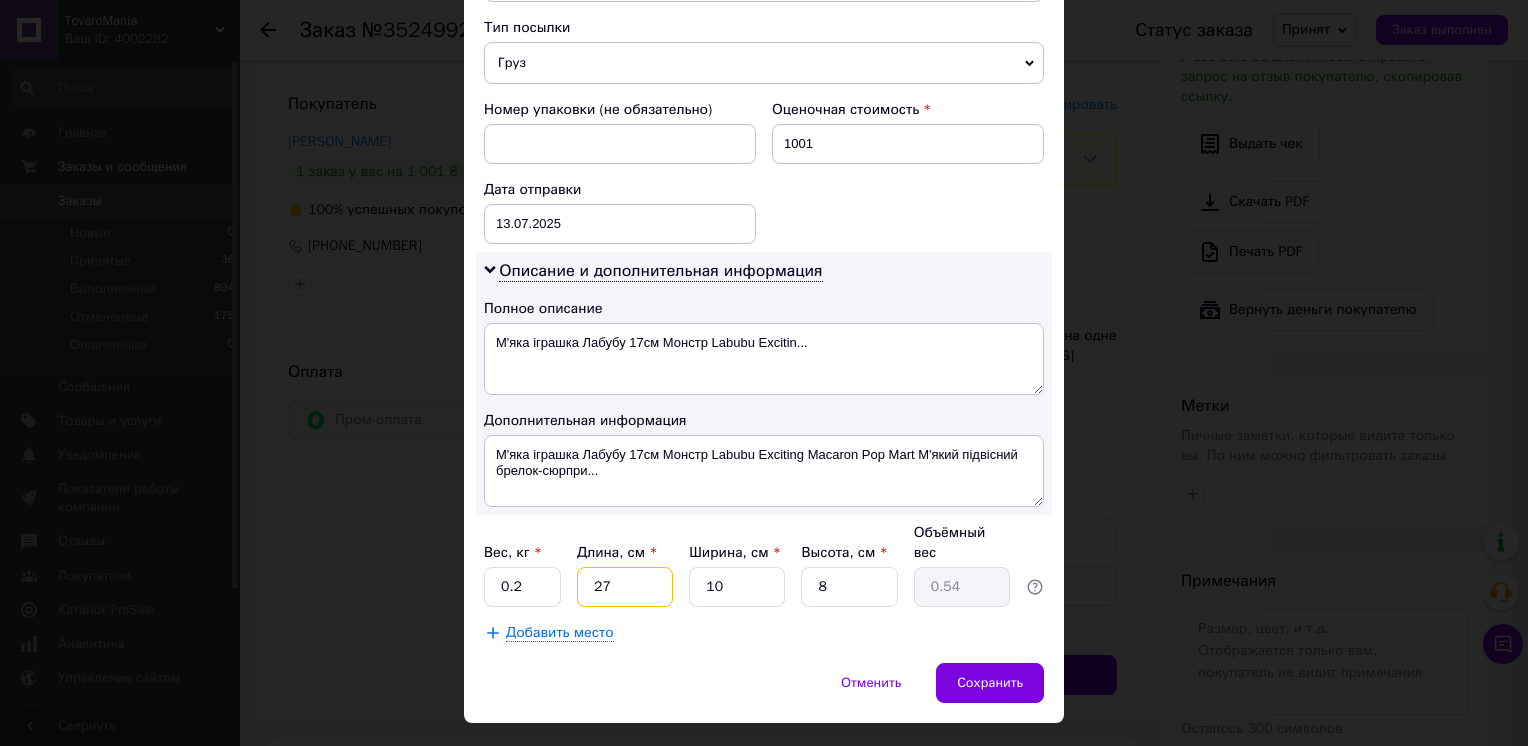 type on "27" 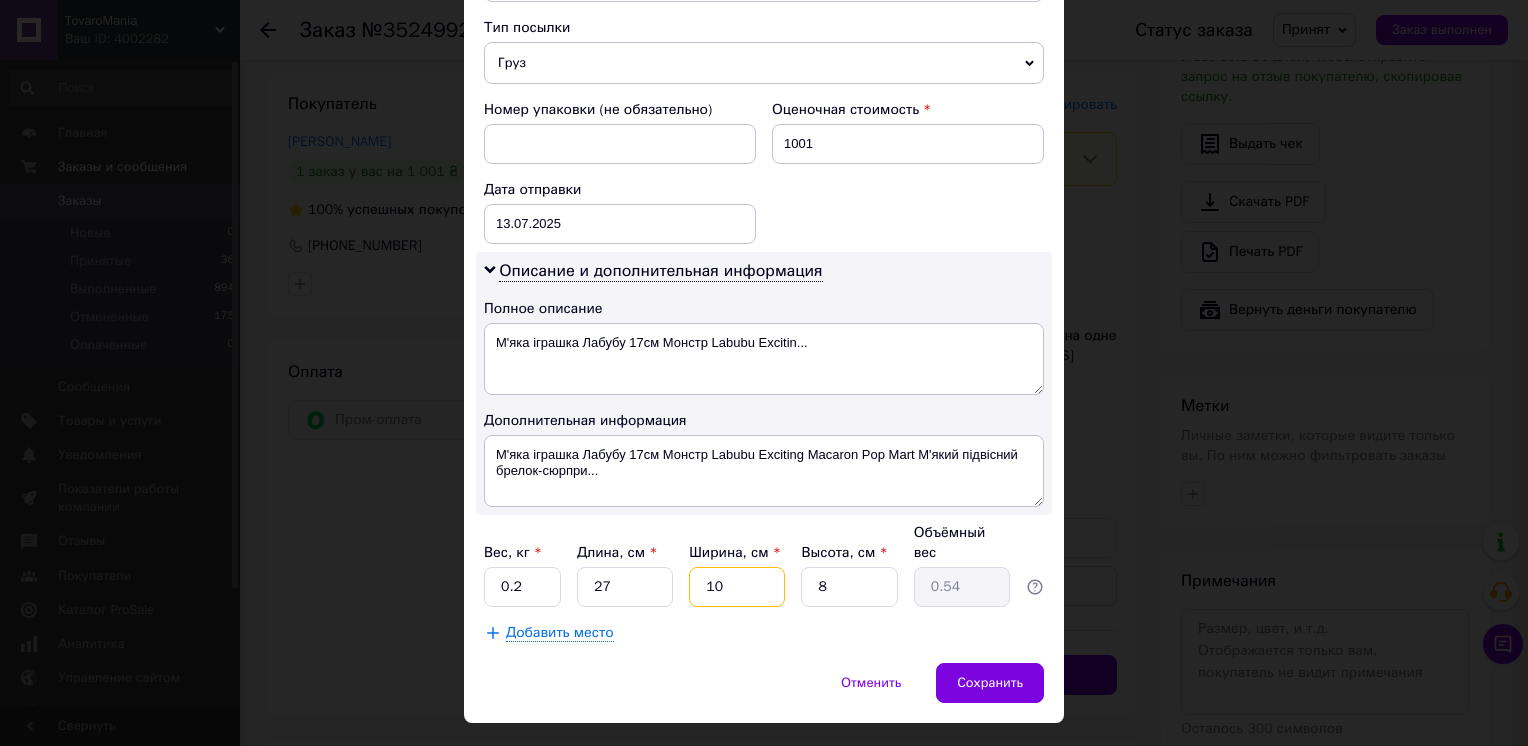 click on "10" at bounding box center (737, 587) 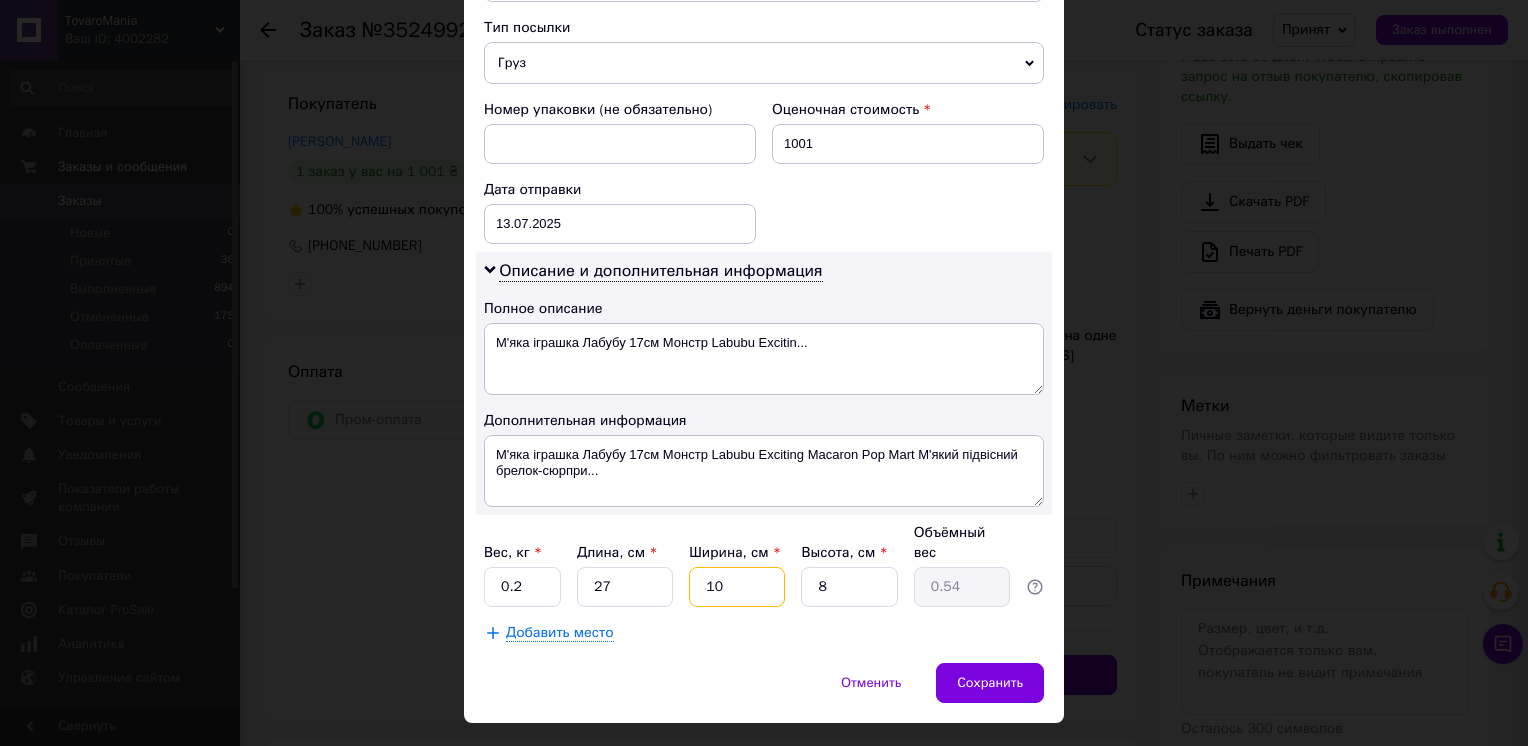 type on "1" 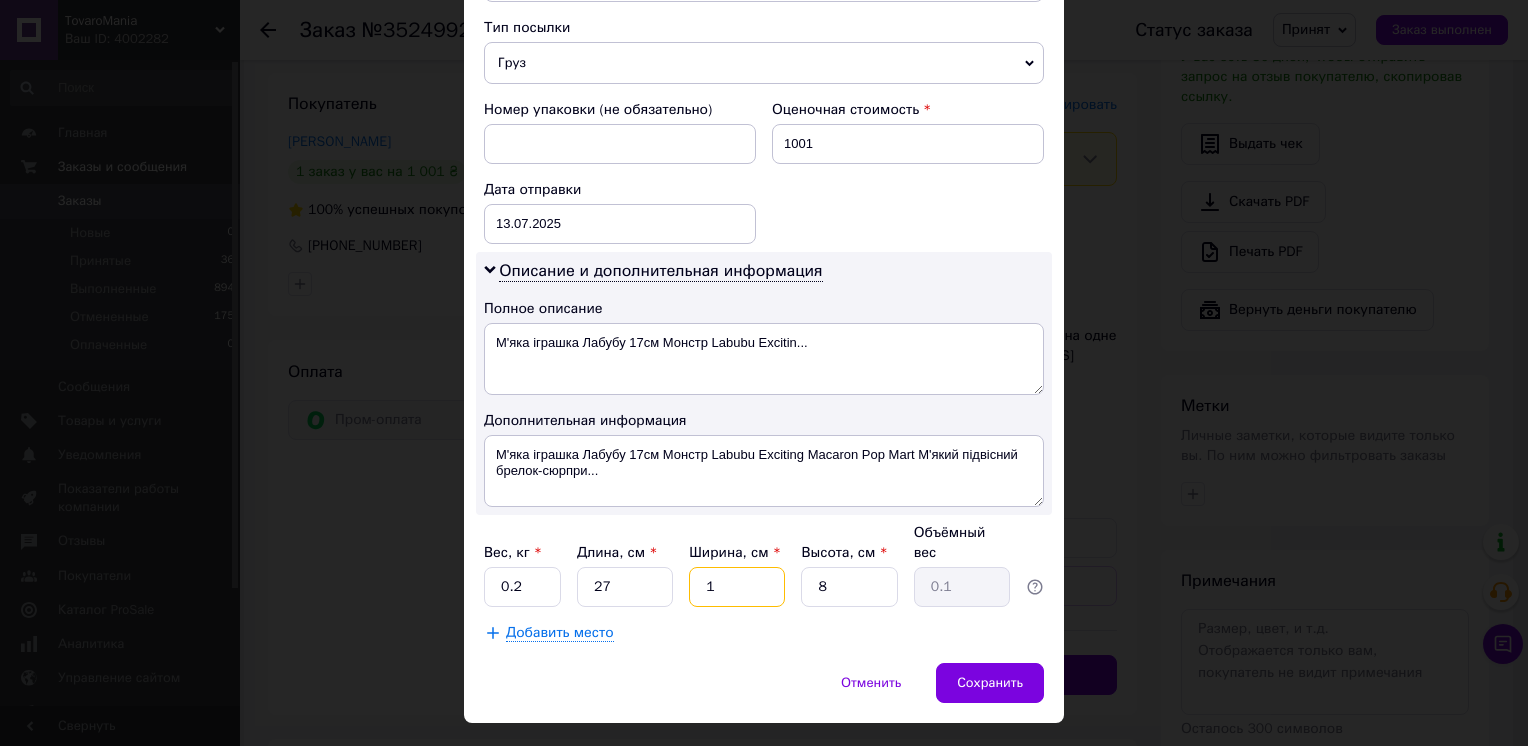 type 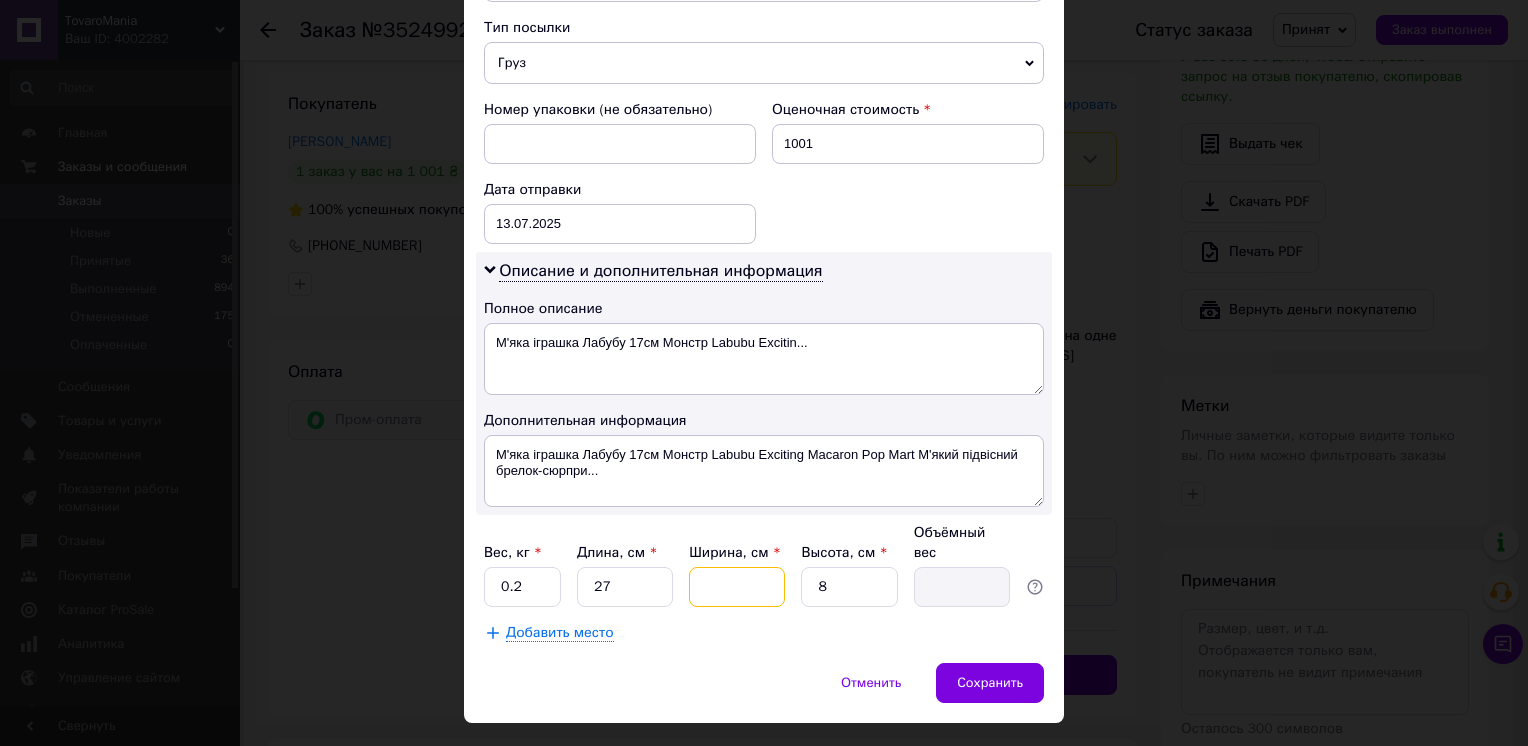 type on "2" 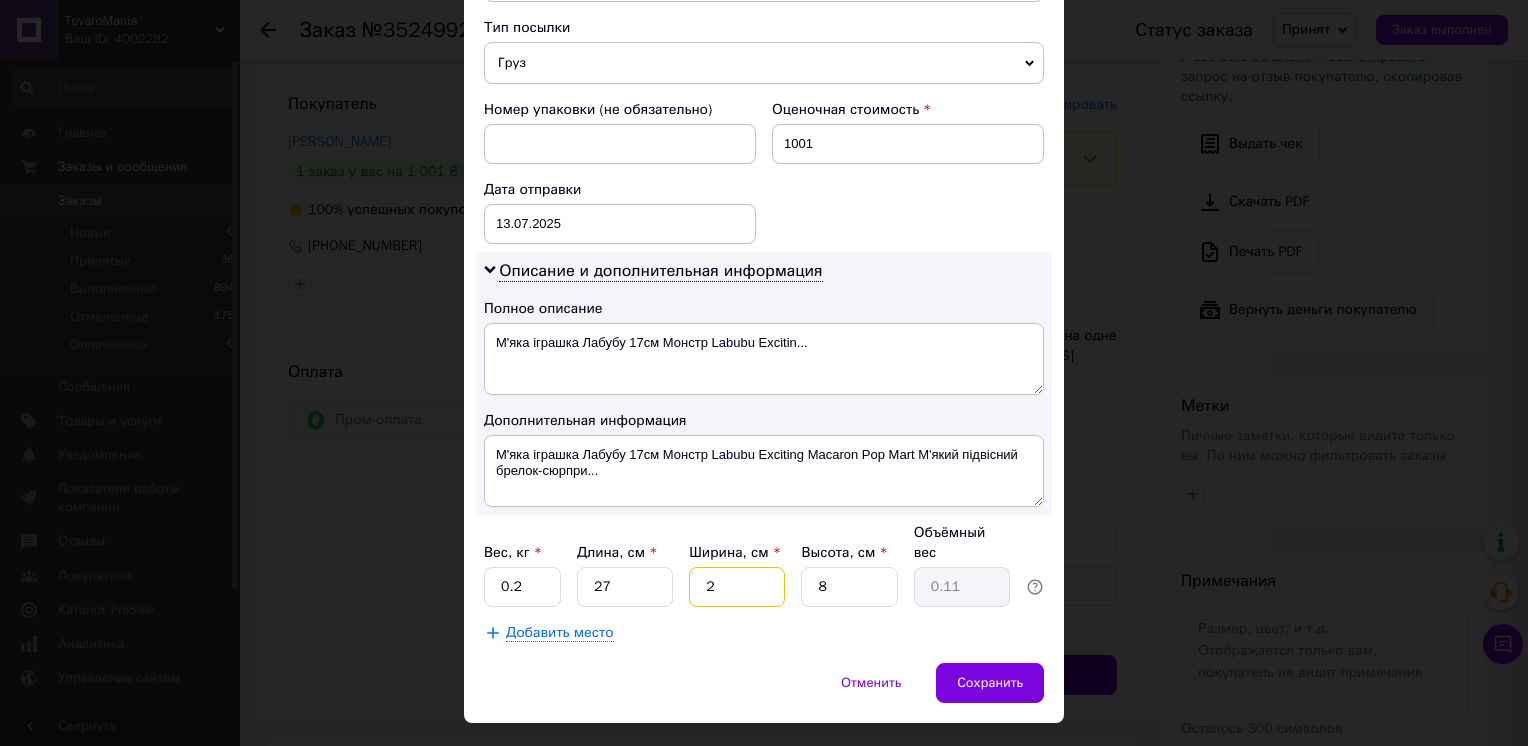 type on "22" 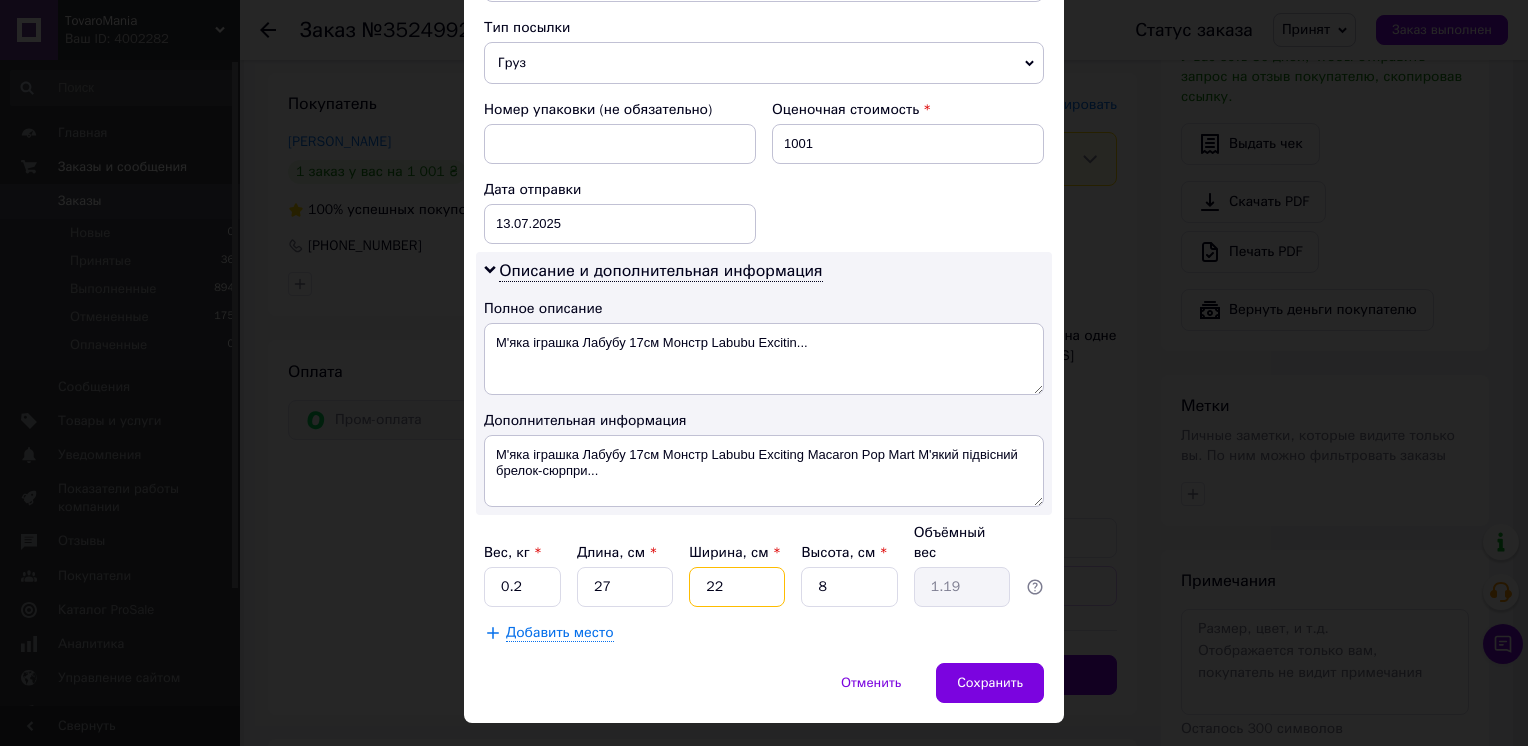 type on "22" 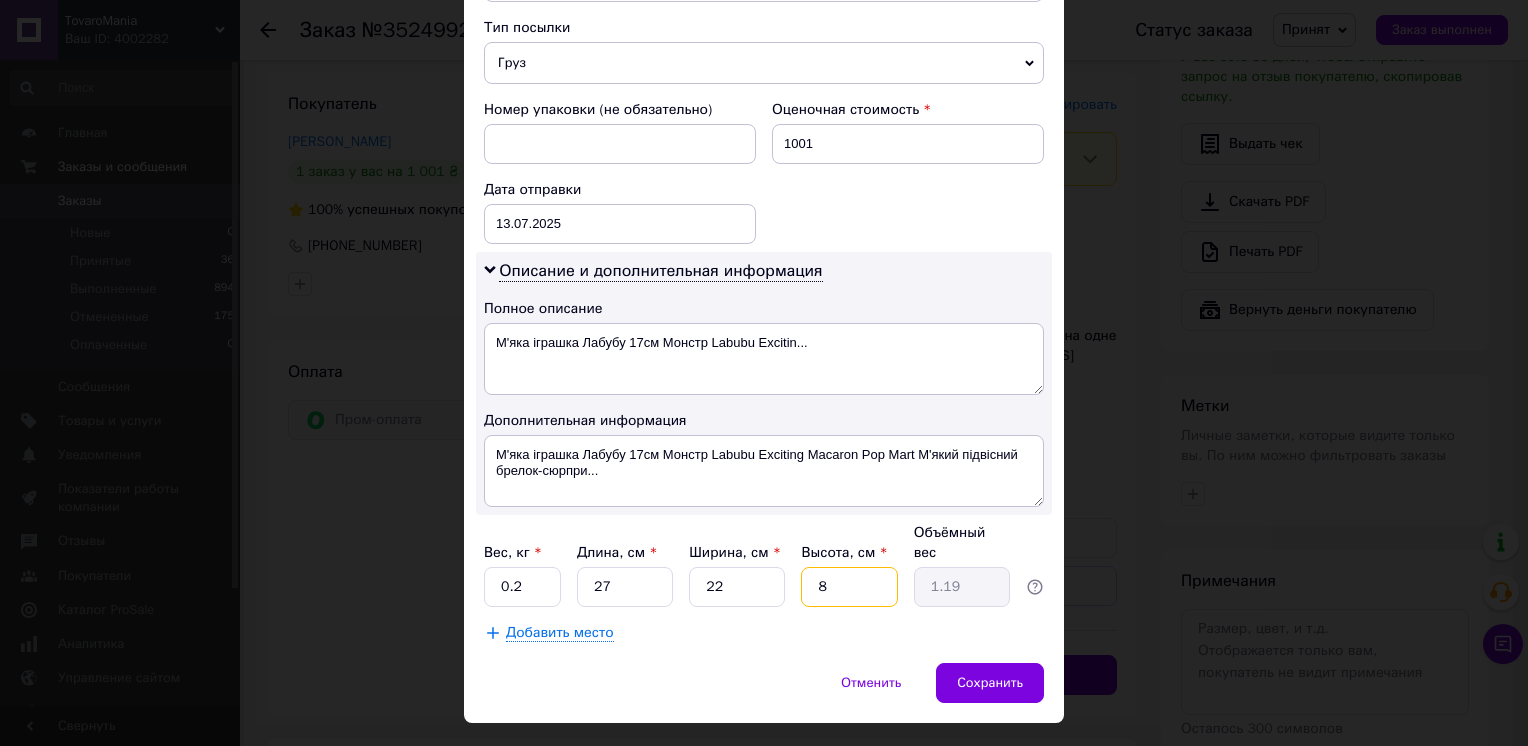 click on "8" at bounding box center [849, 587] 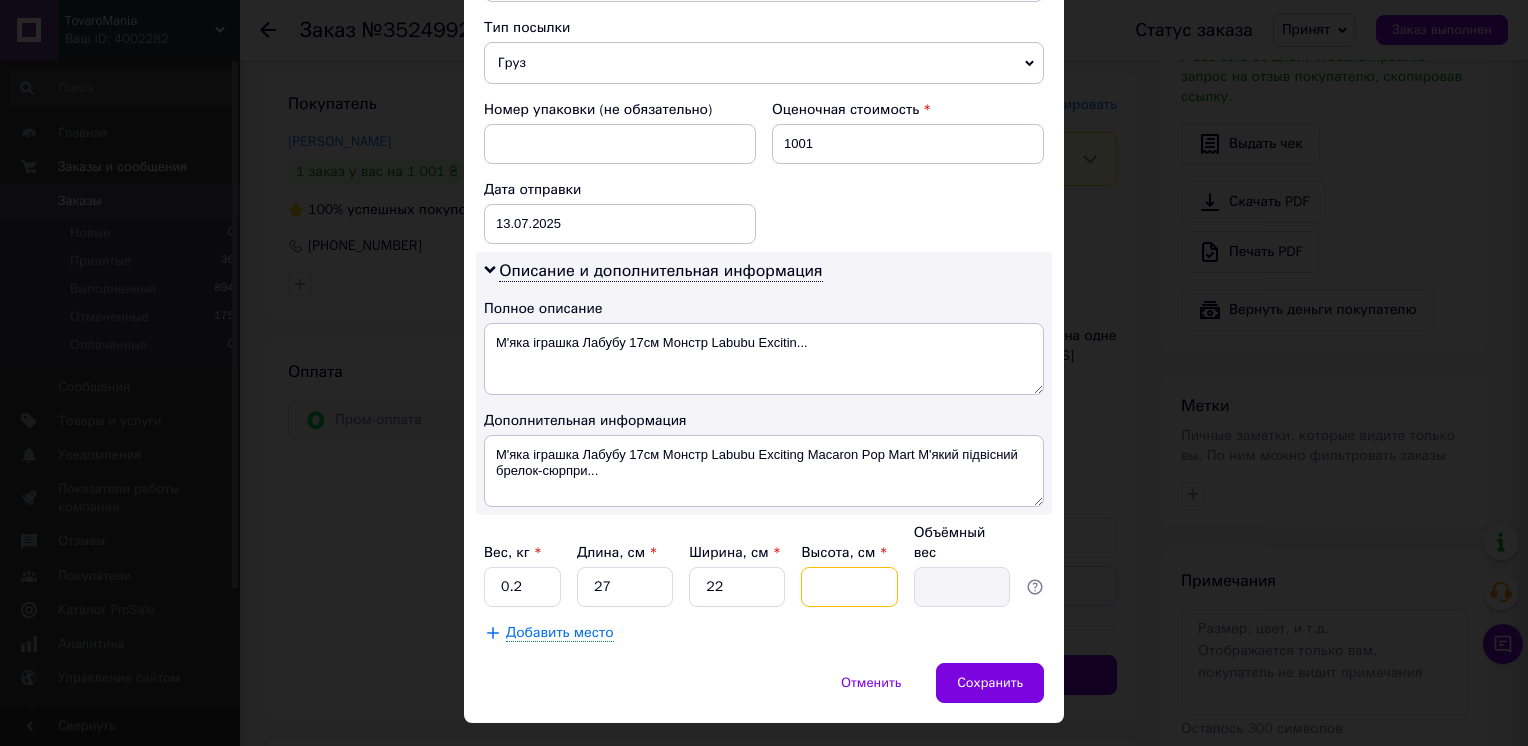 type on "1" 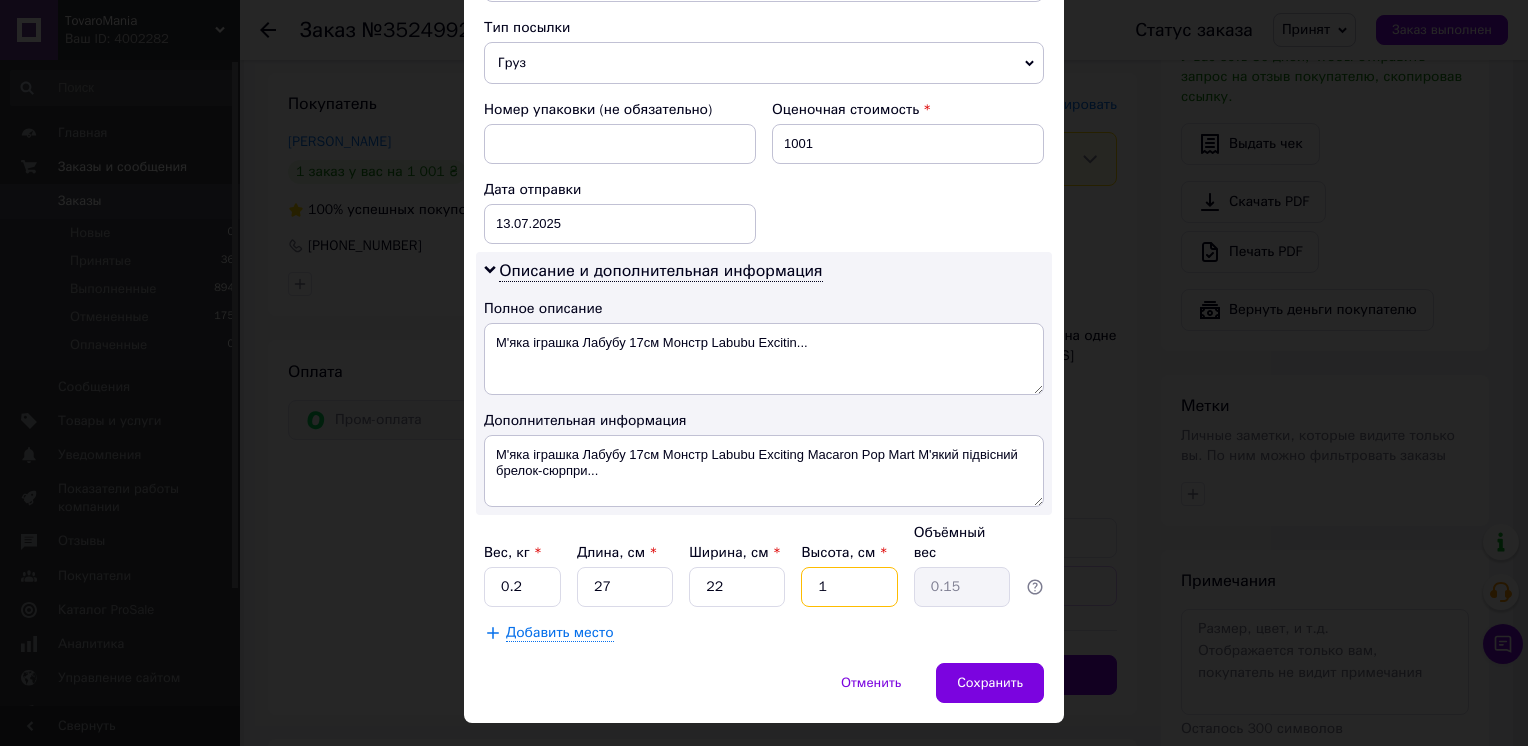 type on "19" 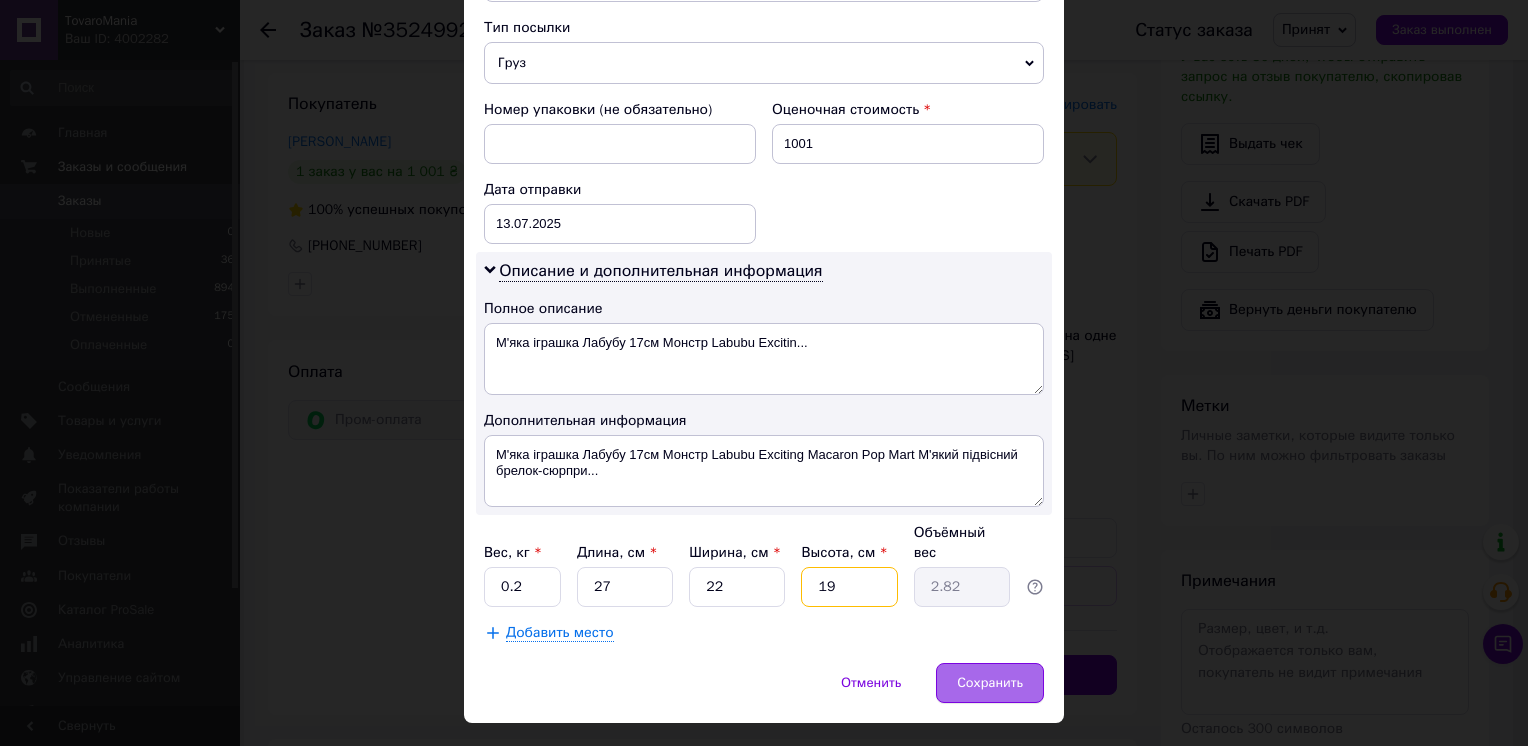 type on "19" 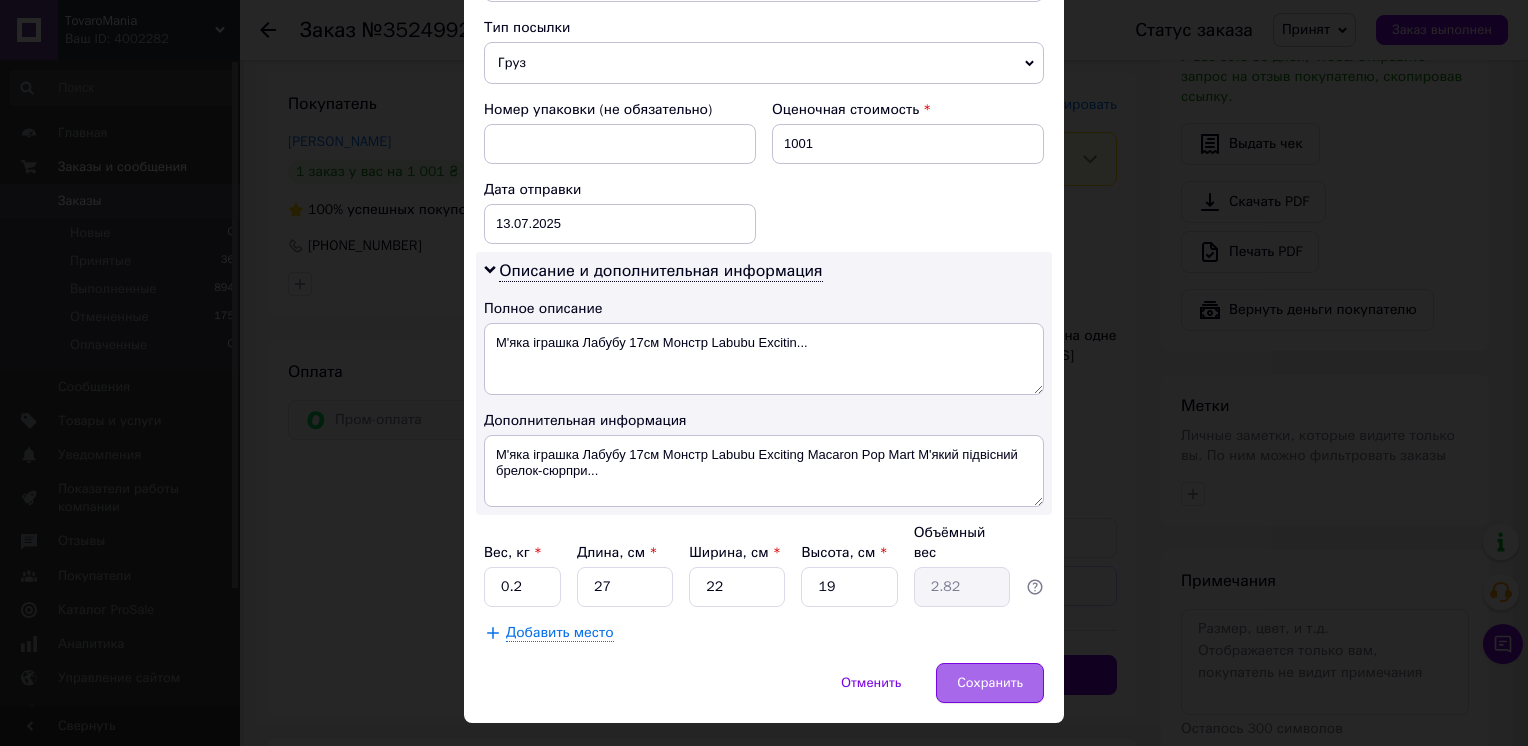 click on "Сохранить" at bounding box center (990, 683) 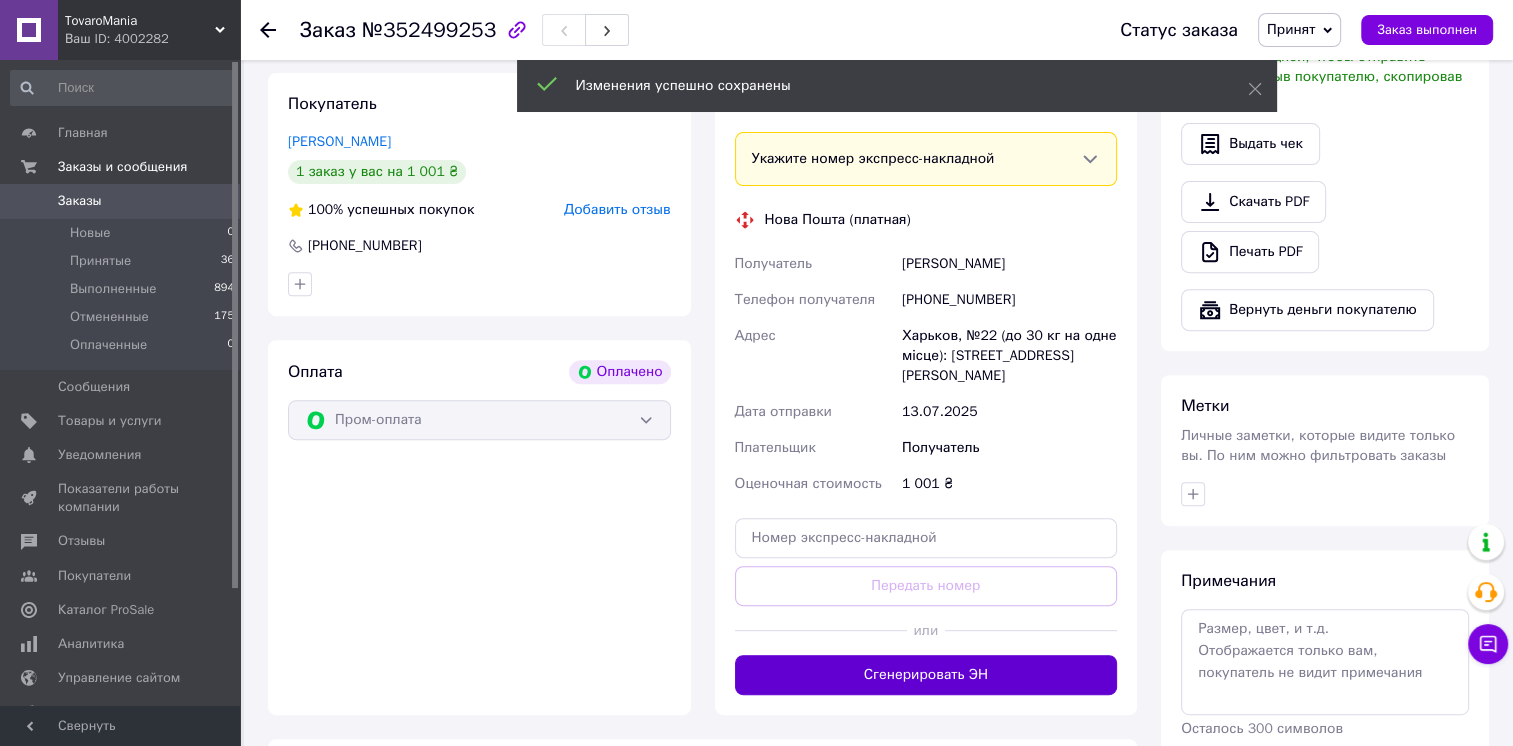 click on "Сгенерировать ЭН" at bounding box center (926, 675) 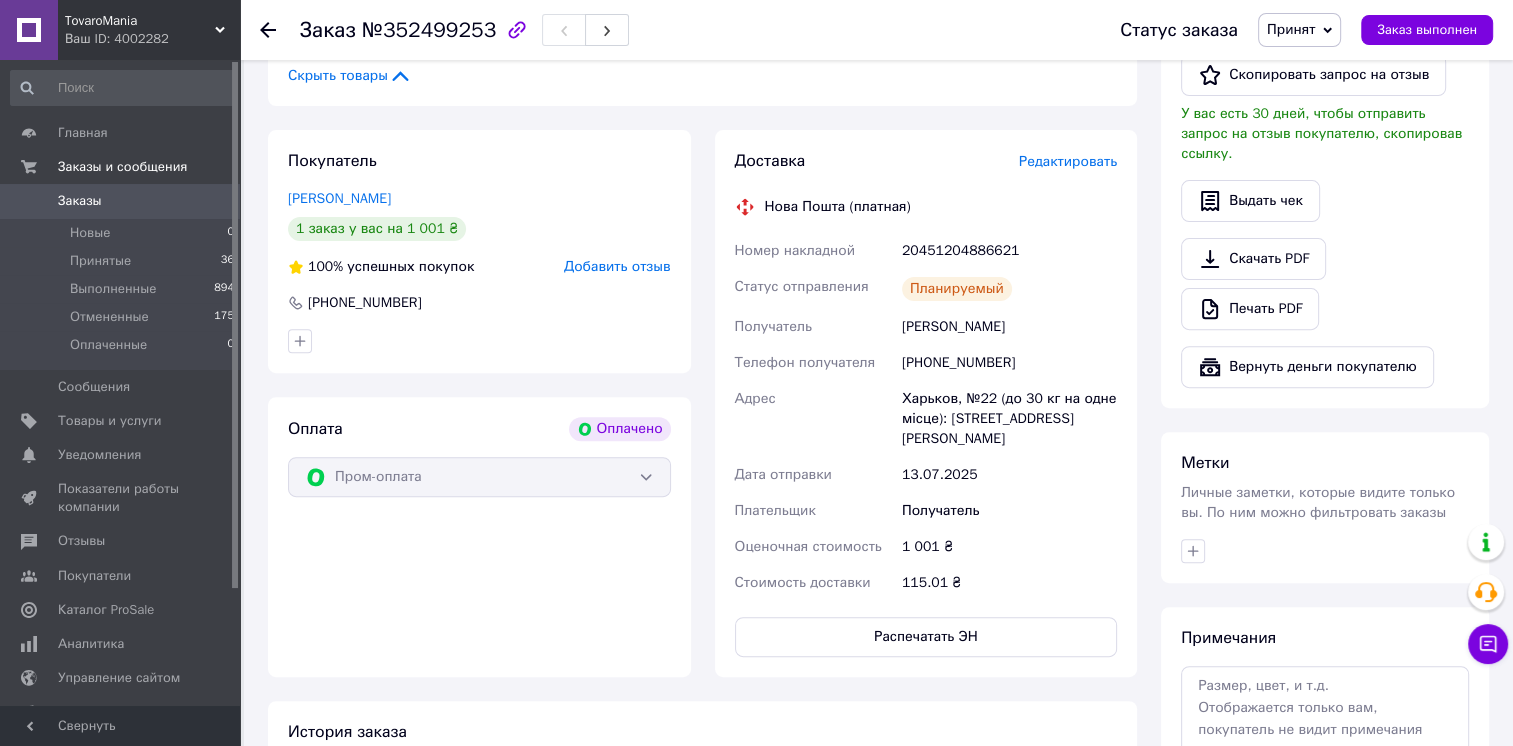 scroll, scrollTop: 600, scrollLeft: 0, axis: vertical 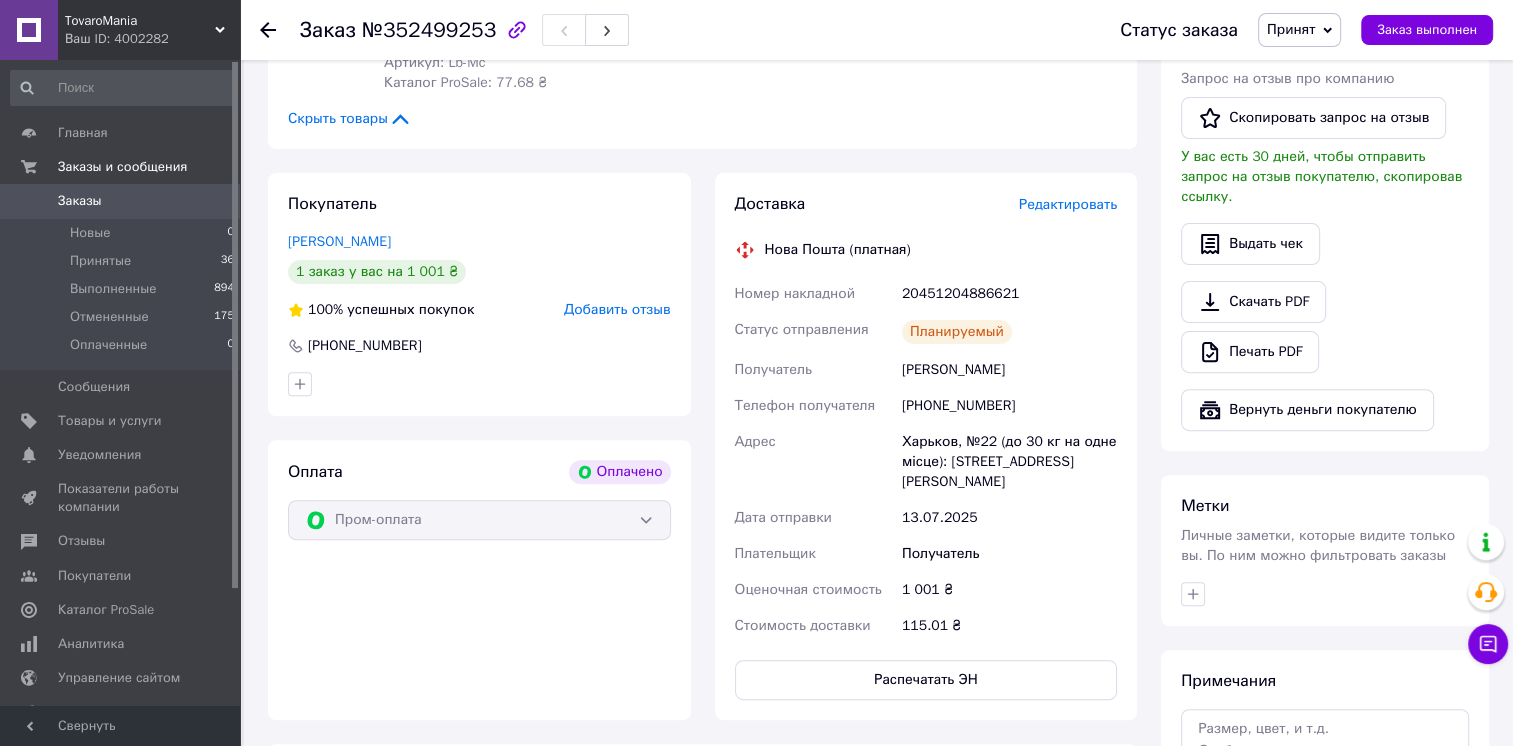 click on "Заказы" at bounding box center (121, 201) 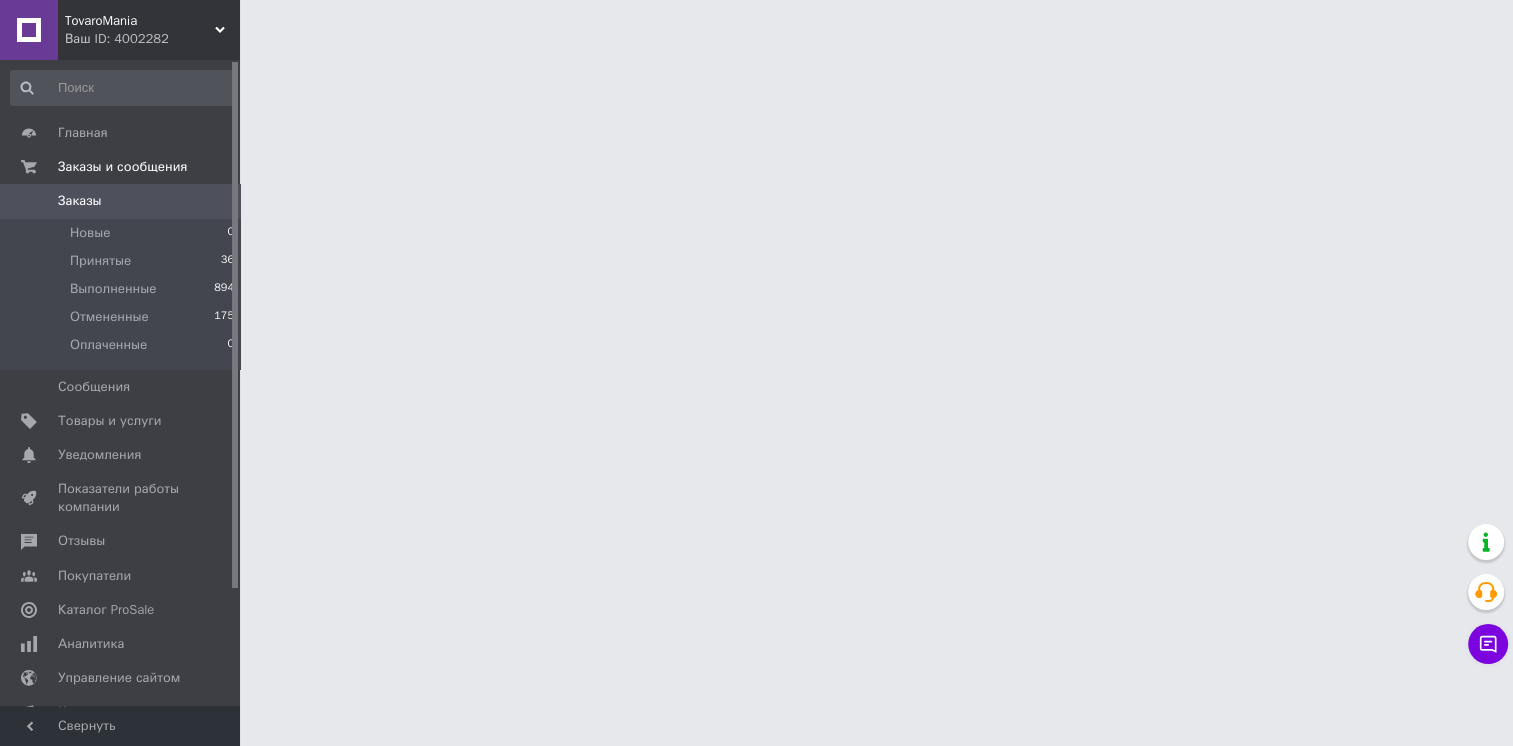 scroll, scrollTop: 0, scrollLeft: 0, axis: both 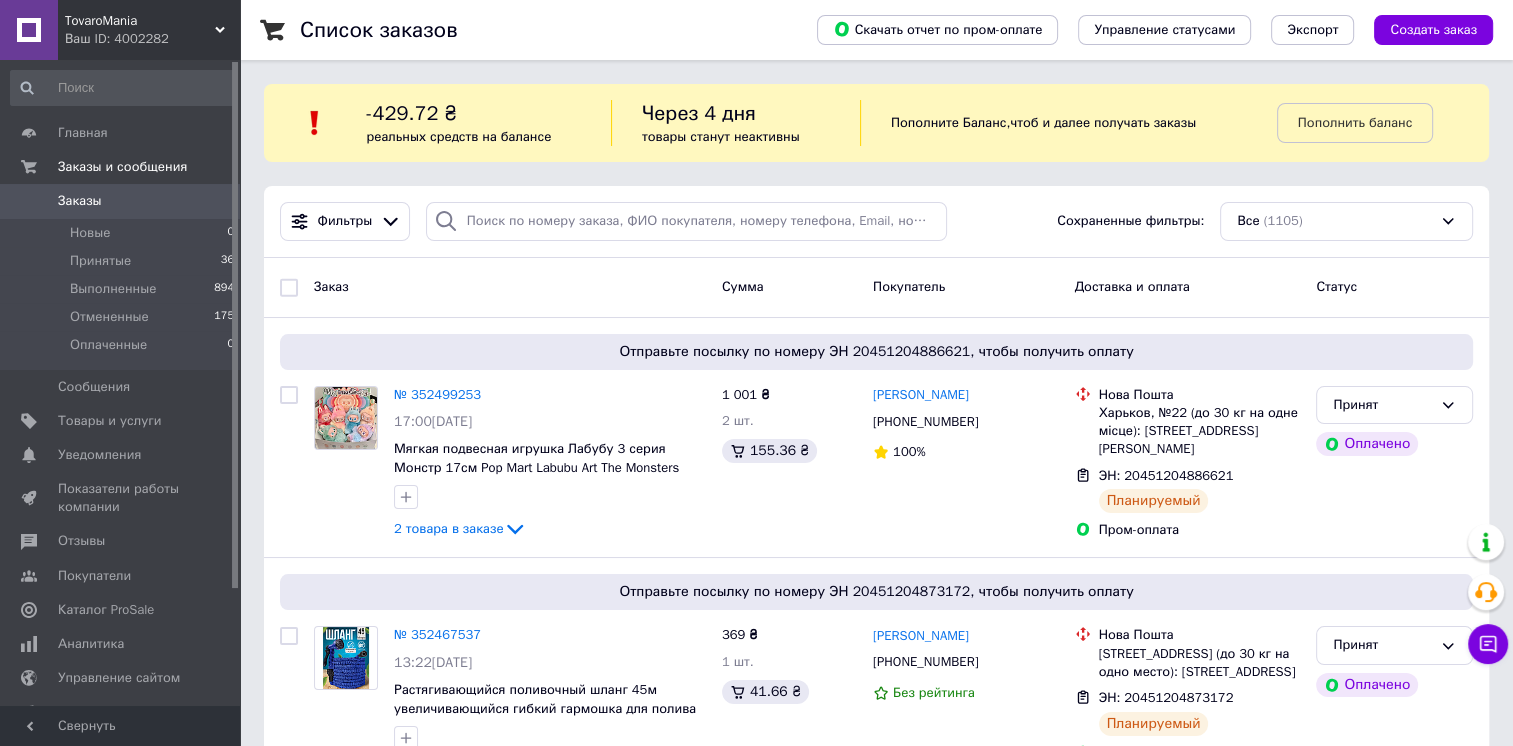 click on "Список заказов   Скачать отчет по пром-оплате Управление статусами Экспорт Создать заказ -429.72 ₴ реальных средств на балансе Через 4 дня товары станут неактивны Пополните Баланс ,  чтоб и далее получать заказы Пополнить баланс Фильтры Сохраненные фильтры: Все (1105) Заказ Сумма Покупатель Доставка и оплата Статус Отправьте посылку по номеру ЭН 20451204886621, чтобы получить оплату № 352499253 17:00[DATE] Мягкая подвесная игрушка Лабубу 3 серия Монстр 17см Pop Mart Labubu  Art The Monsters плюшевый брелок-сюрприз 2 товара в заказе 1 001 ₴ 2 шт. 155.36 ₴ [PERSON_NAME] [PHONE_NUMBER] 100% Нова Пошта 100% 1" at bounding box center (876, 9570) 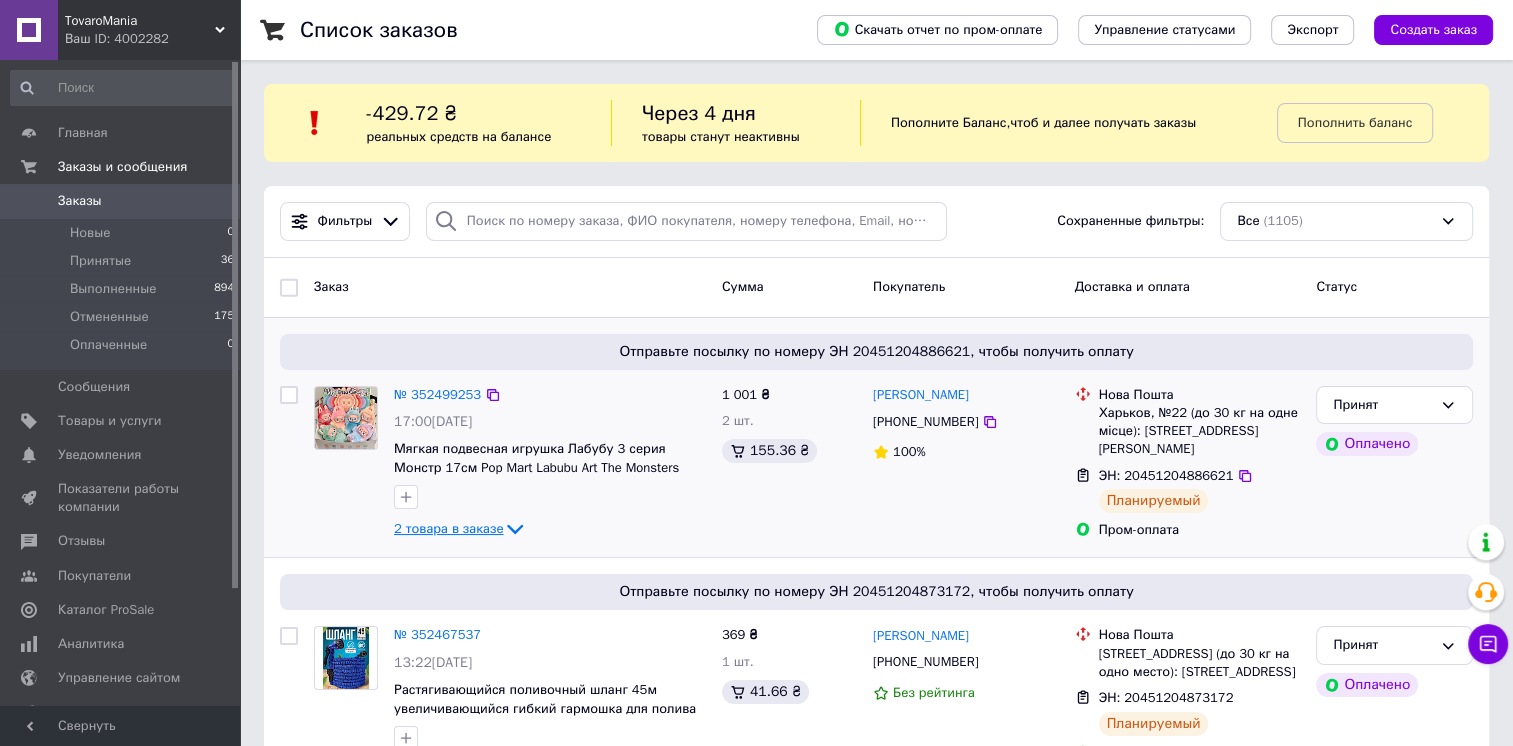 click on "2 товара в заказе" at bounding box center [448, 528] 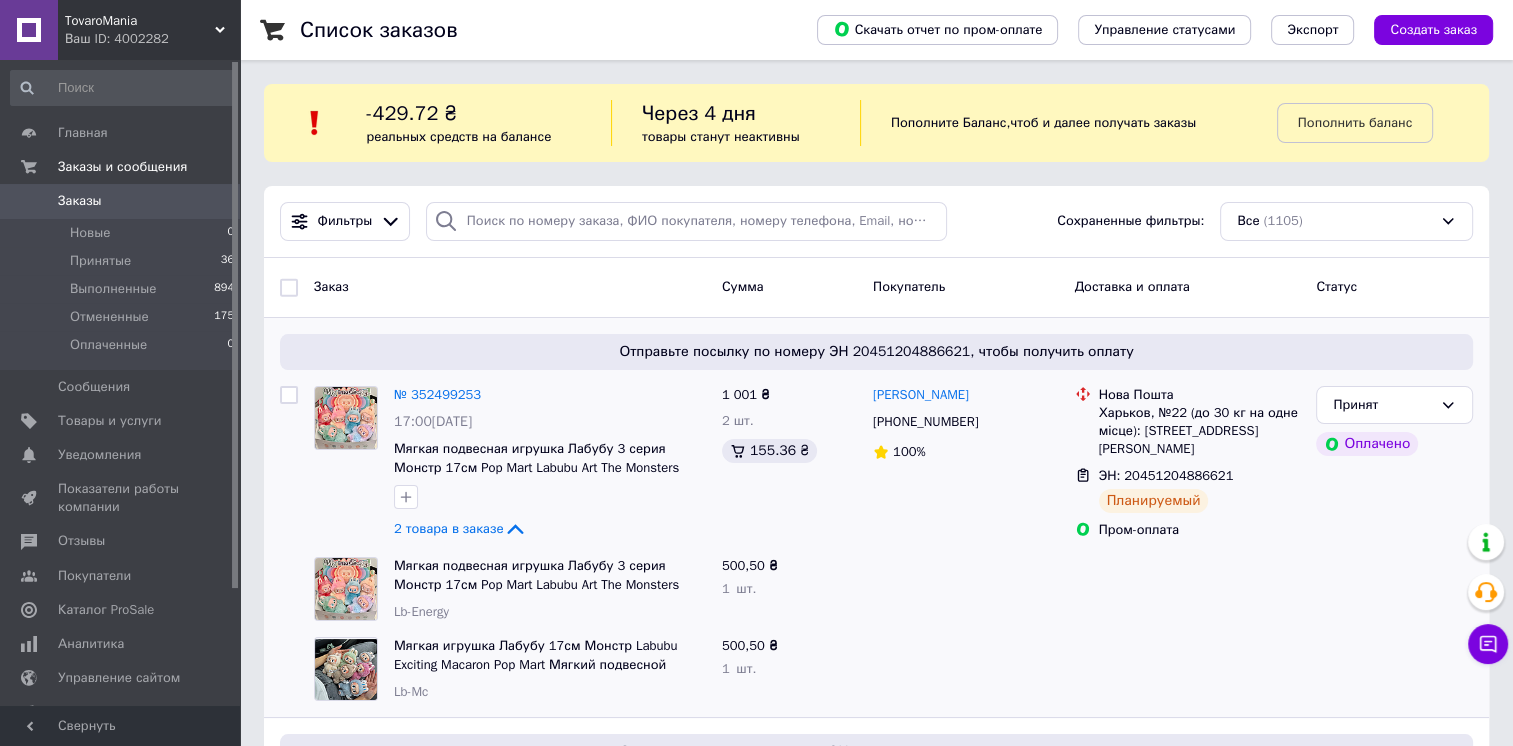 click on "Заказы" at bounding box center (121, 201) 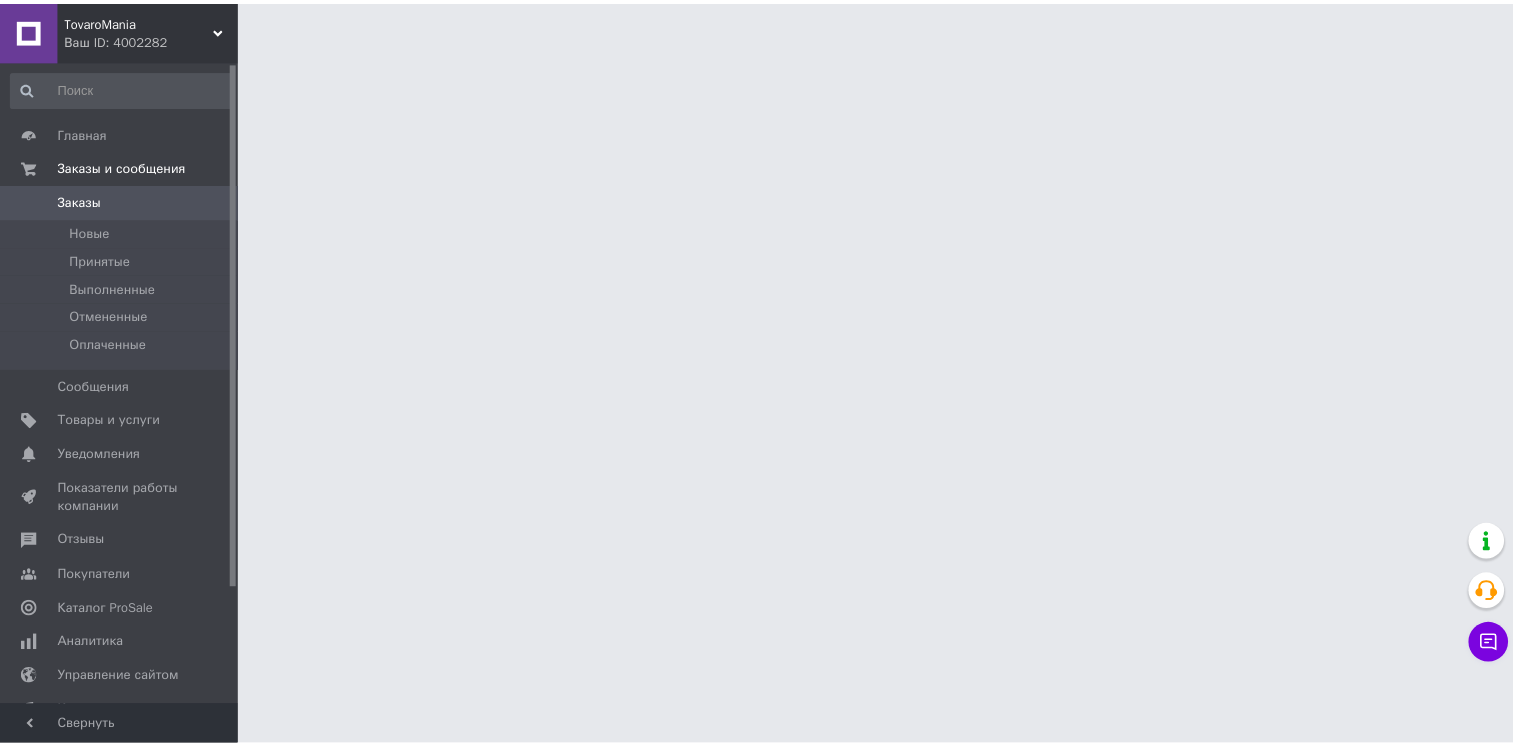 scroll, scrollTop: 0, scrollLeft: 0, axis: both 